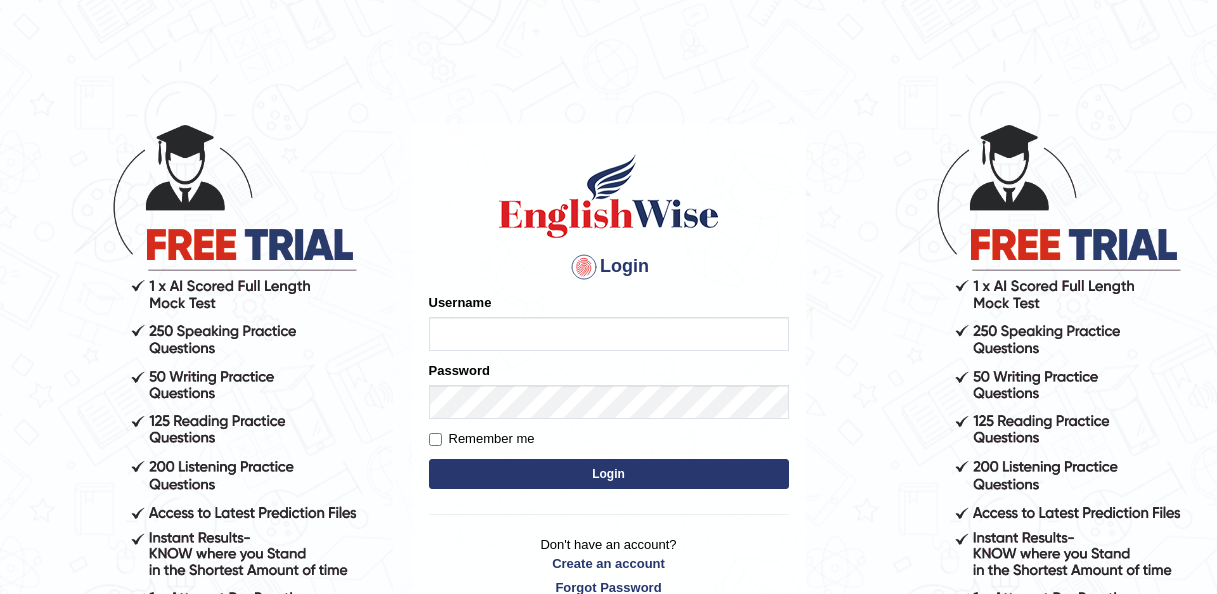 scroll, scrollTop: 0, scrollLeft: 0, axis: both 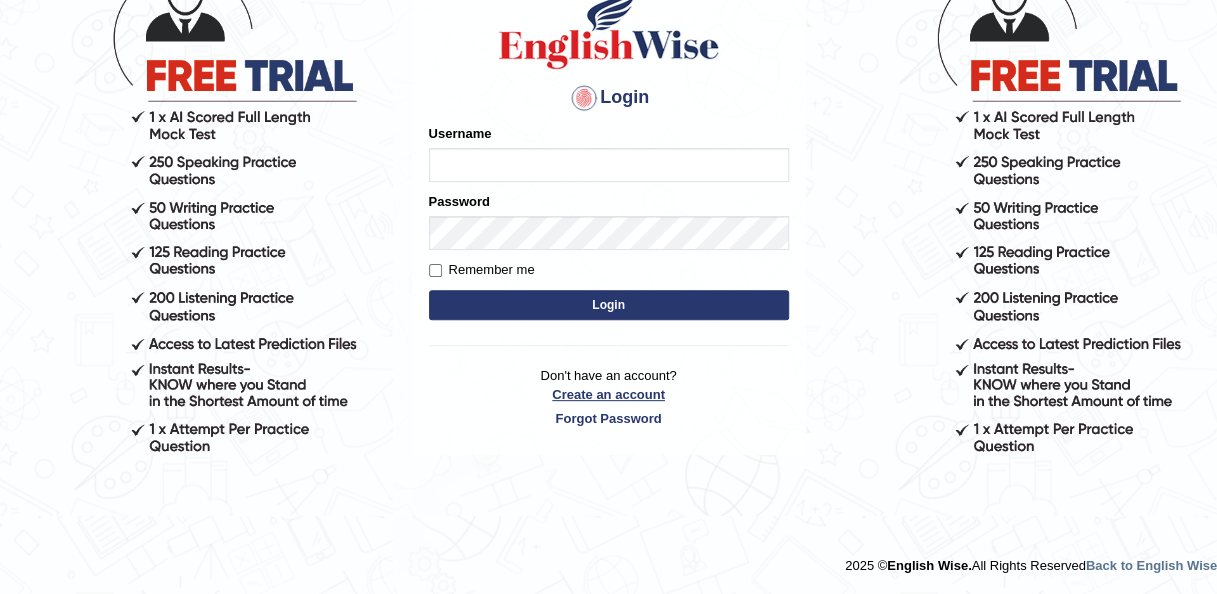 click on "Create an account" at bounding box center [609, 394] 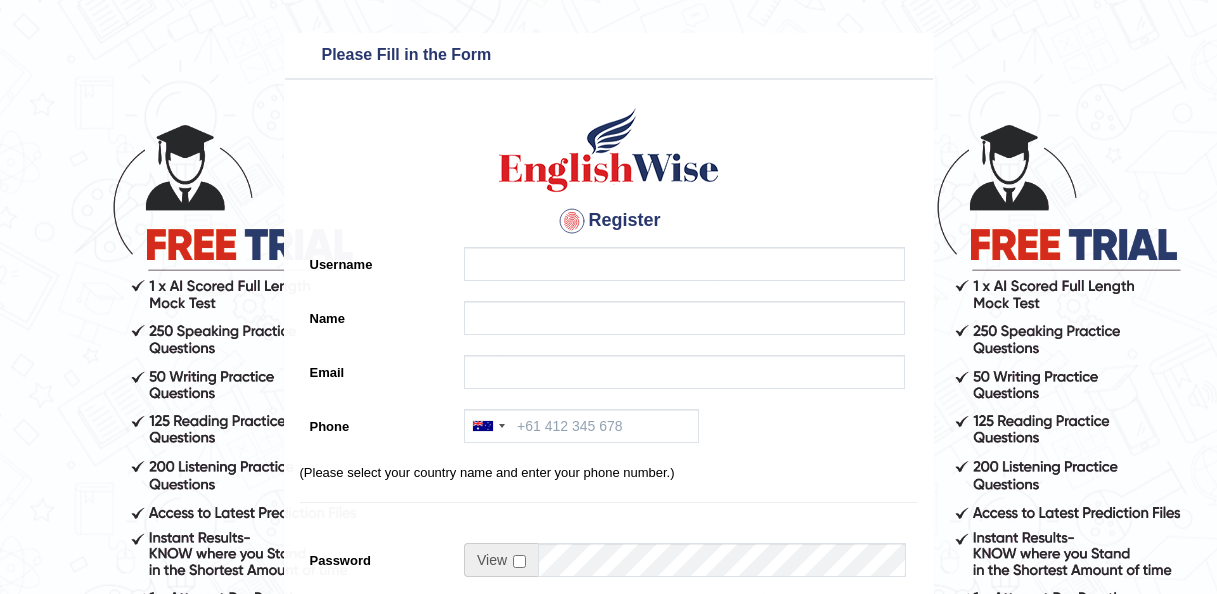 scroll, scrollTop: 0, scrollLeft: 0, axis: both 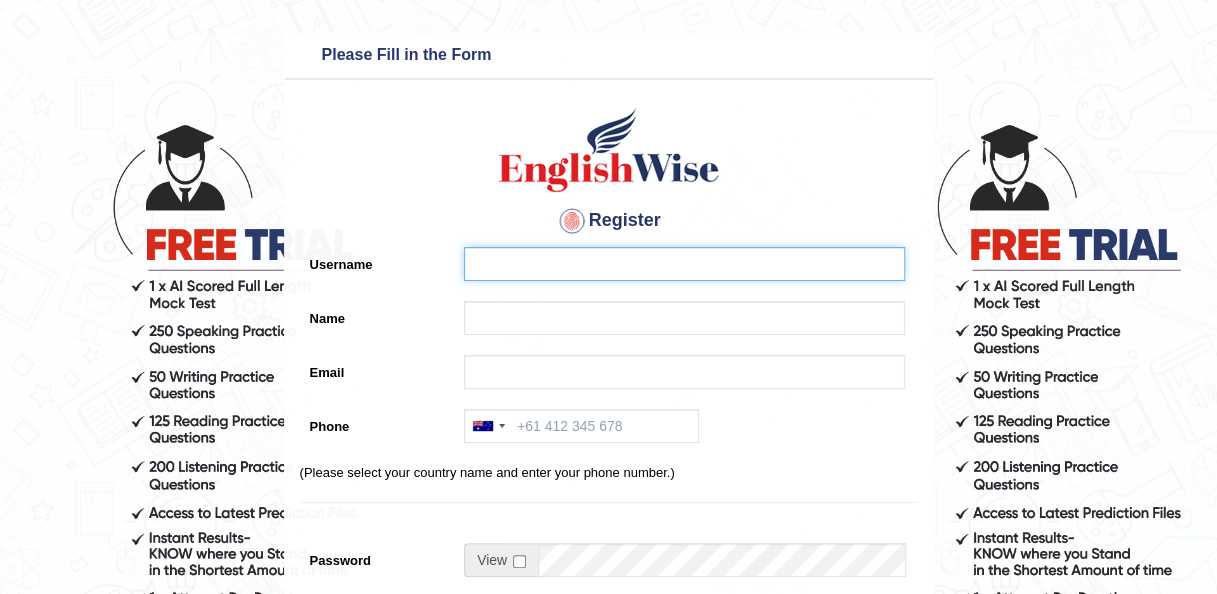 click on "Username" at bounding box center [684, 264] 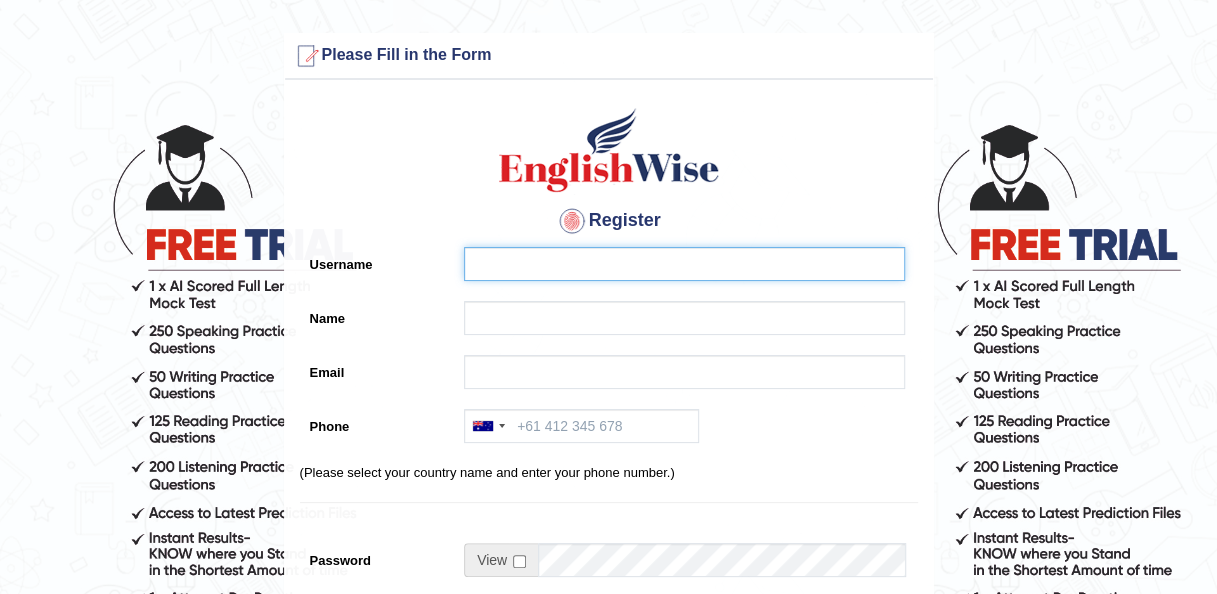 type on "[PERSON_NAME]" 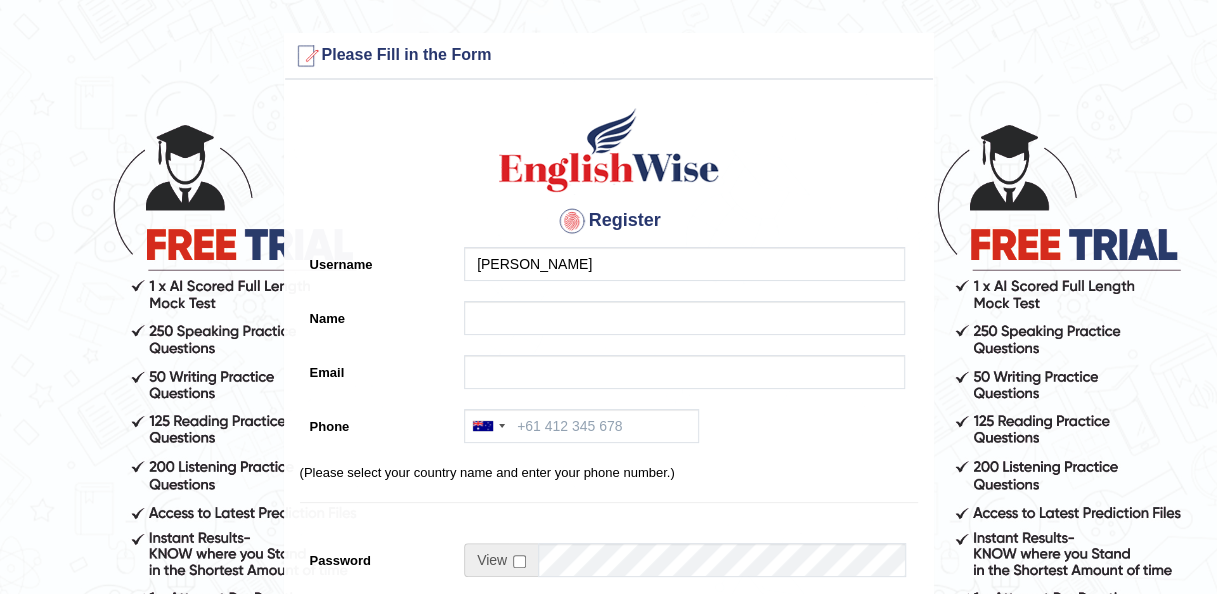 type on "[PERSON_NAME]" 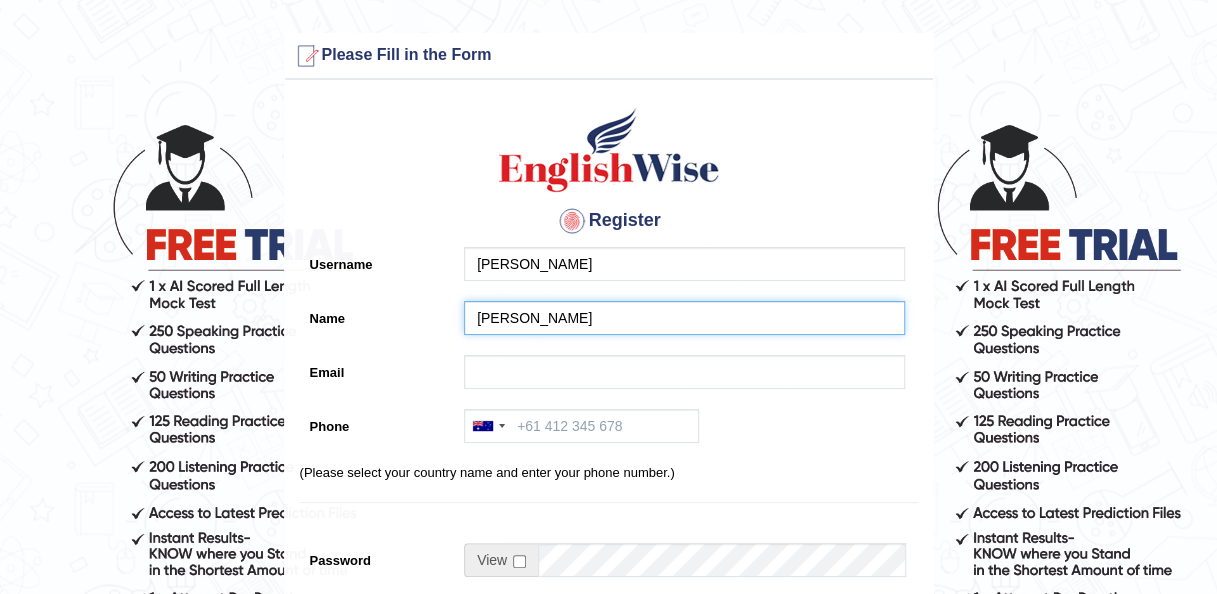 type on "ghayyur_bangash@bat.com" 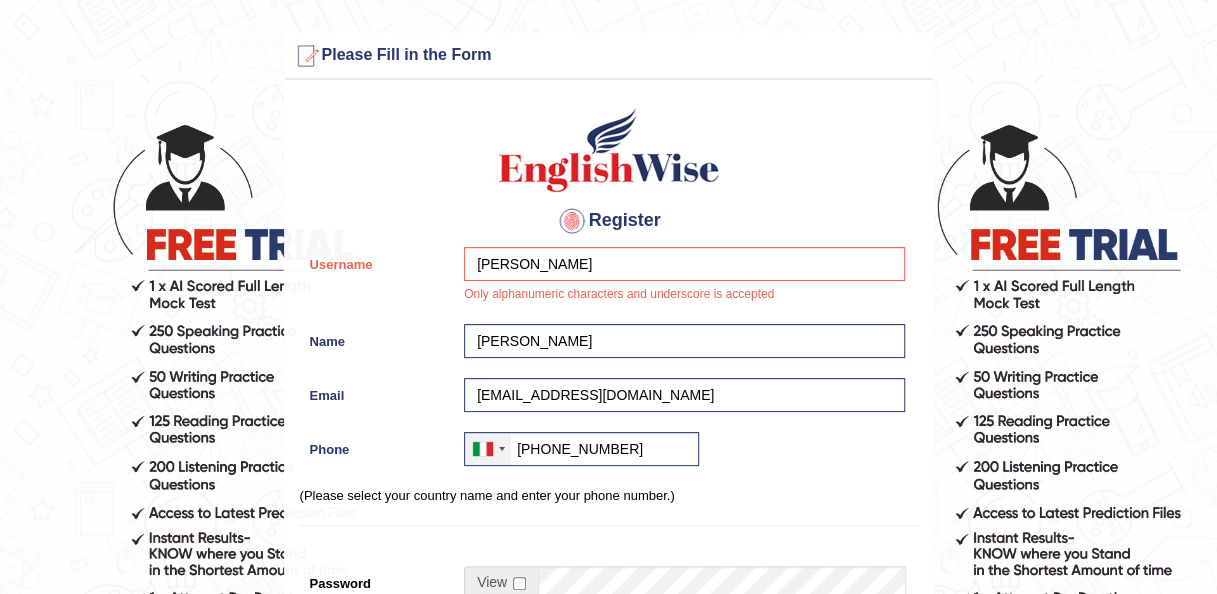 click at bounding box center (502, 449) 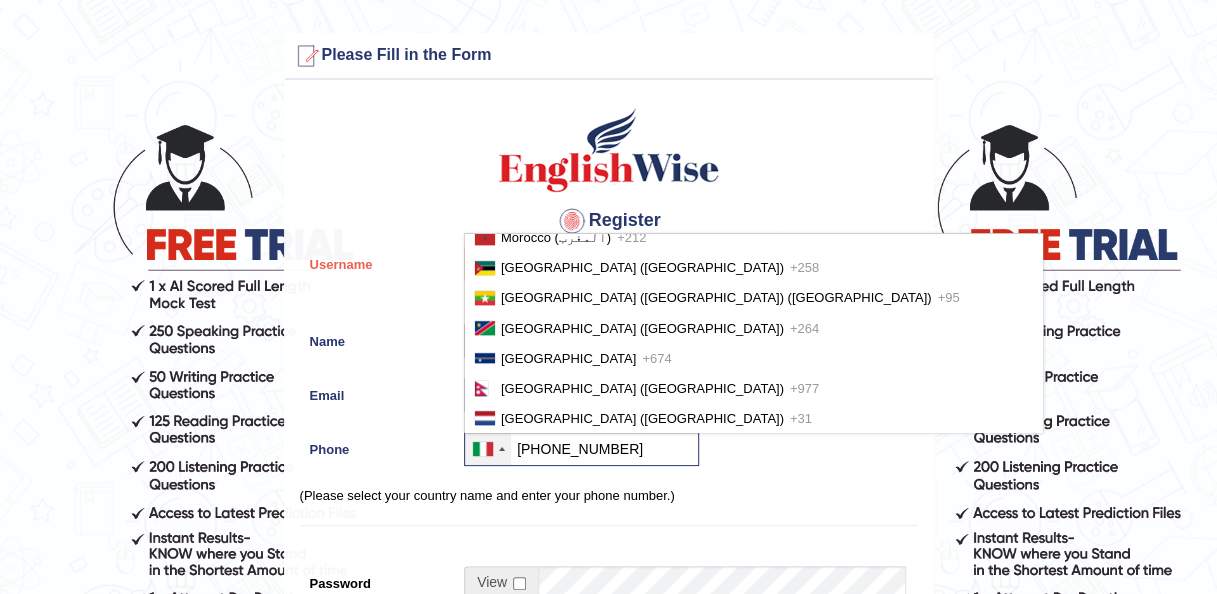 scroll, scrollTop: 5099, scrollLeft: 0, axis: vertical 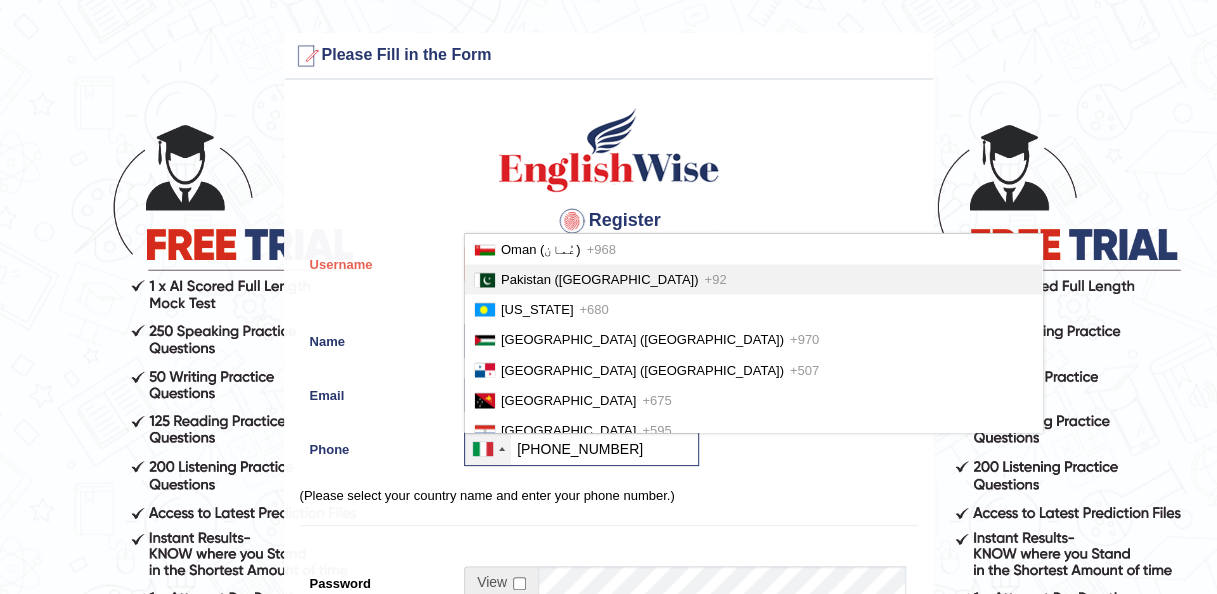 click on "Pakistan (‫پاکستان‬‎)" at bounding box center [600, 279] 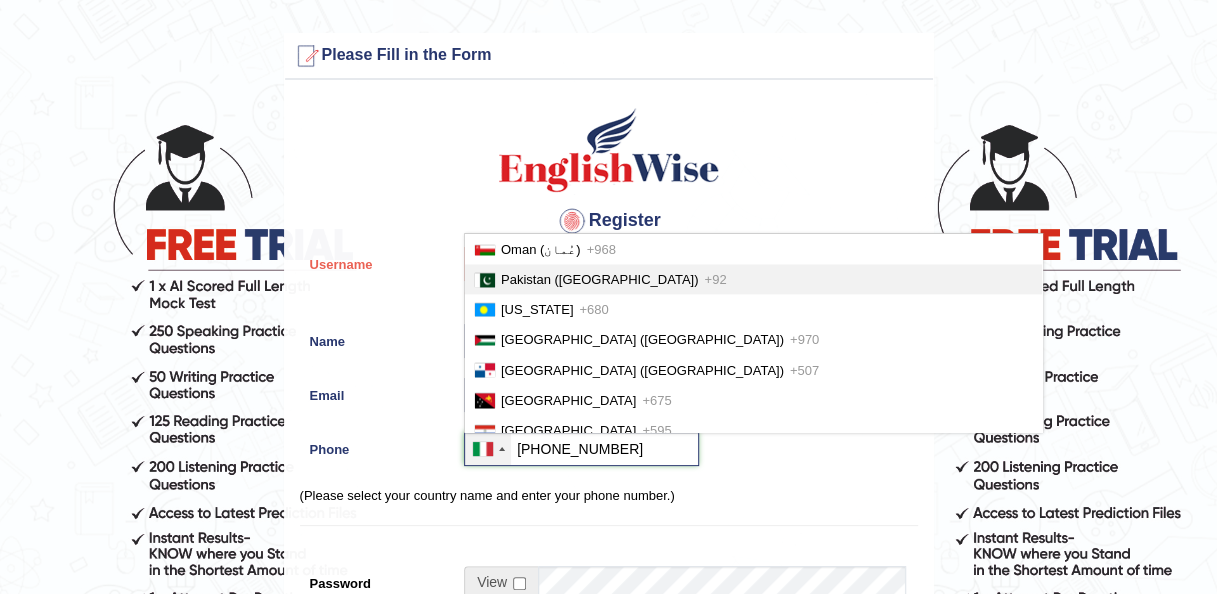 type on "+923339659346" 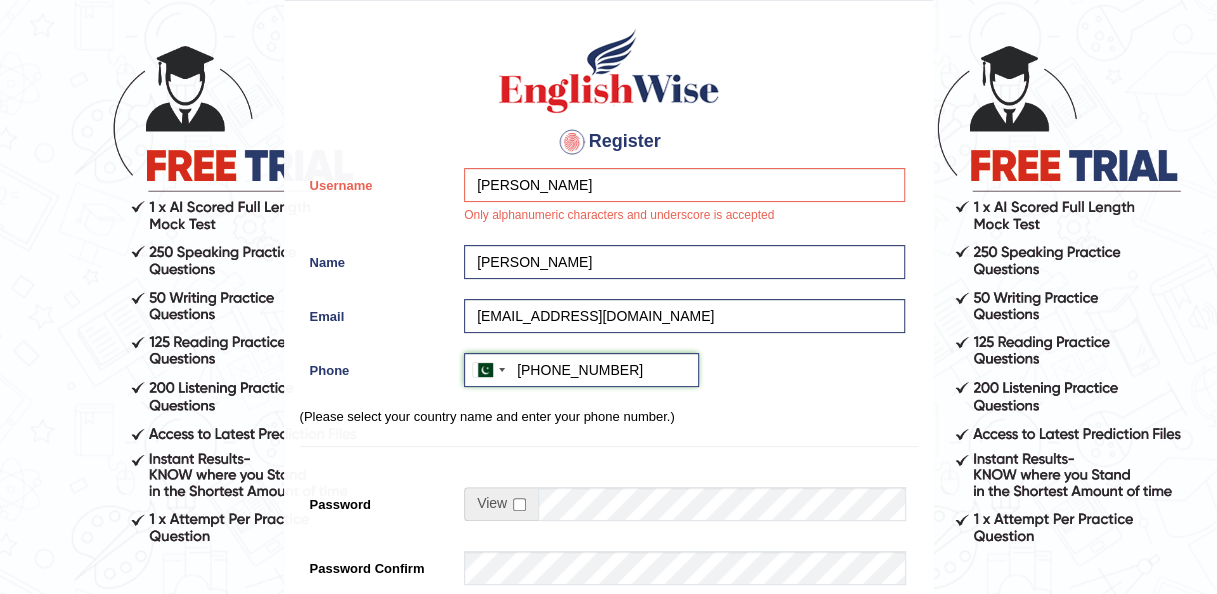 scroll, scrollTop: 100, scrollLeft: 0, axis: vertical 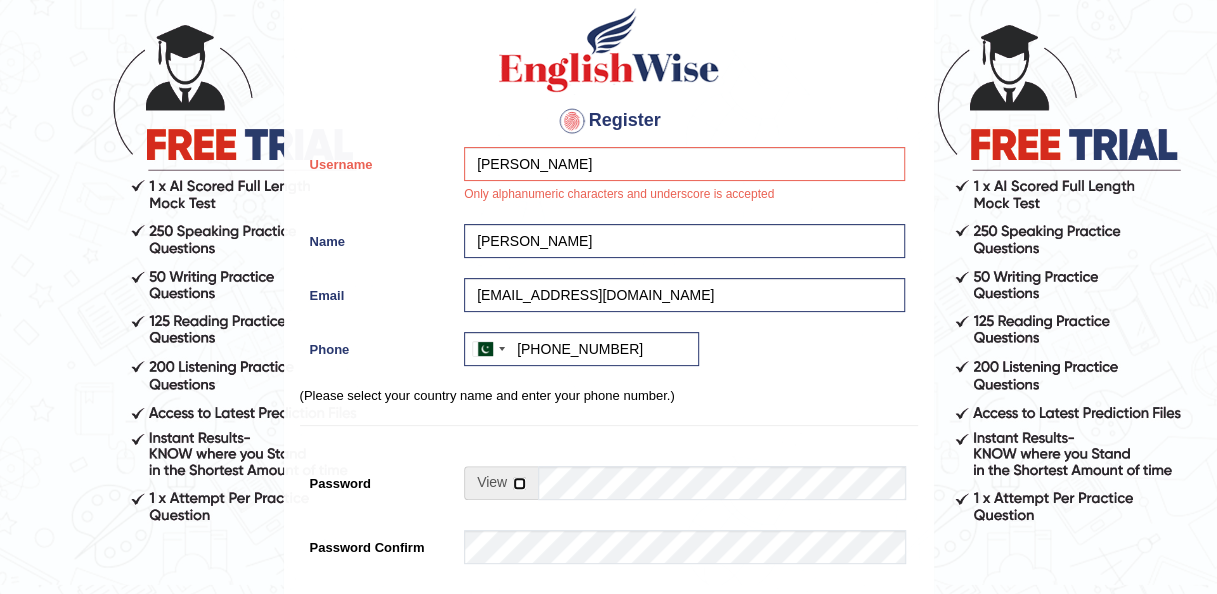 click at bounding box center (519, 483) 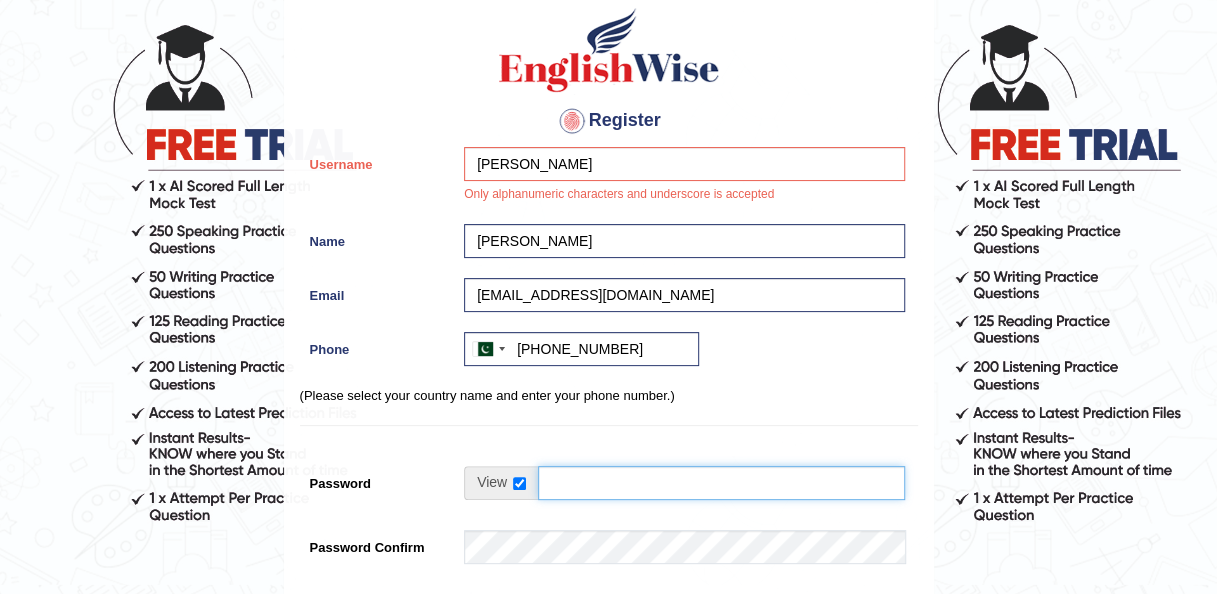 click on "Password" at bounding box center (721, 483) 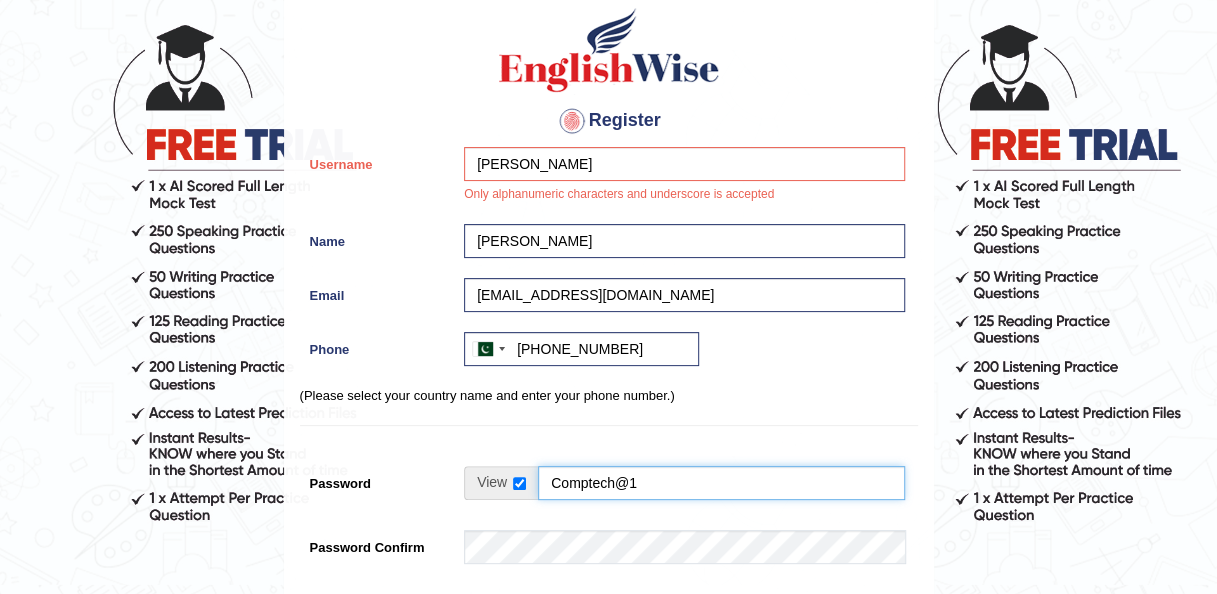 type on "Comptech@1" 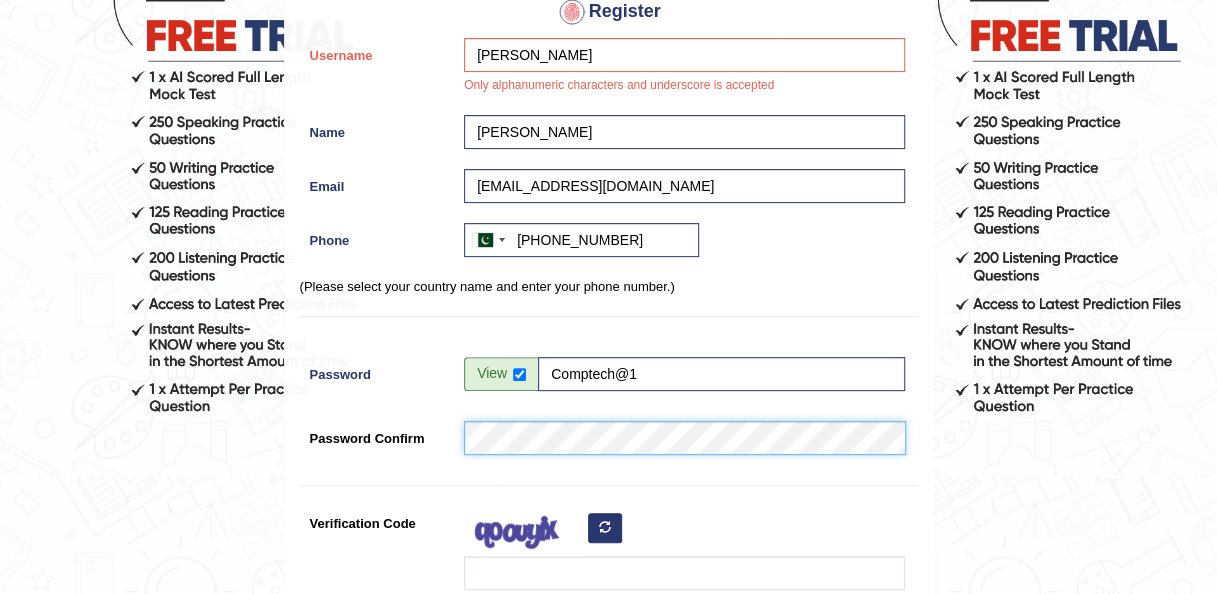 scroll, scrollTop: 300, scrollLeft: 0, axis: vertical 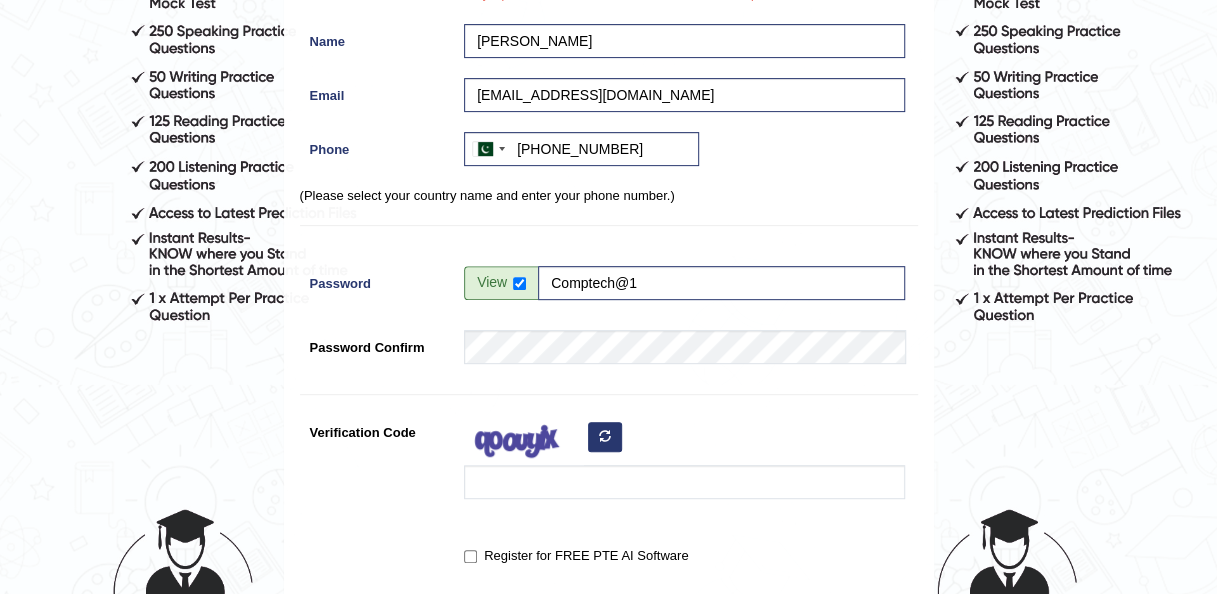click at bounding box center (605, 436) 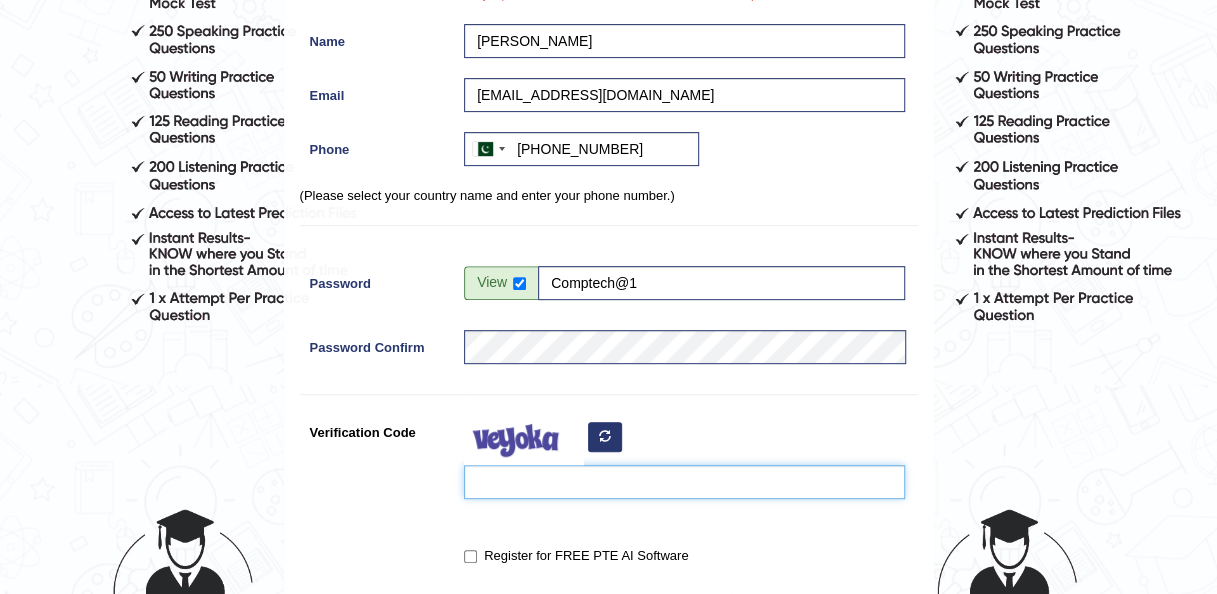 click on "Verification Code" at bounding box center (684, 482) 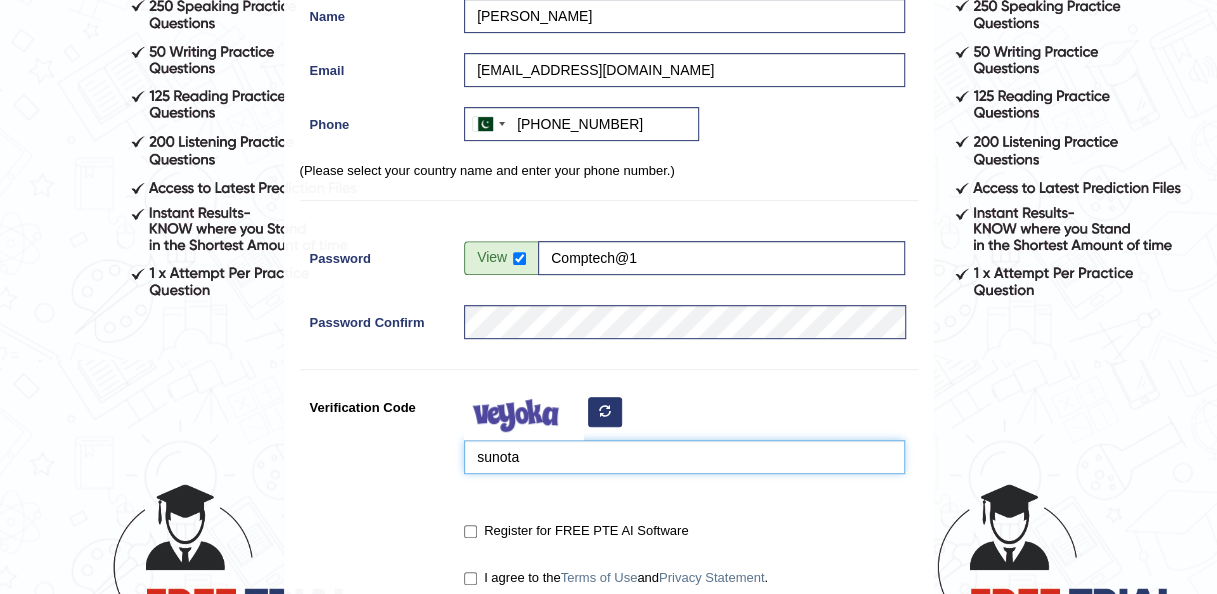 scroll, scrollTop: 400, scrollLeft: 0, axis: vertical 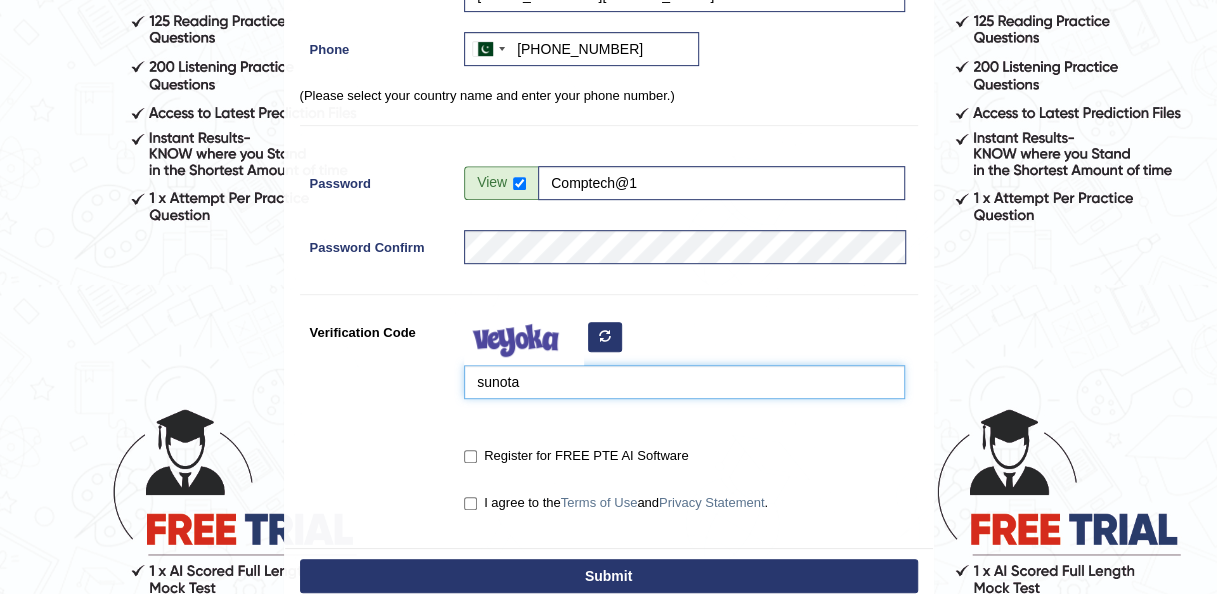 type on "sunota" 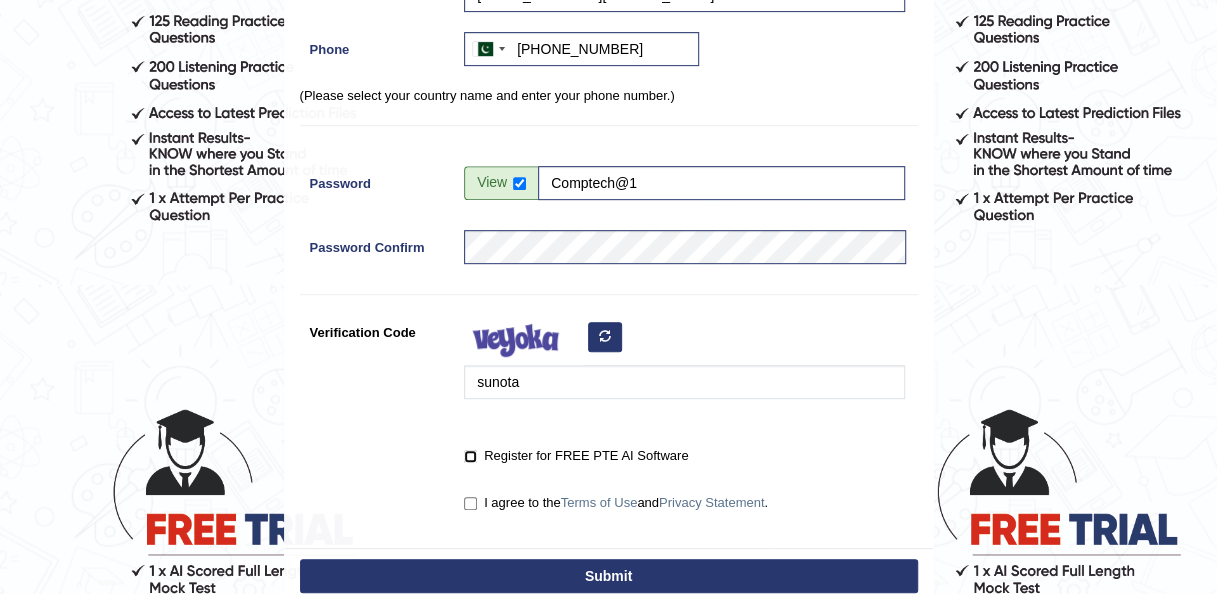 click on "Register for FREE PTE AI Software" at bounding box center [470, 456] 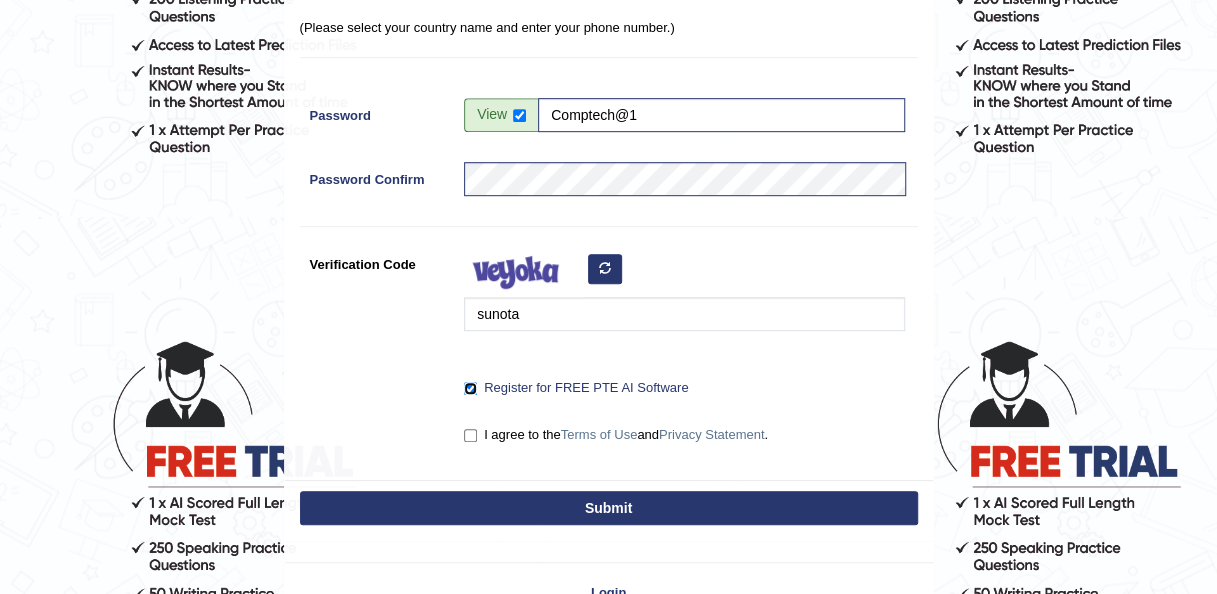 scroll, scrollTop: 500, scrollLeft: 0, axis: vertical 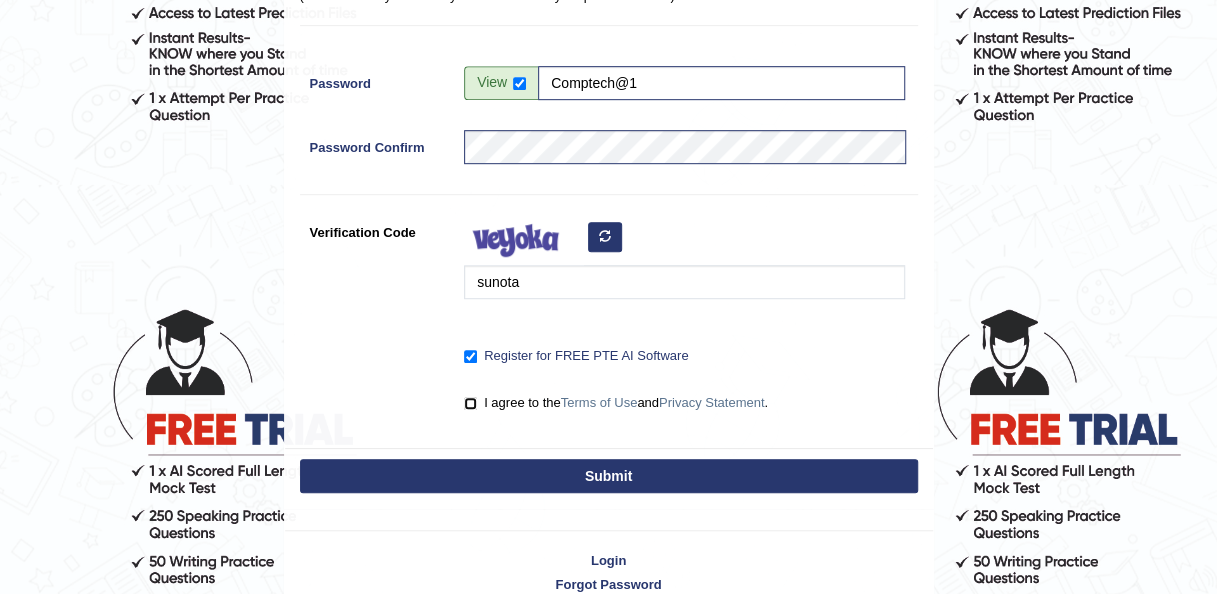 click on "I agree to the  Terms of Use  and  Privacy Statement ." at bounding box center (470, 403) 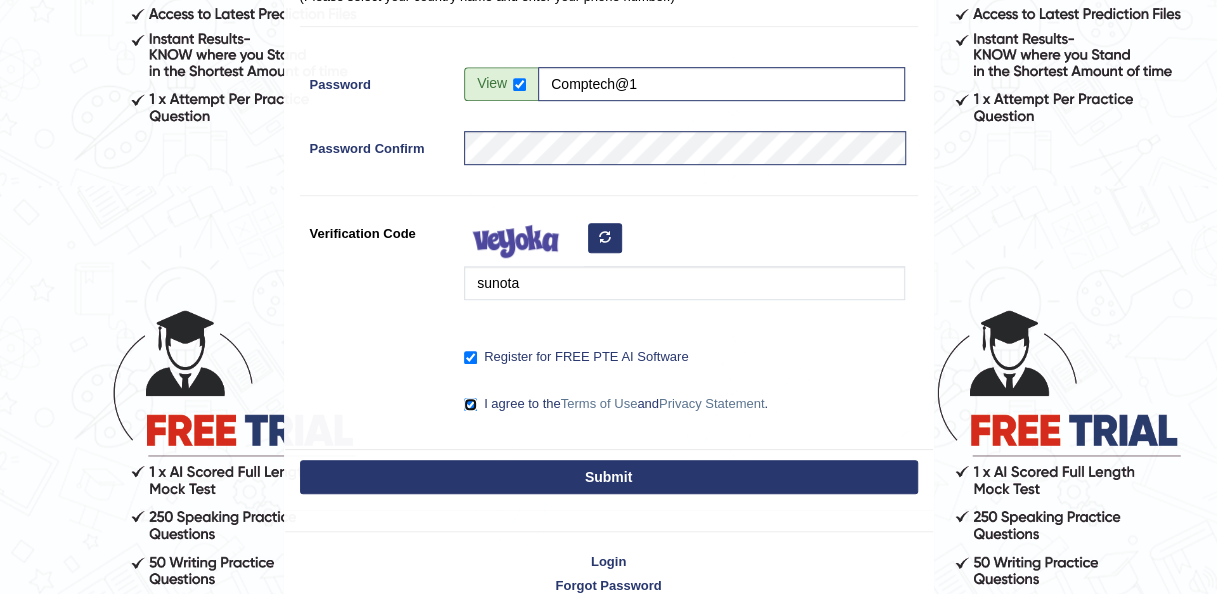 scroll, scrollTop: 500, scrollLeft: 0, axis: vertical 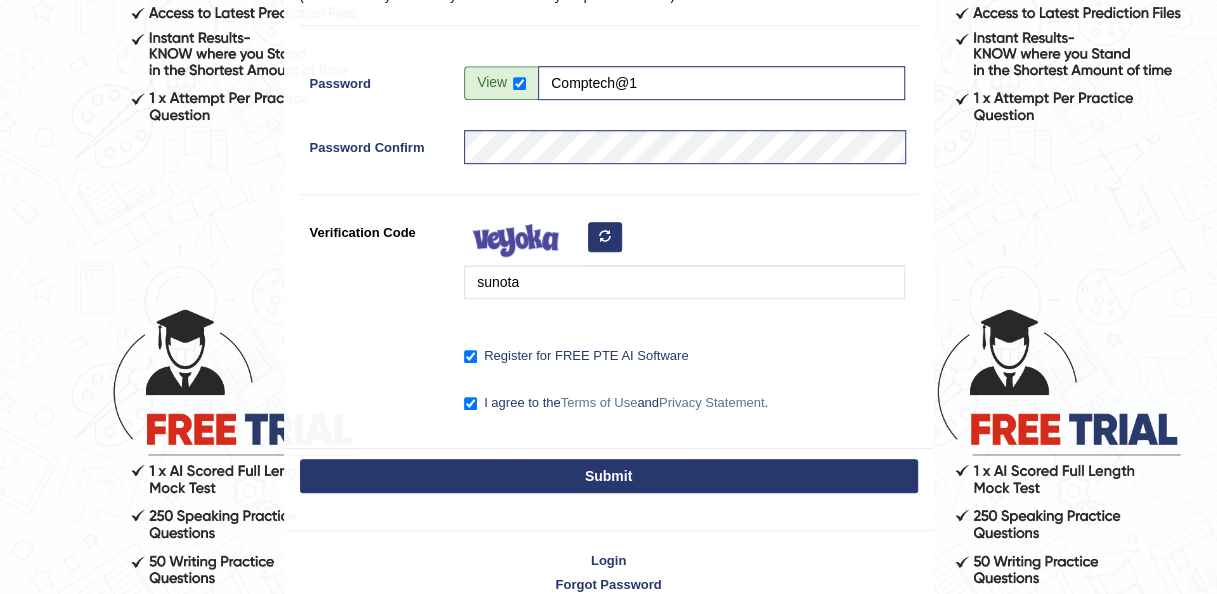 click on "Submit" at bounding box center (609, 476) 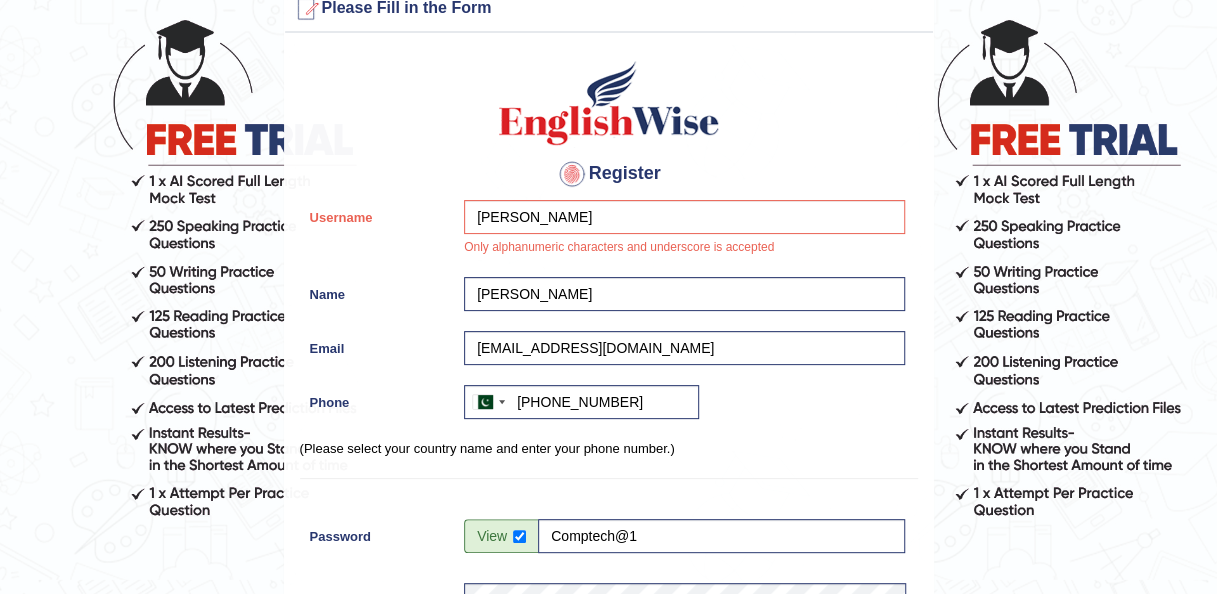 scroll, scrollTop: 104, scrollLeft: 0, axis: vertical 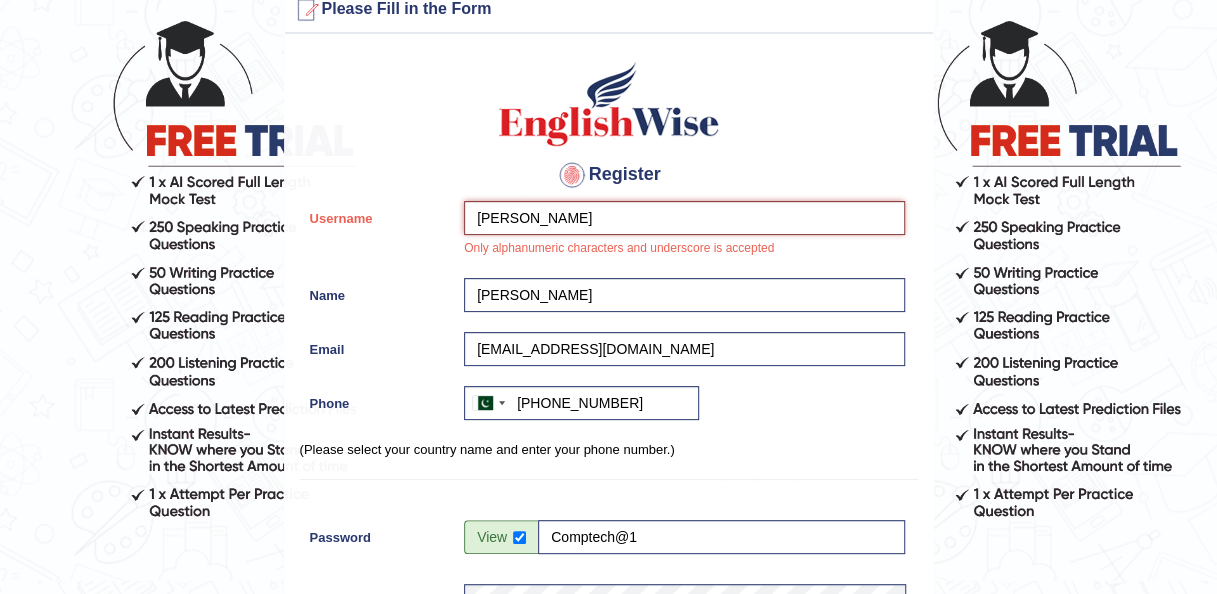 click on "[PERSON_NAME]" at bounding box center [684, 218] 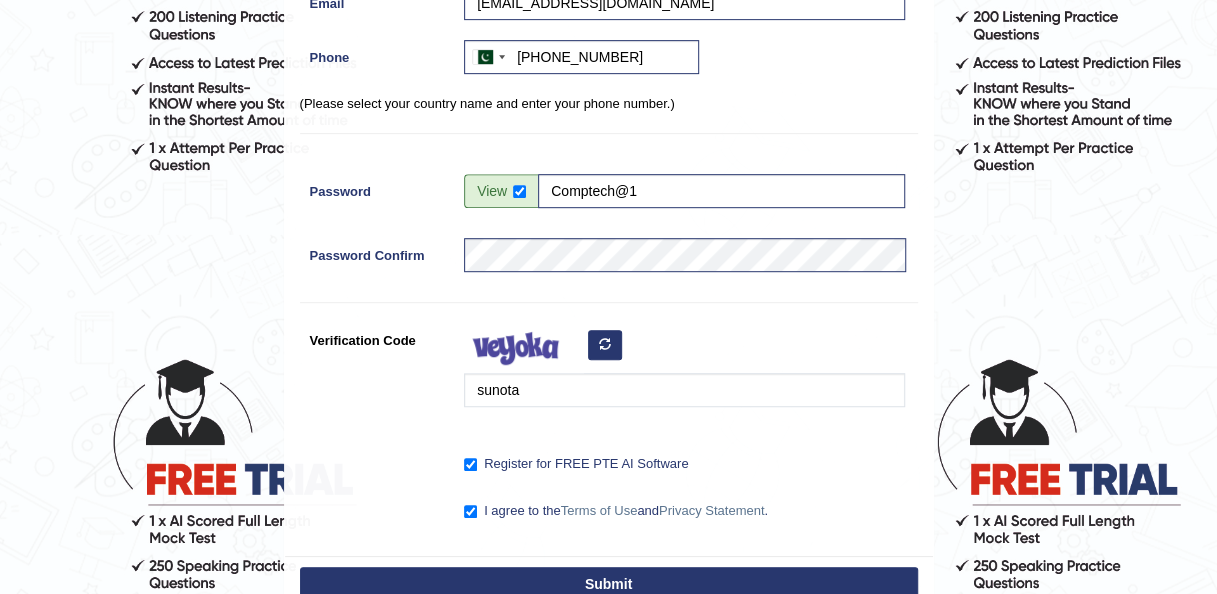 scroll, scrollTop: 504, scrollLeft: 0, axis: vertical 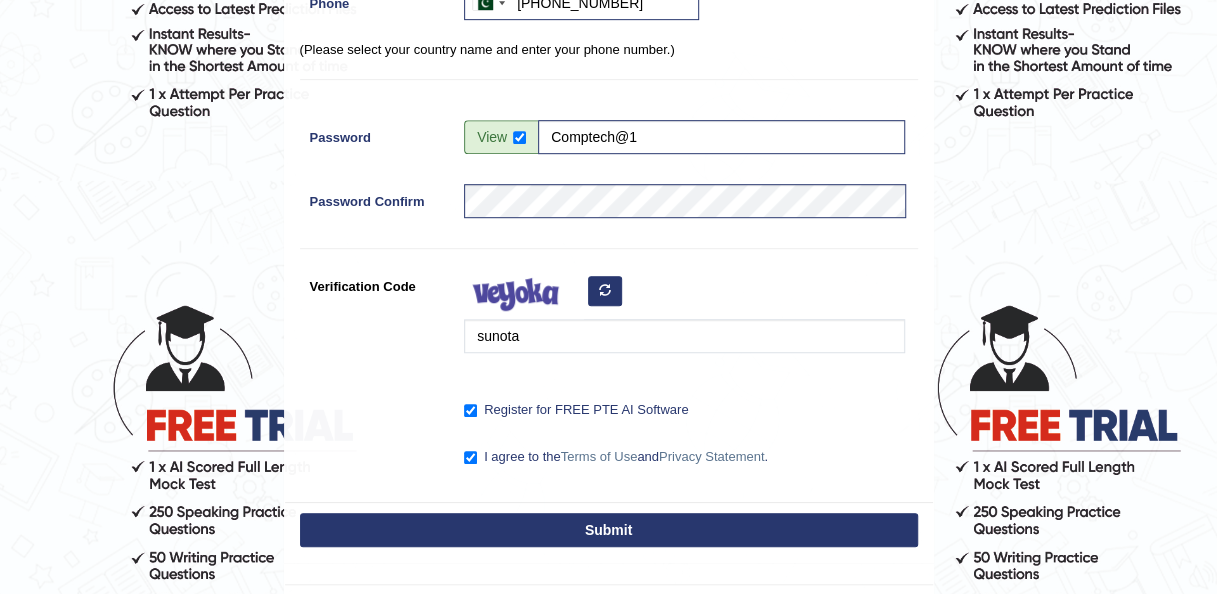 type on "ghayur" 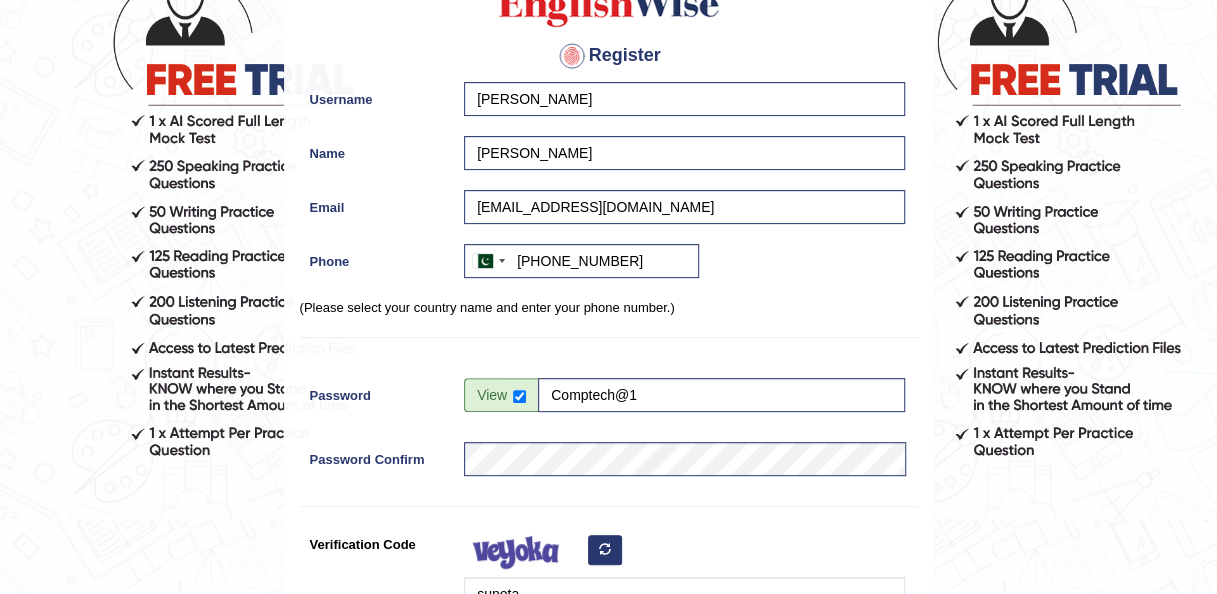 scroll, scrollTop: 124, scrollLeft: 0, axis: vertical 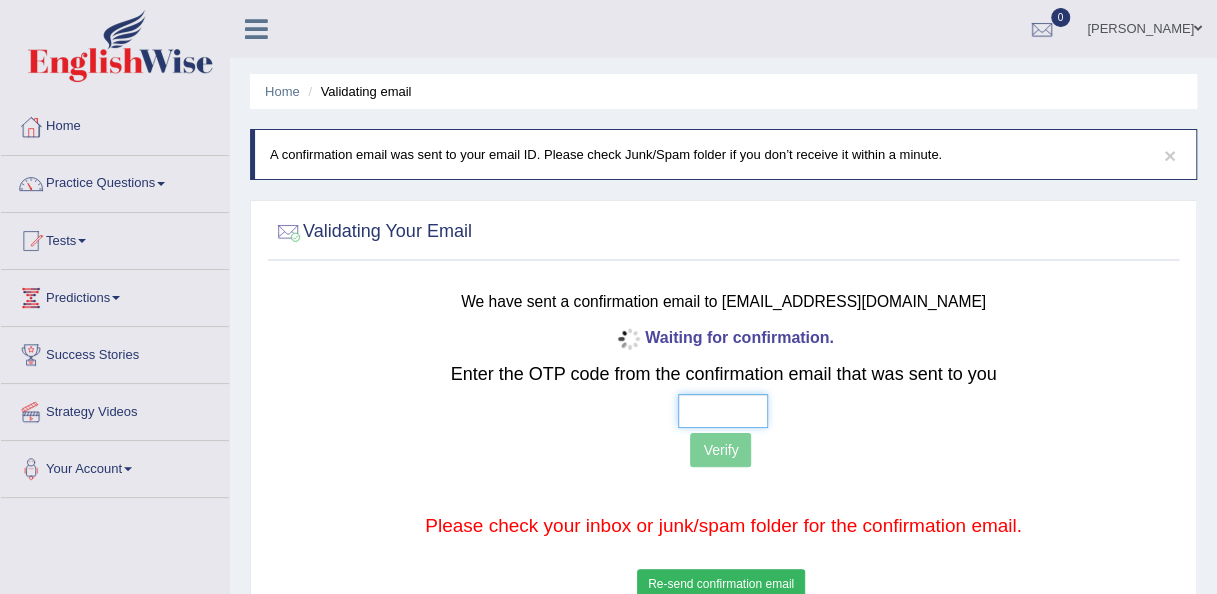 click at bounding box center [723, 411] 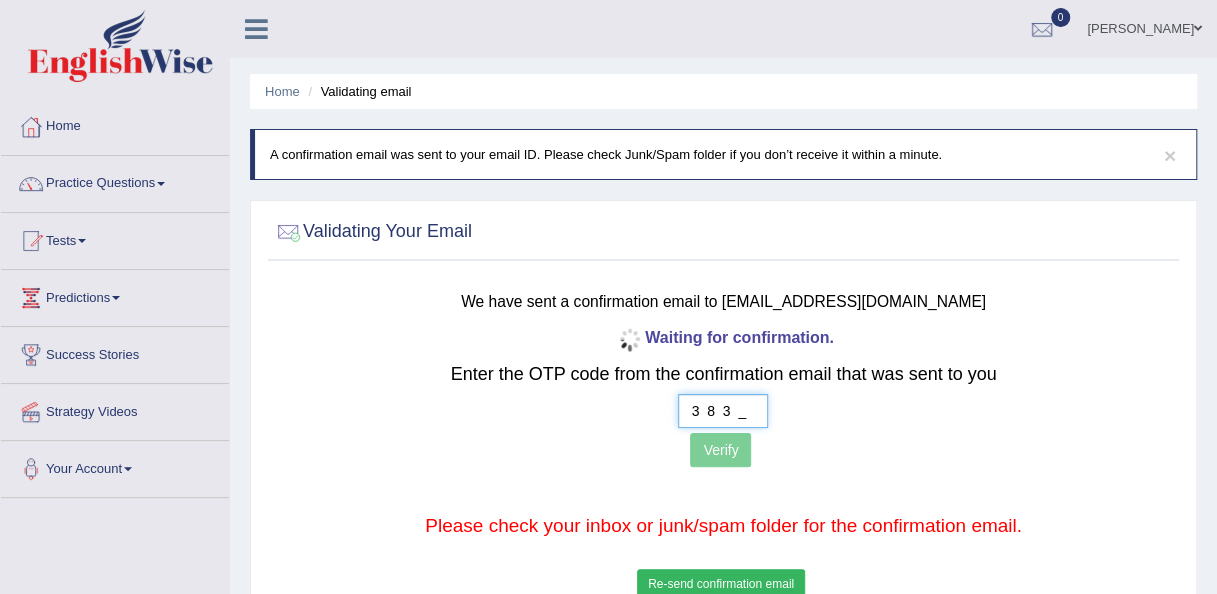 type on "3  8  3  7" 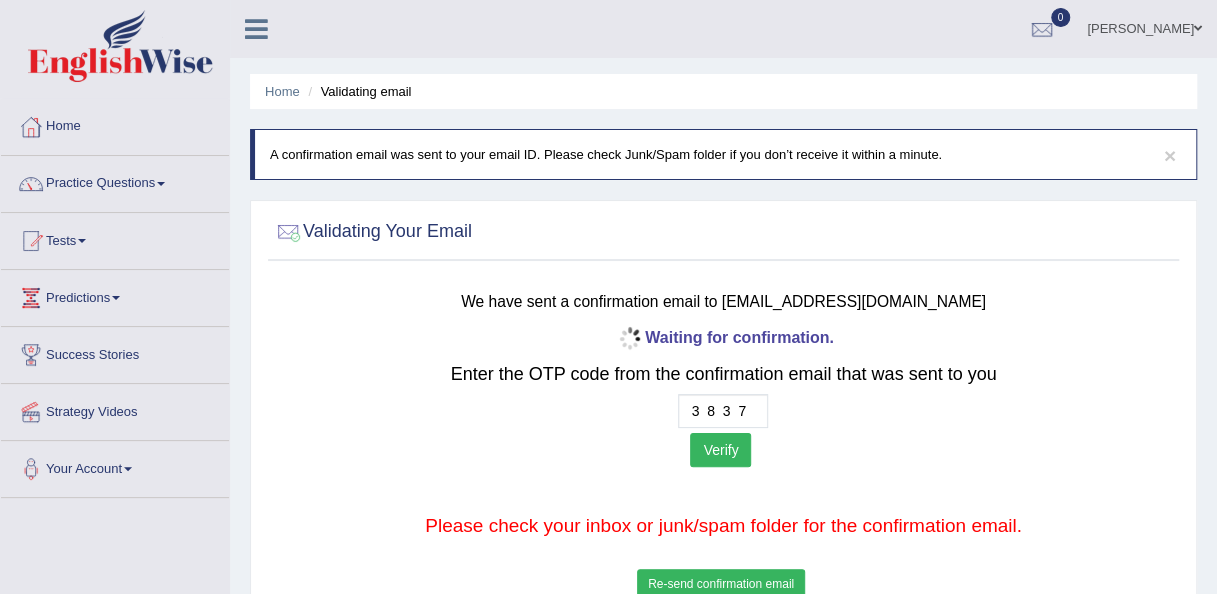 click on "Verify" at bounding box center [720, 450] 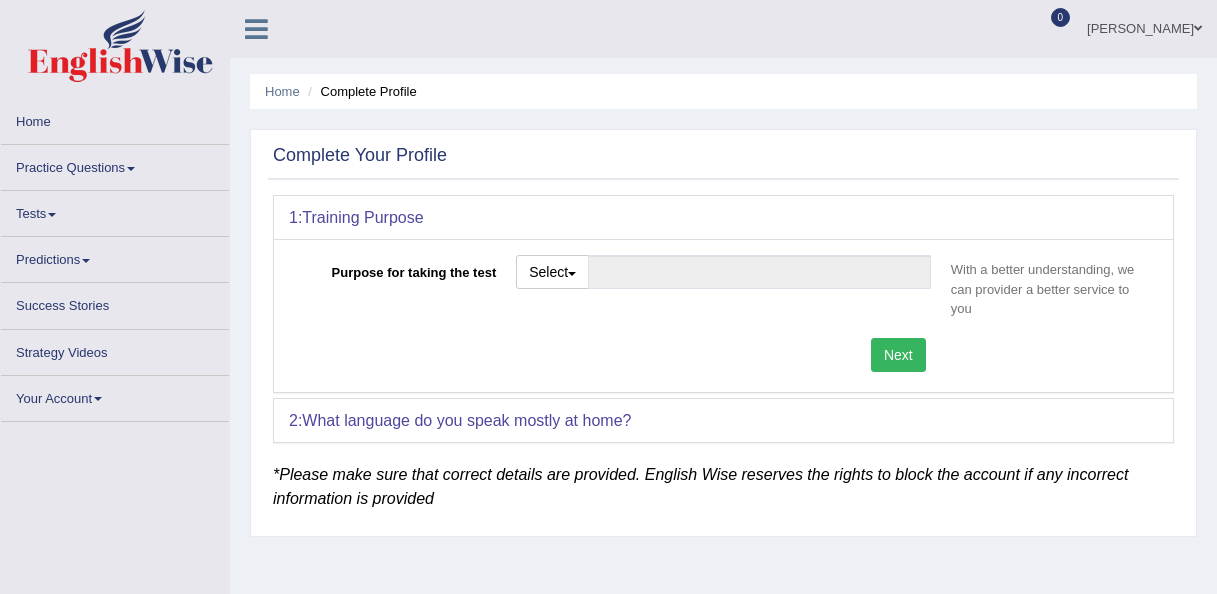 scroll, scrollTop: 0, scrollLeft: 0, axis: both 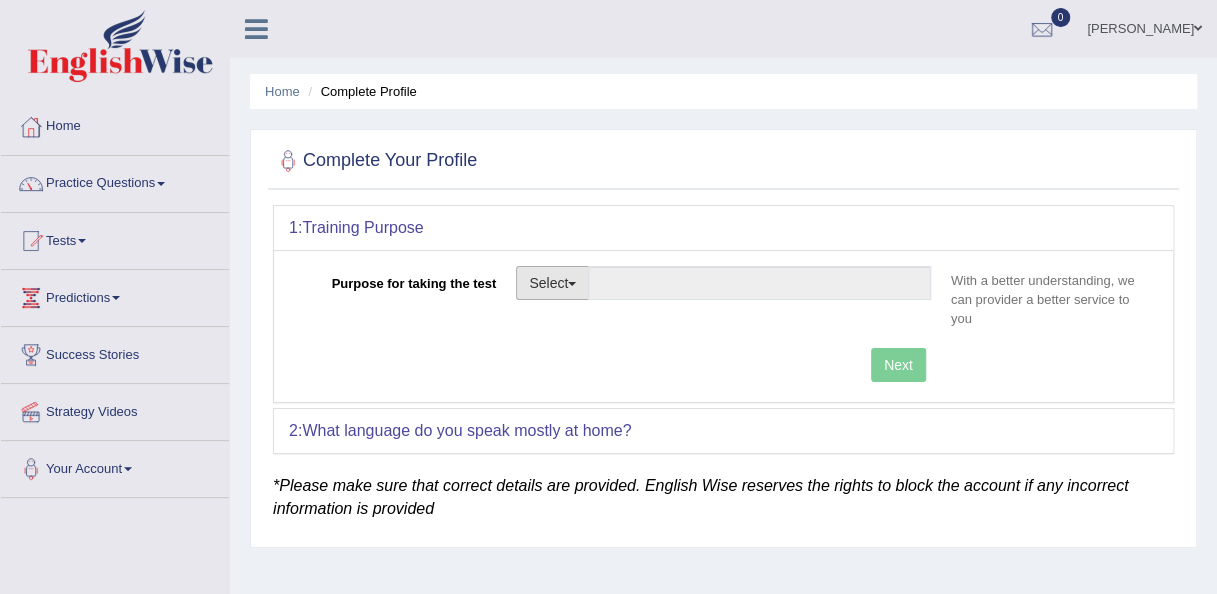 click on "Select" at bounding box center (552, 283) 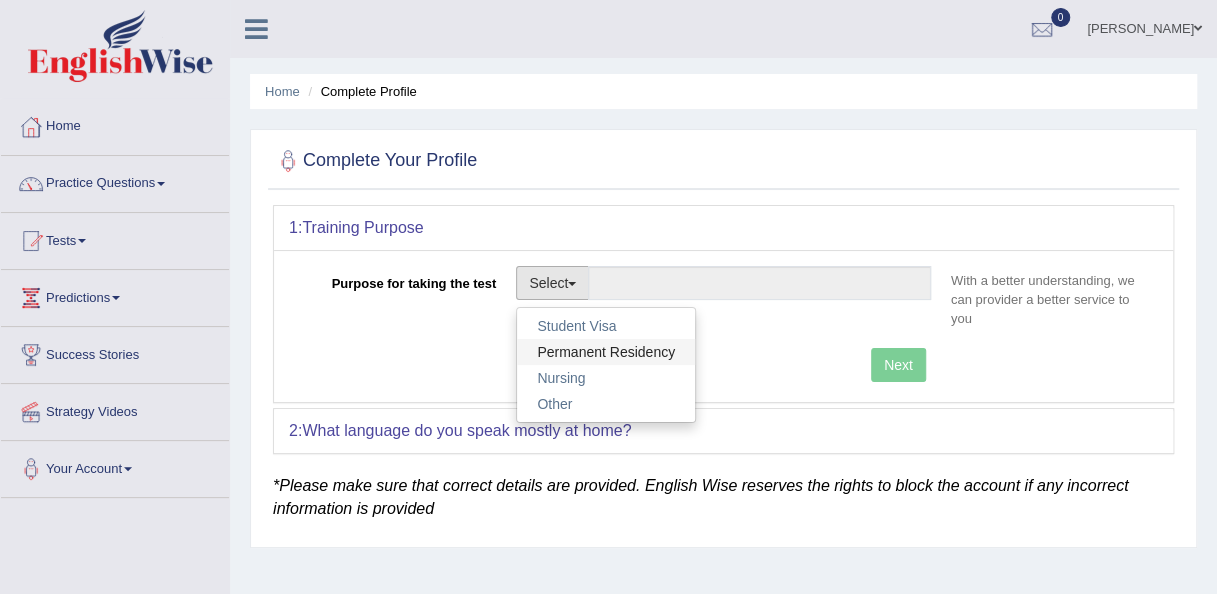 click on "Permanent Residency" at bounding box center (606, 352) 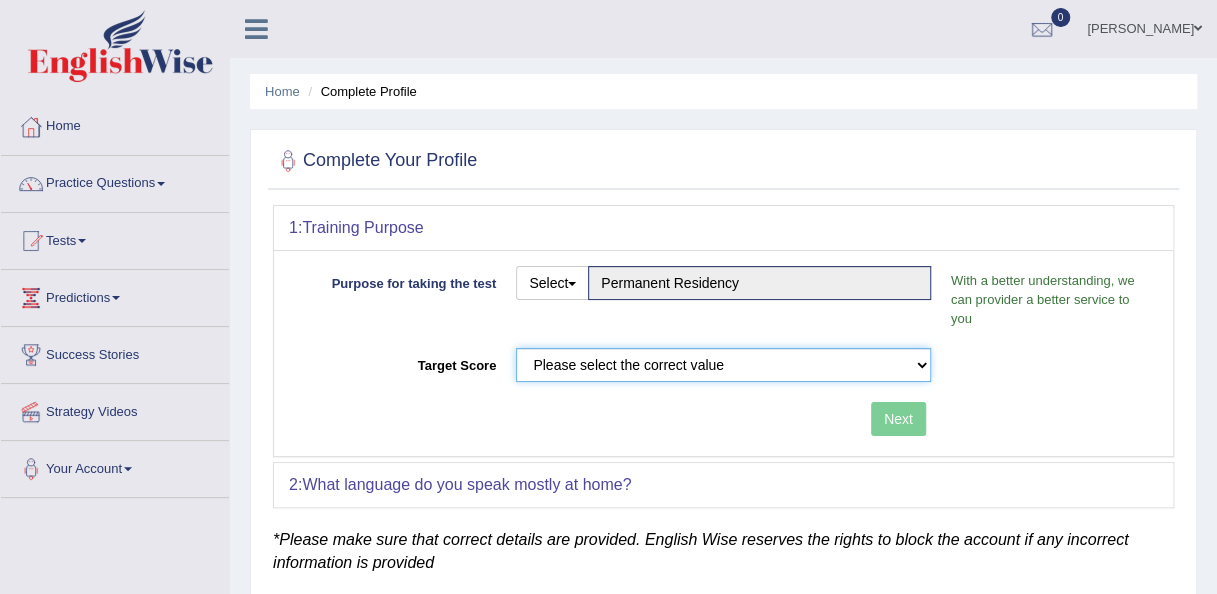 click on "Please select the correct value
50 (6 bands)
58 (6.5 bands)
65 (7 bands)
79 (8 bands)" at bounding box center (723, 365) 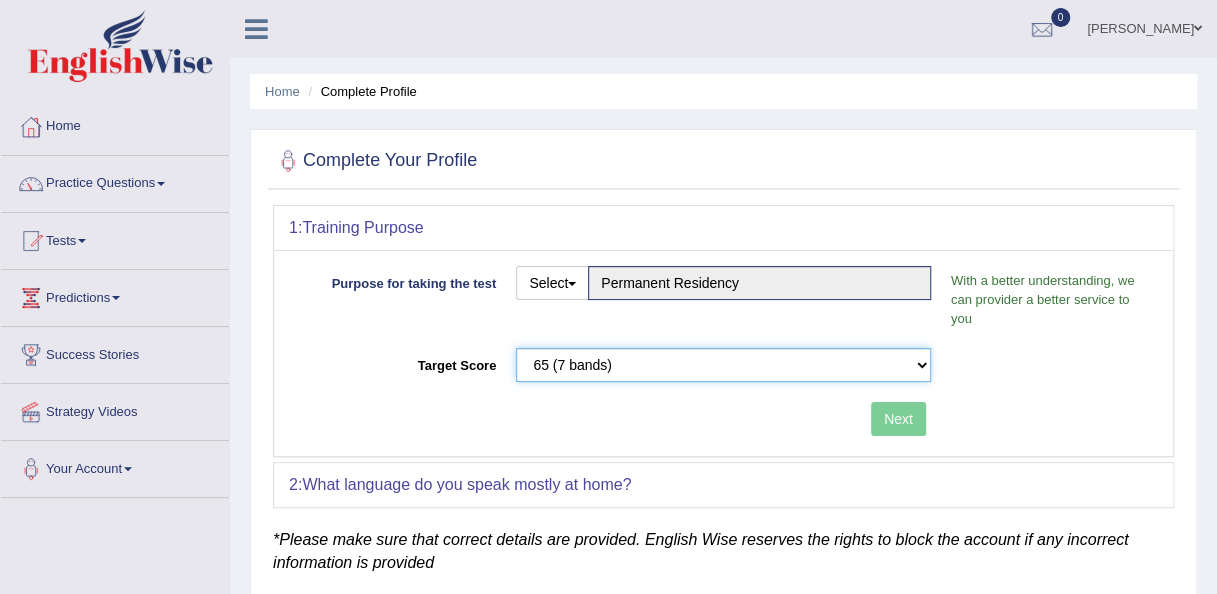 click on "Please select the correct value
50 (6 bands)
58 (6.5 bands)
65 (7 bands)
79 (8 bands)" at bounding box center (723, 365) 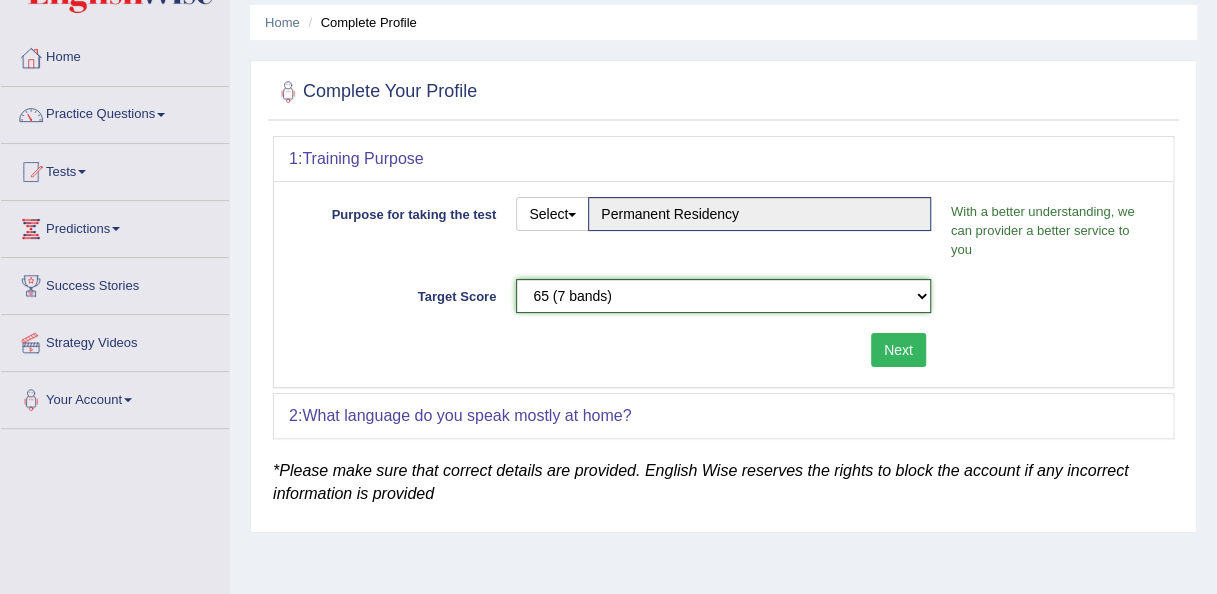 scroll, scrollTop: 100, scrollLeft: 0, axis: vertical 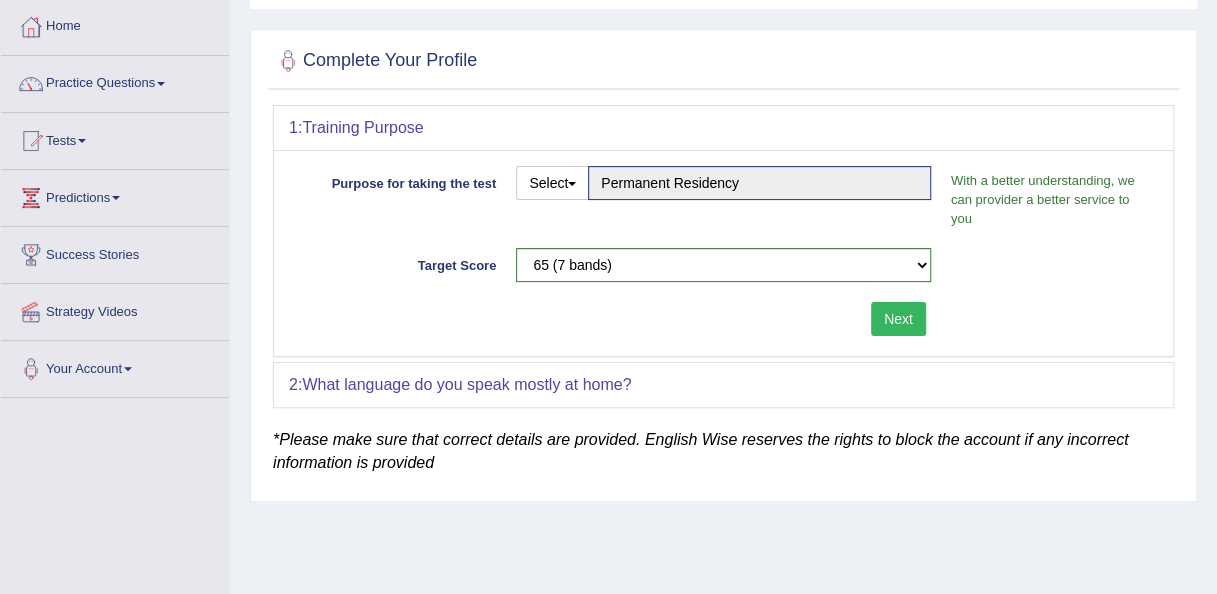 click on "Next" at bounding box center [898, 319] 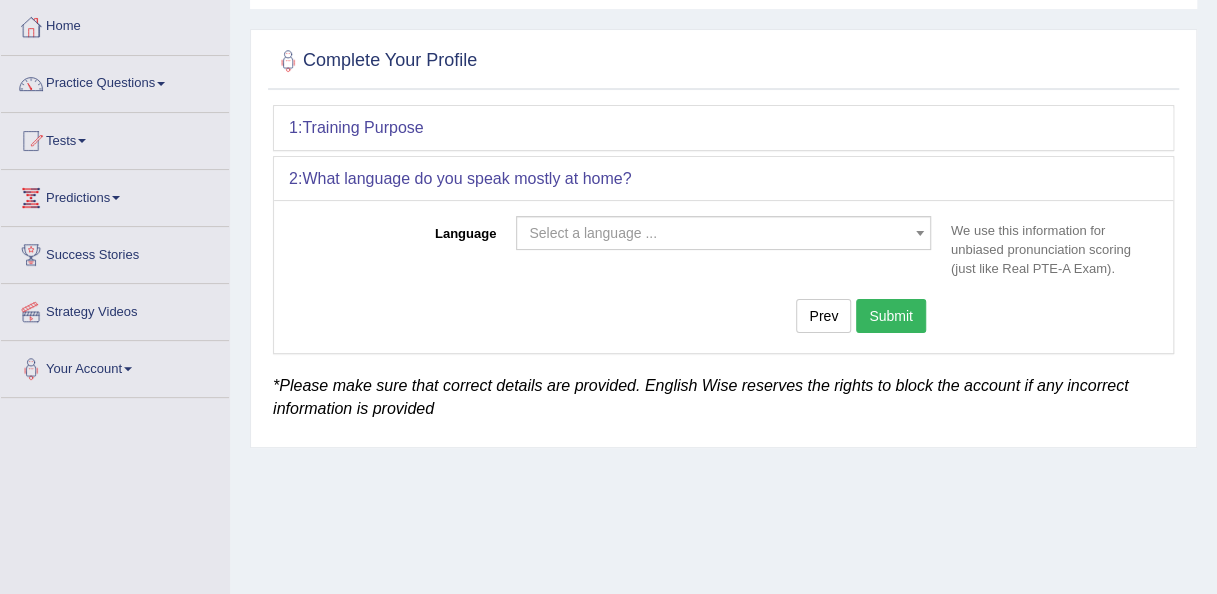 click on "Select a language ..." at bounding box center (717, 233) 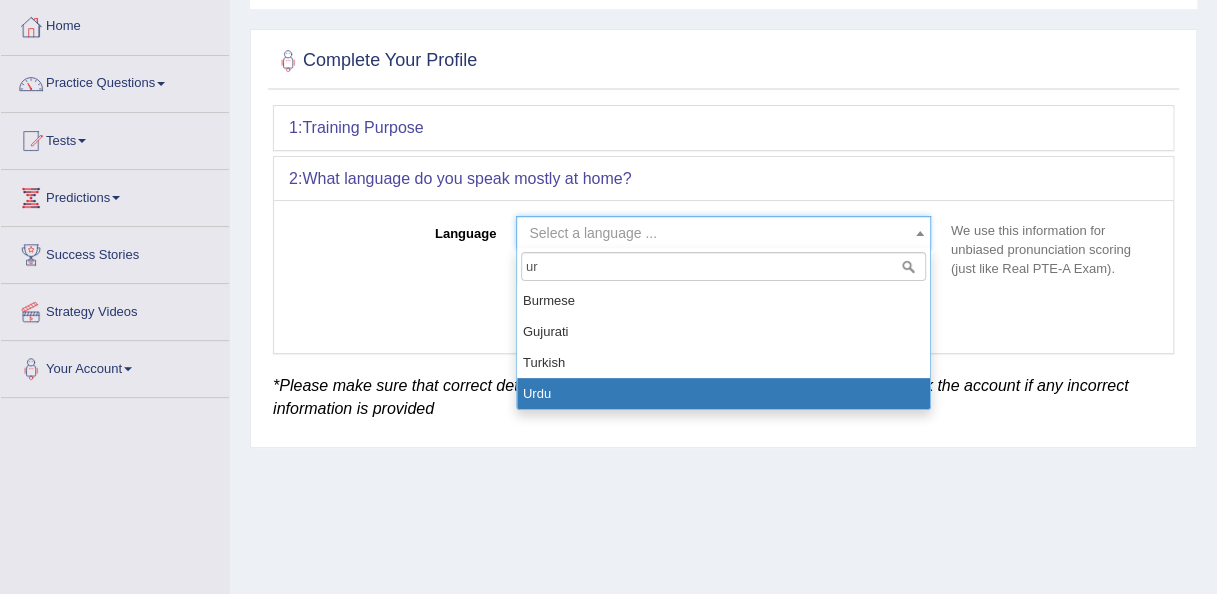 type on "ur" 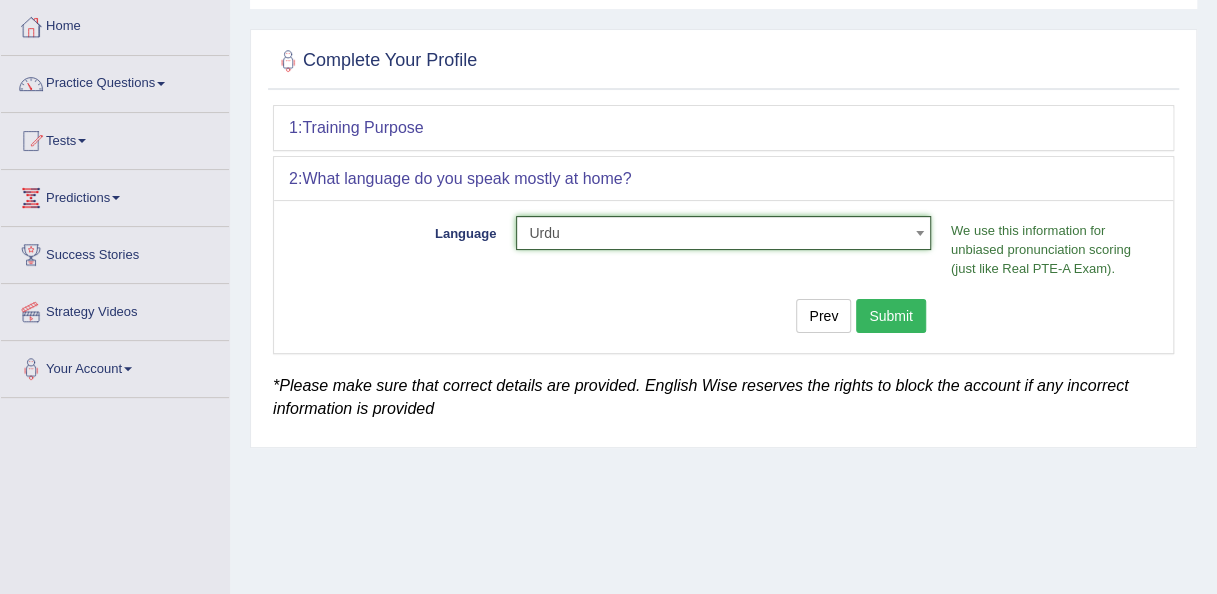click on "Submit" at bounding box center (891, 316) 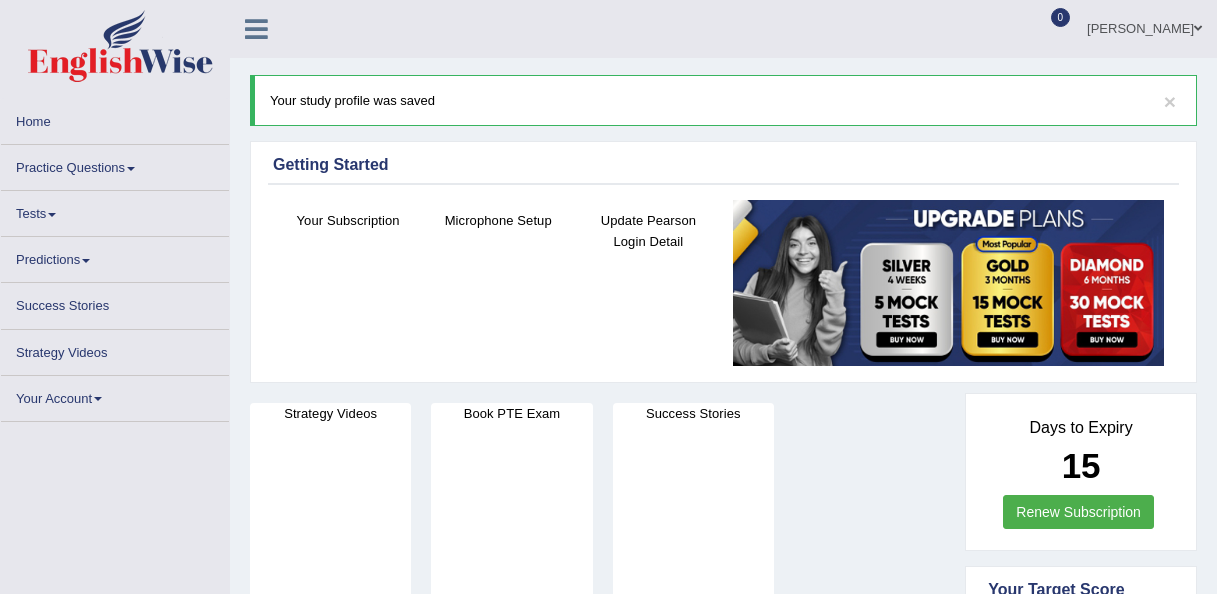 scroll, scrollTop: 0, scrollLeft: 0, axis: both 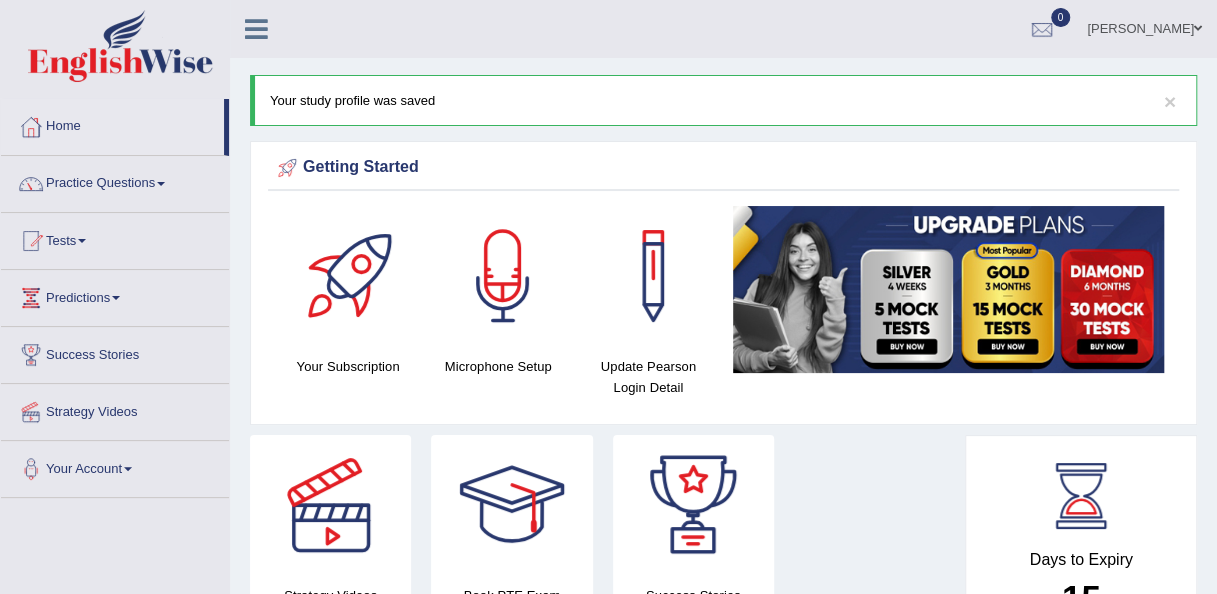 click at bounding box center [161, 184] 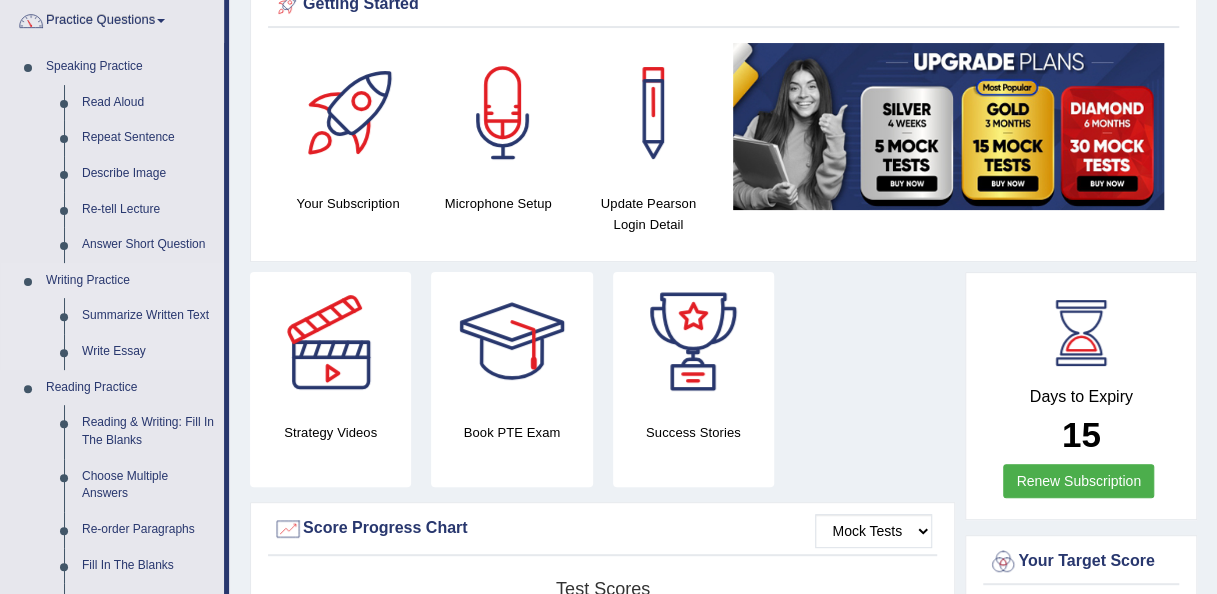 scroll, scrollTop: 200, scrollLeft: 0, axis: vertical 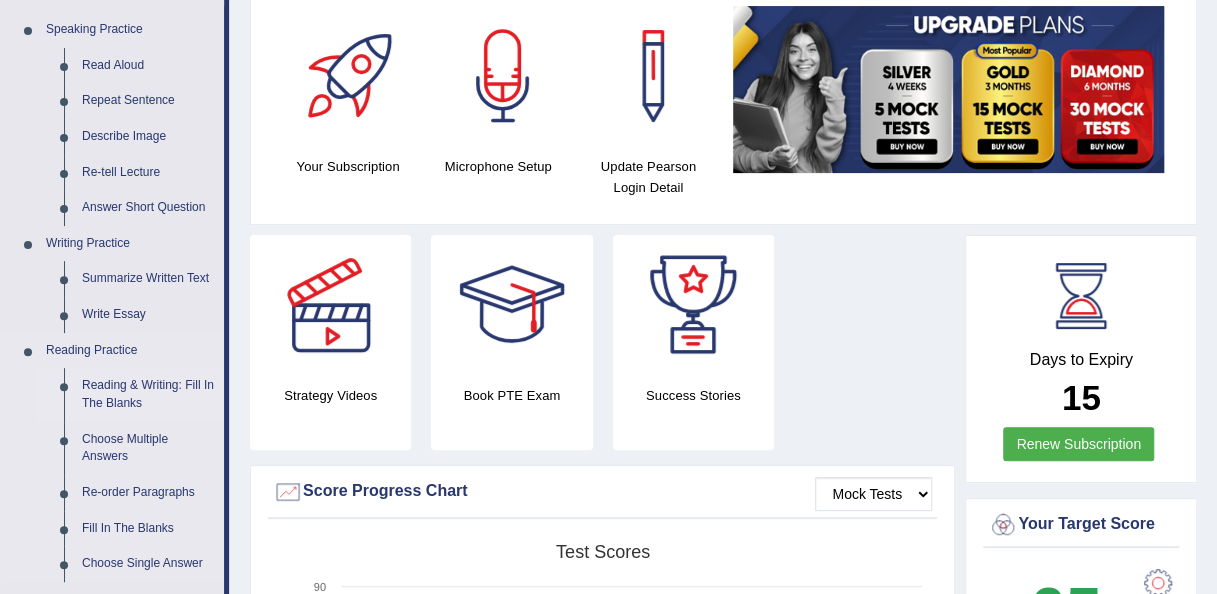 click on "Reading & Writing: Fill In The Blanks" at bounding box center (148, 394) 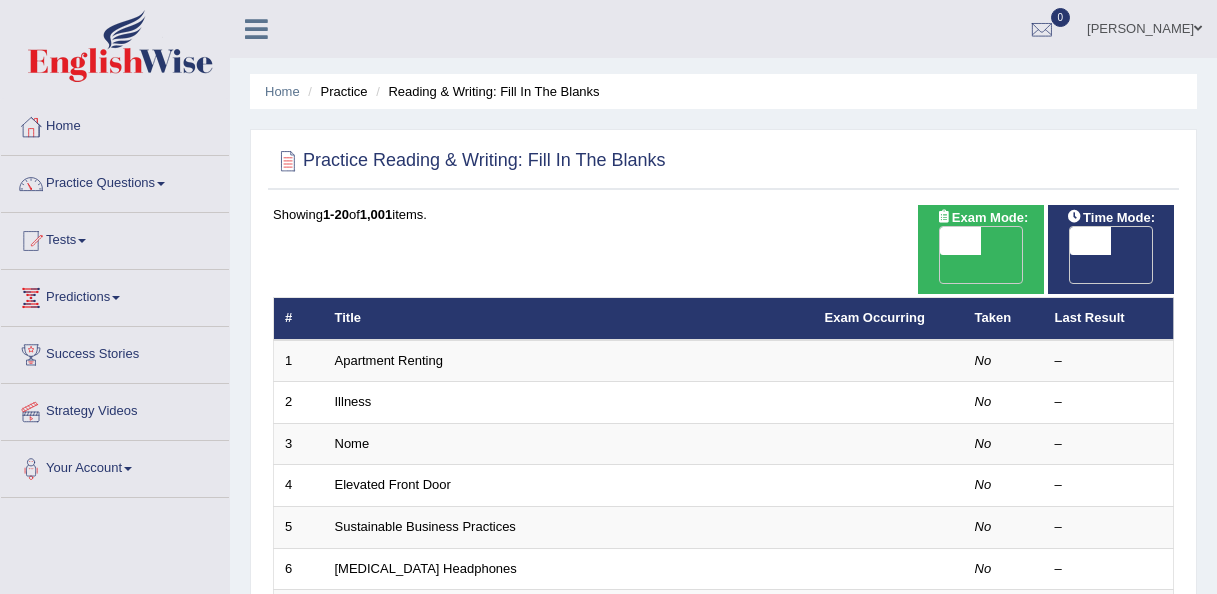 scroll, scrollTop: 0, scrollLeft: 0, axis: both 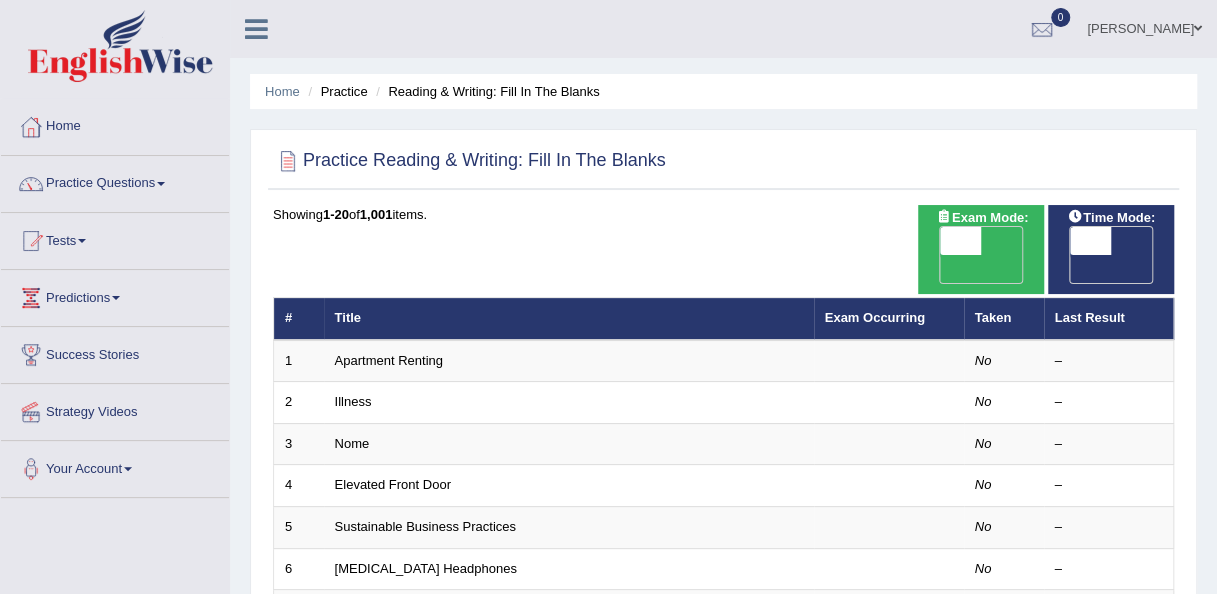 click on "OFF" at bounding box center (919, 269) 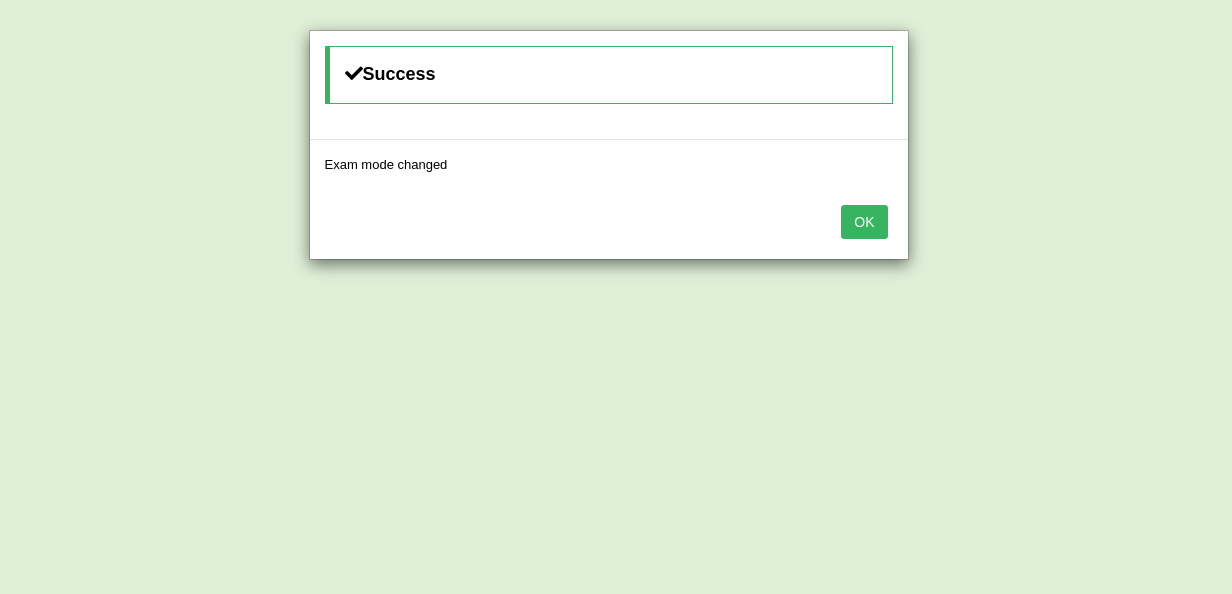click on "OK" at bounding box center [864, 222] 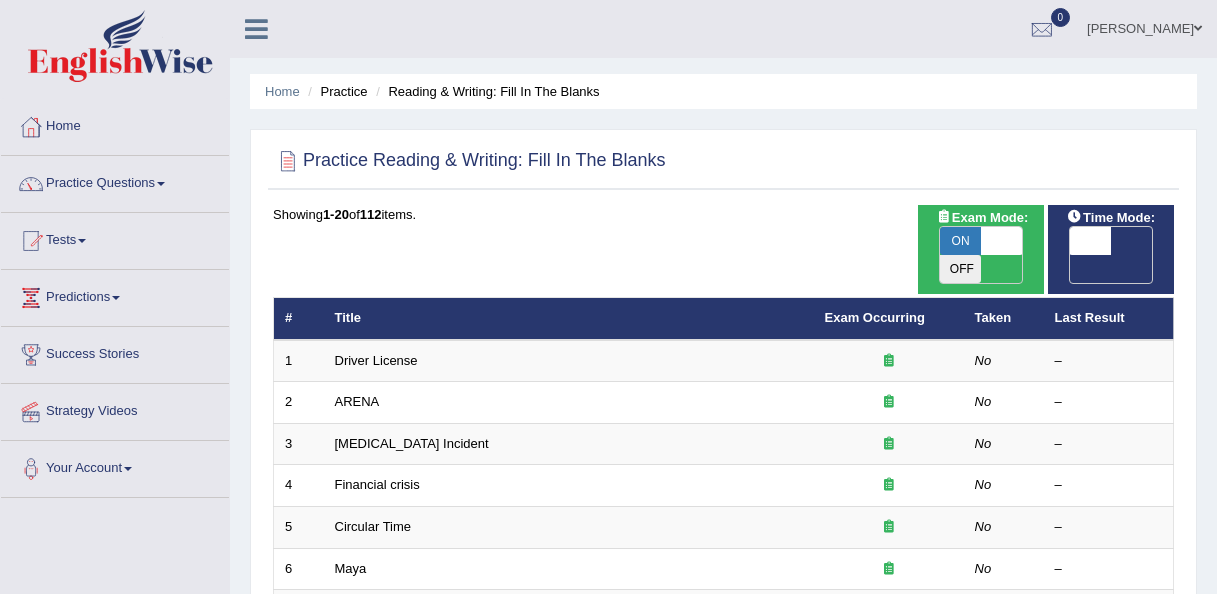 scroll, scrollTop: 0, scrollLeft: 0, axis: both 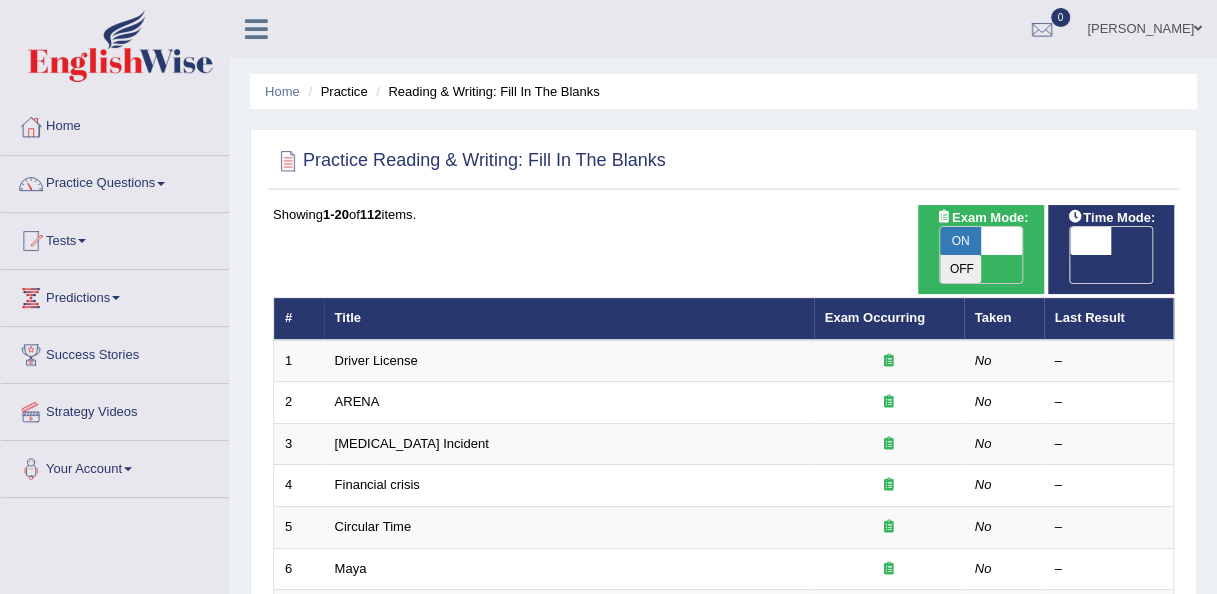 click on "OFF" at bounding box center [1049, 269] 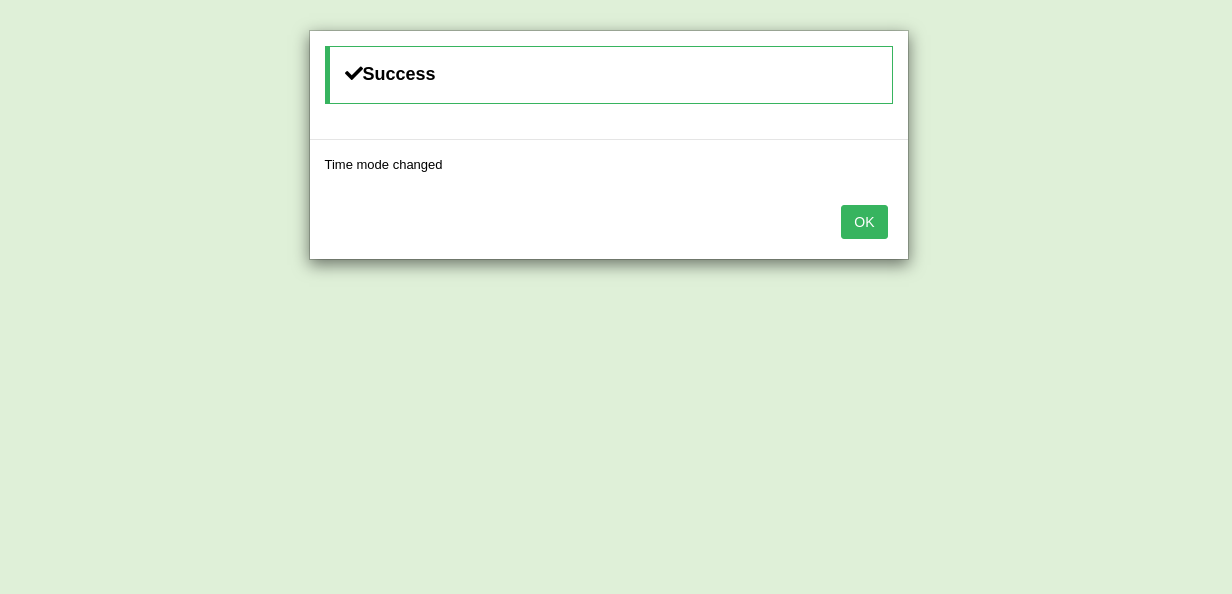 click on "OK" at bounding box center (864, 222) 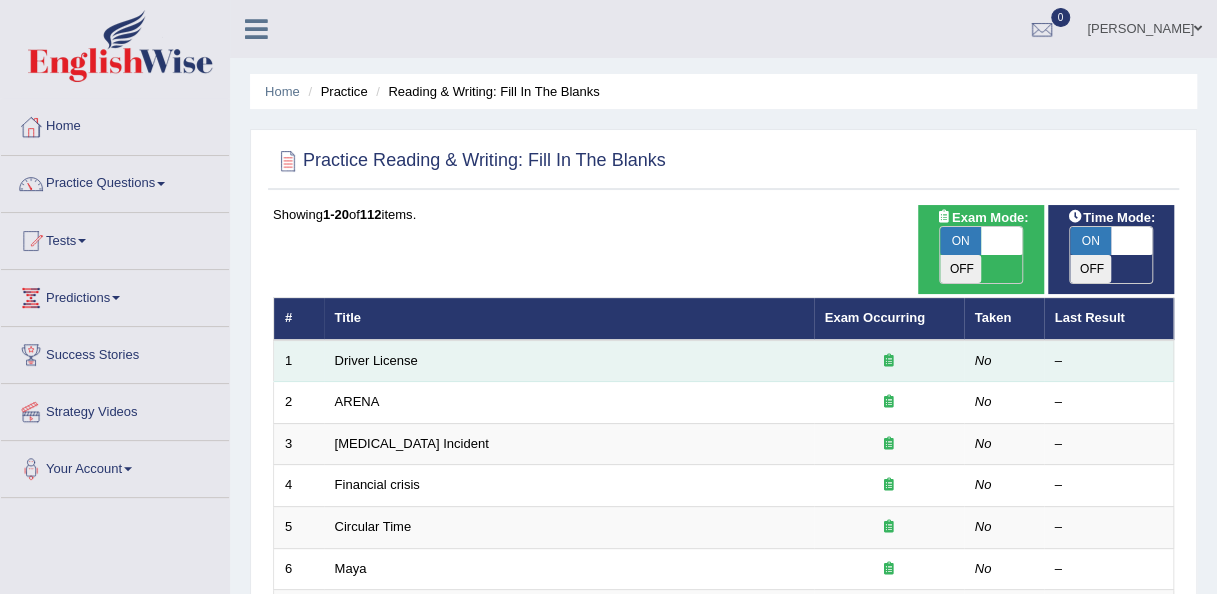 click on "Driver License" at bounding box center [569, 361] 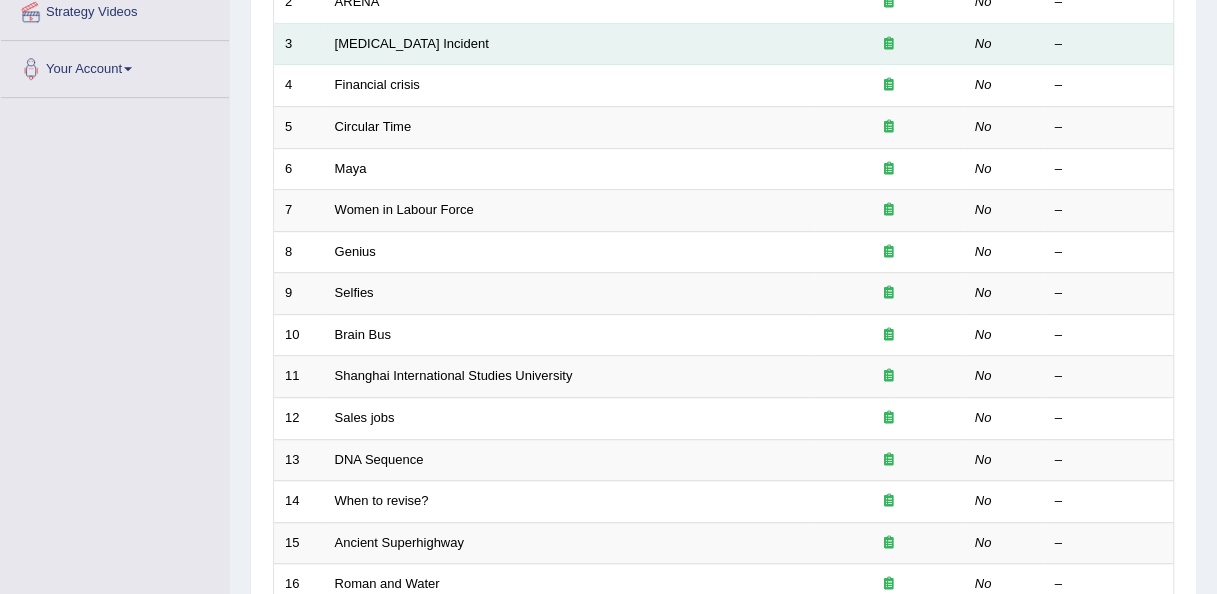 scroll, scrollTop: 100, scrollLeft: 0, axis: vertical 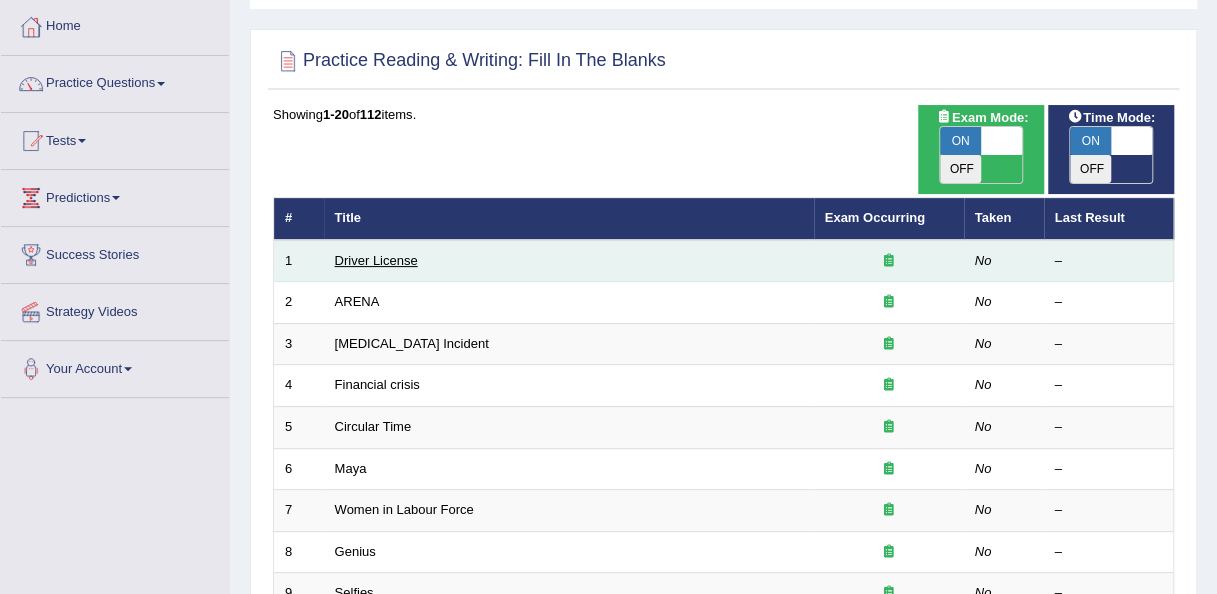 click on "Driver License" at bounding box center [376, 260] 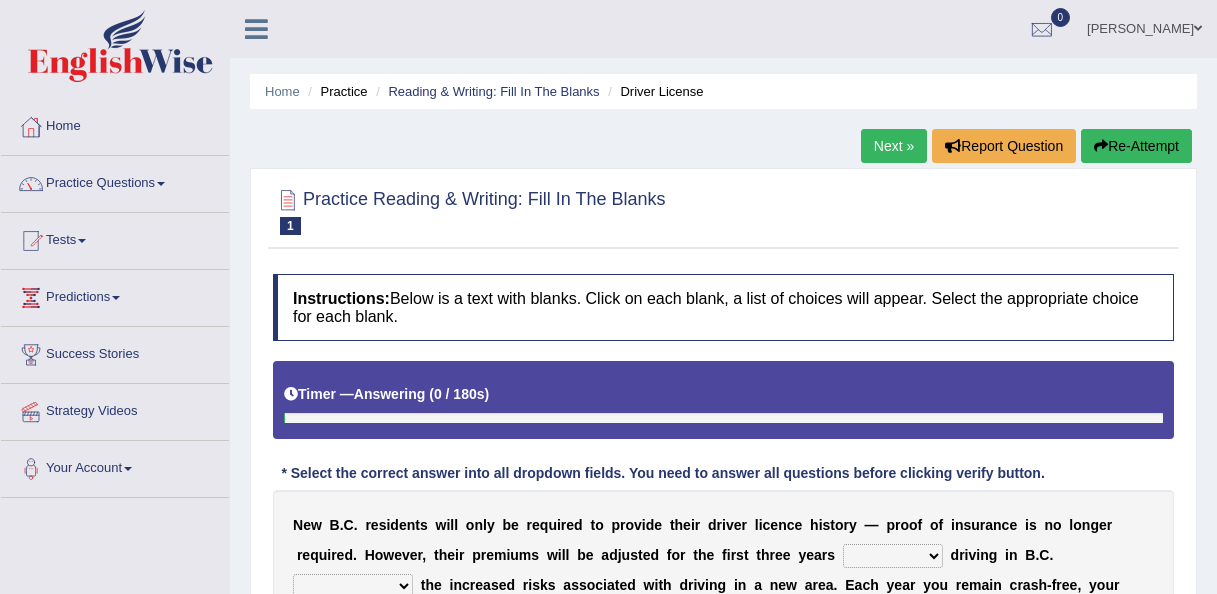 scroll, scrollTop: 0, scrollLeft: 0, axis: both 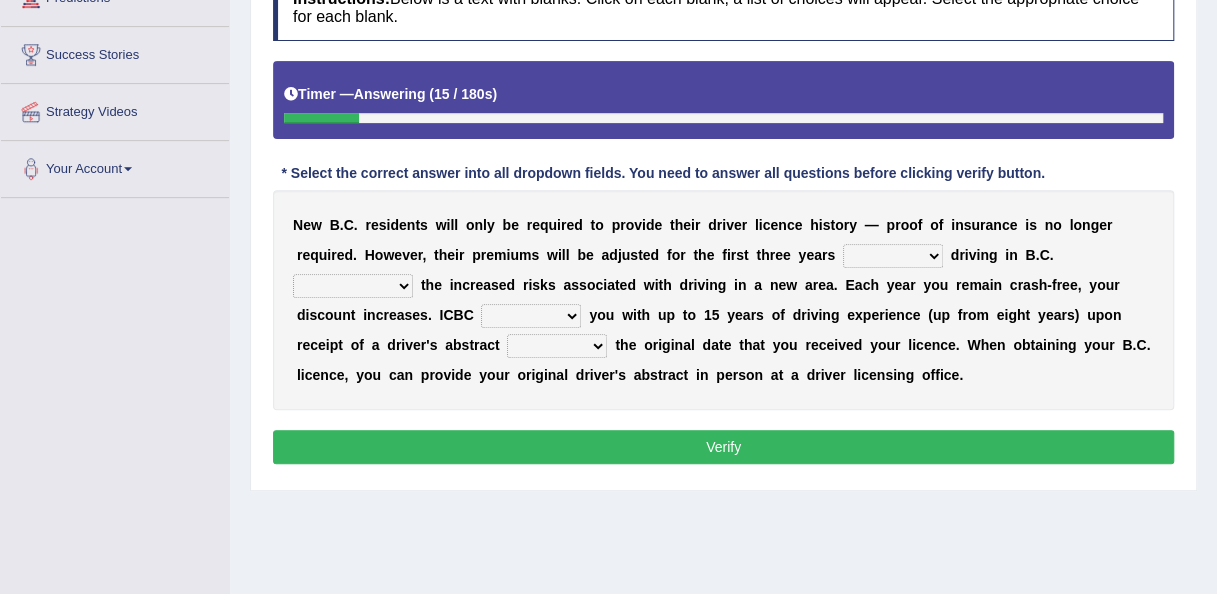 click on "within among against of" at bounding box center (893, 256) 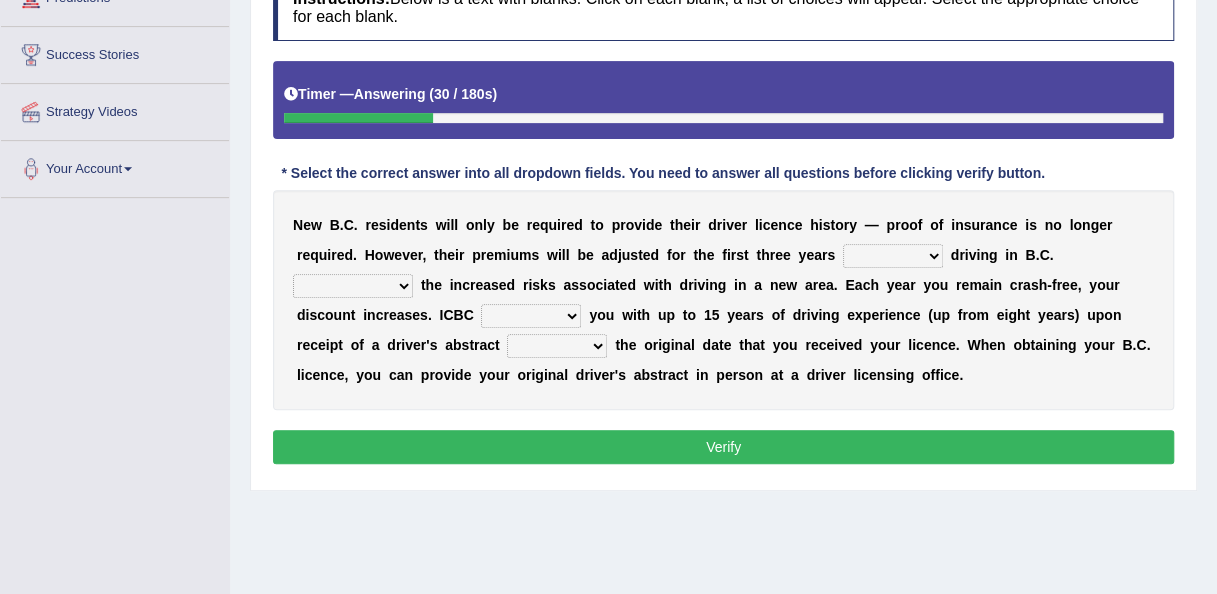 select on "against" 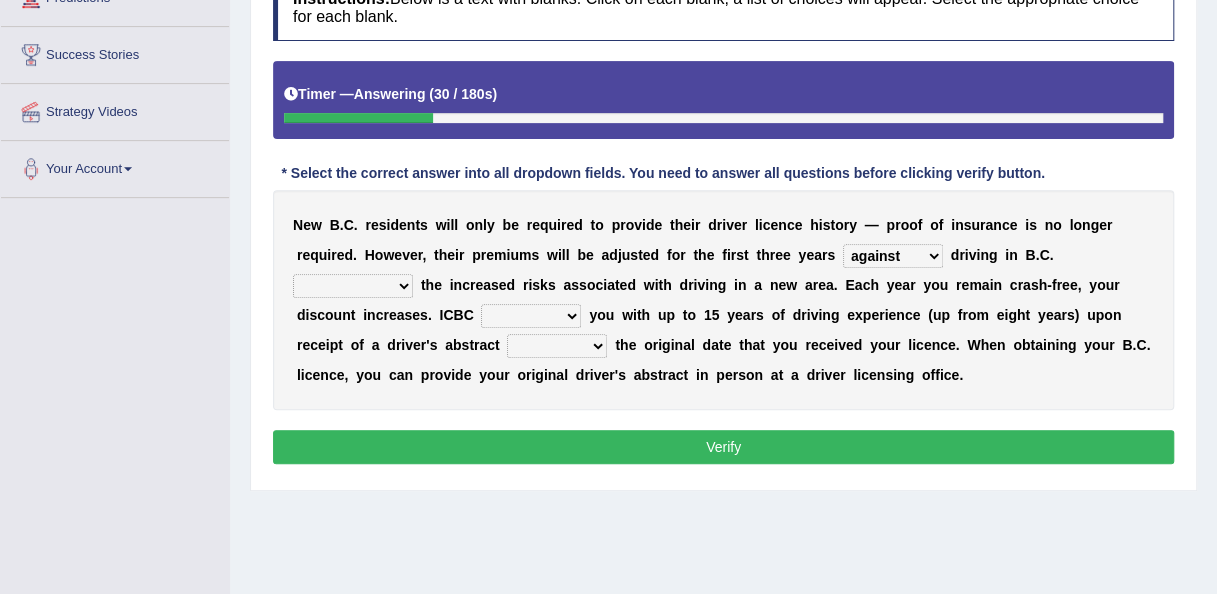 click on "within among against of" at bounding box center (893, 256) 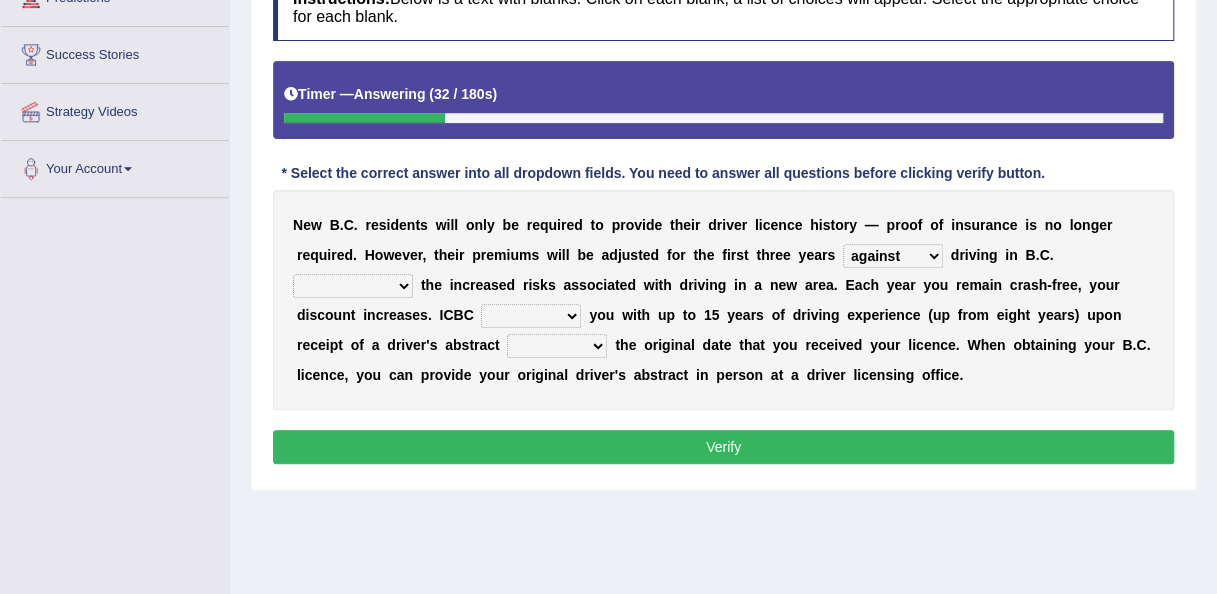 click on "depending on as for due to thanks to" at bounding box center (353, 286) 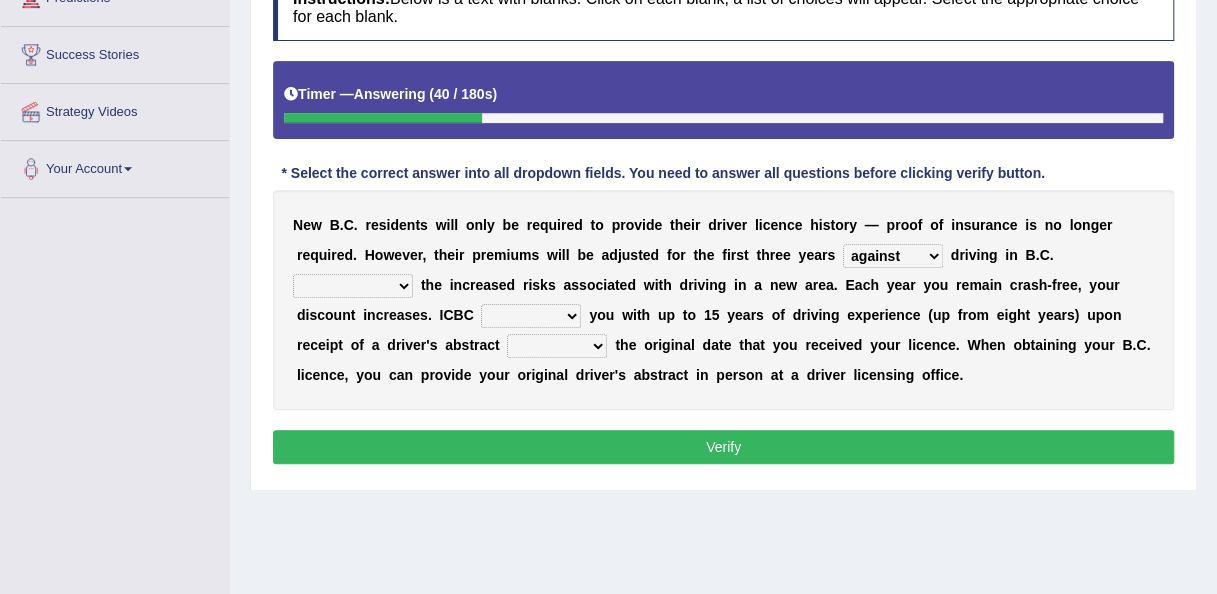 select on "depending on" 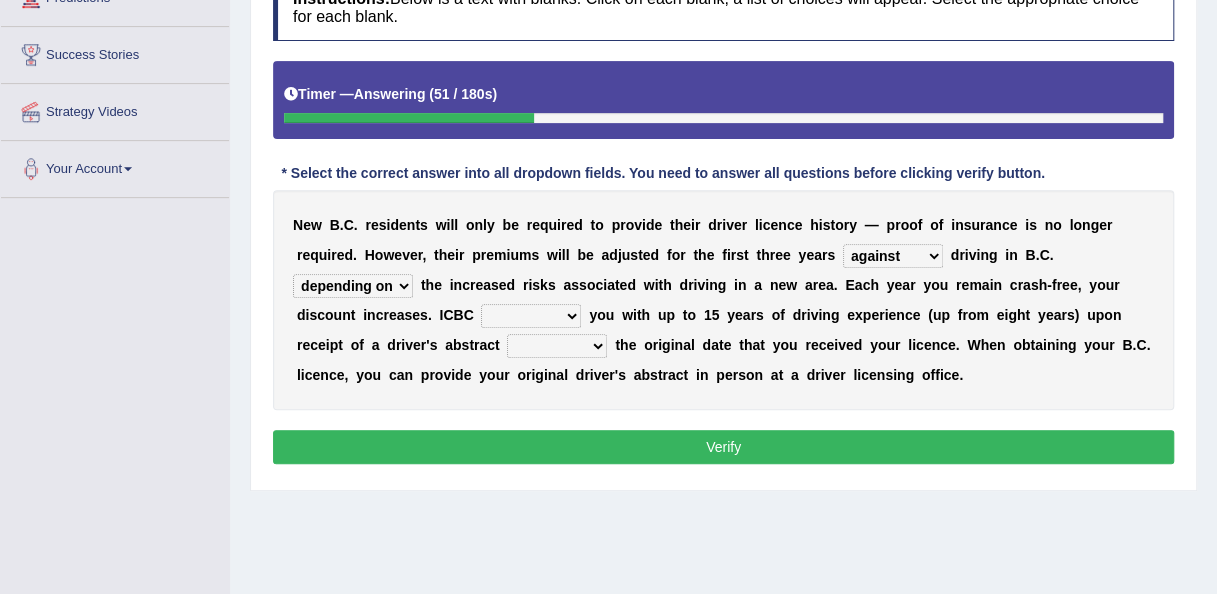 click on "credited crediting credit will credit" at bounding box center (531, 316) 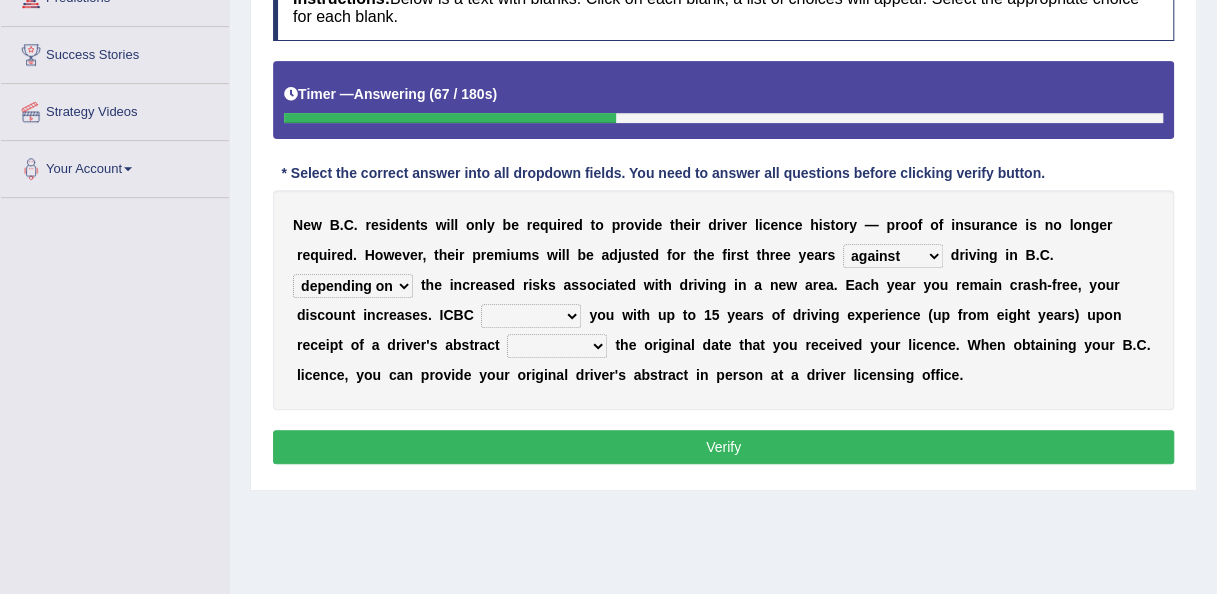 select on "will credit" 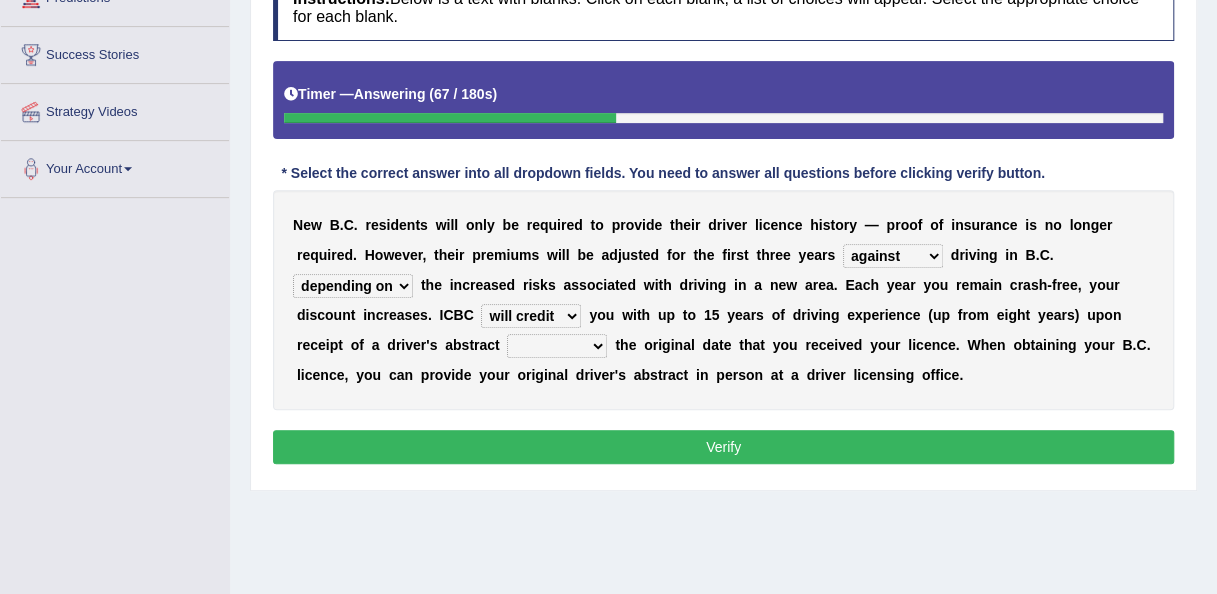 click on "credited crediting credit will credit" at bounding box center (531, 316) 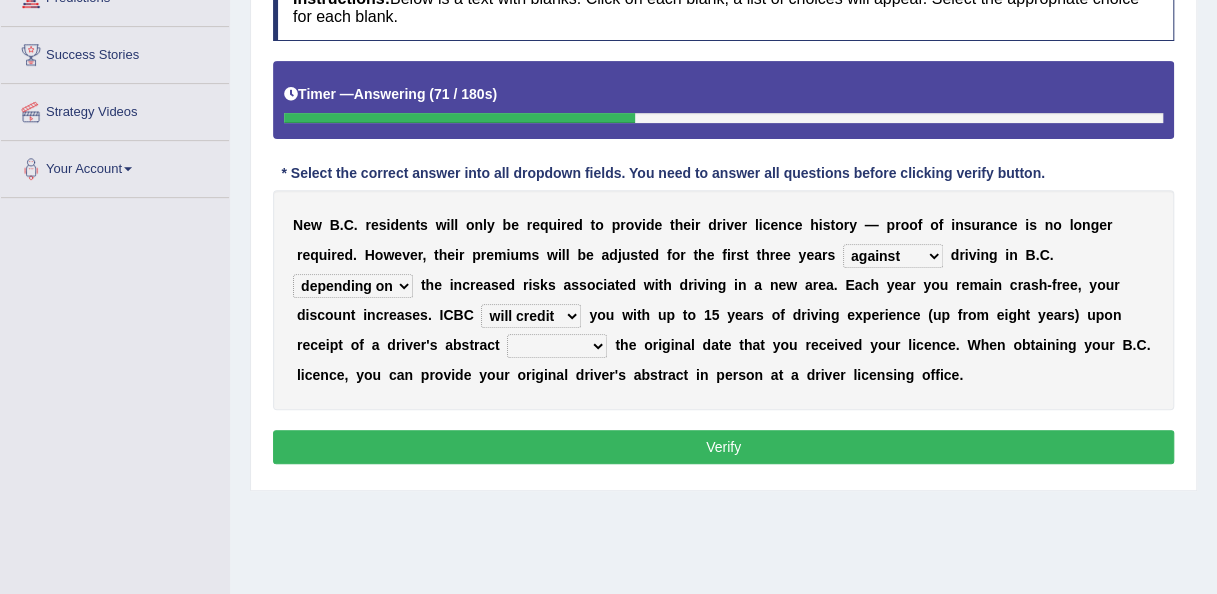 click on "showing show shows shown" at bounding box center (557, 346) 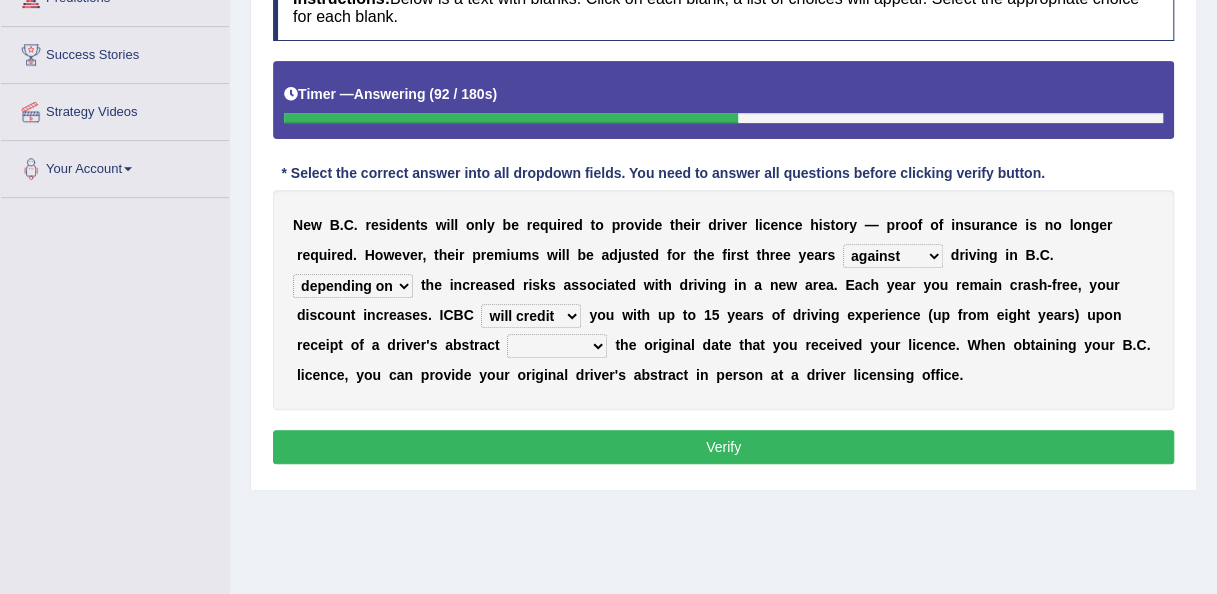 select on "showing" 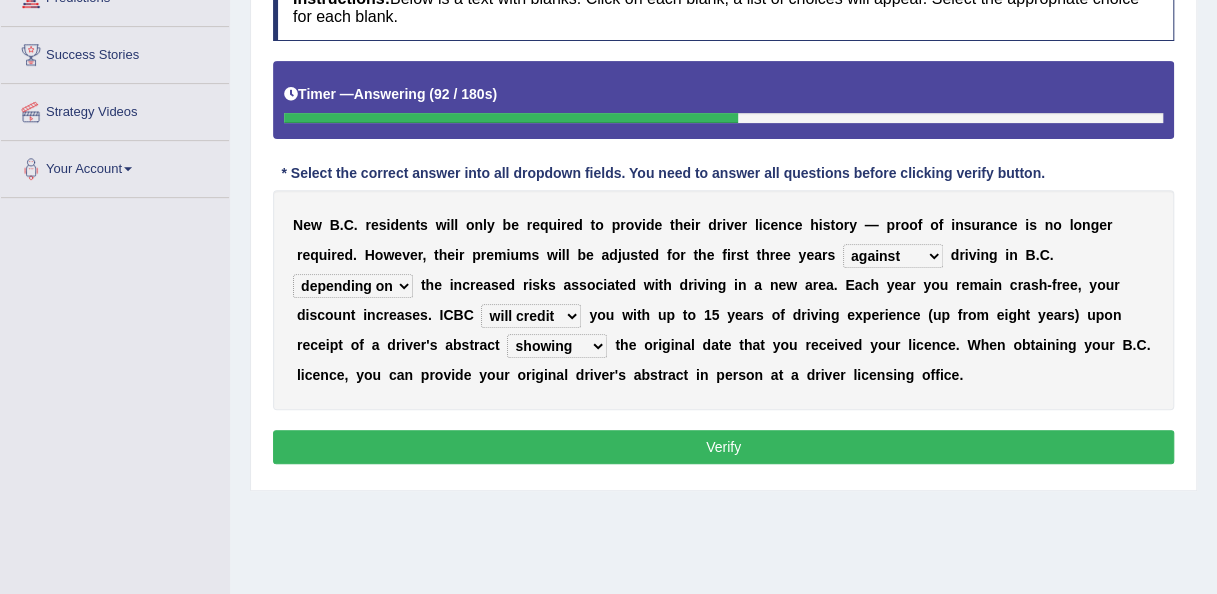click on "showing show shows shown" at bounding box center [557, 346] 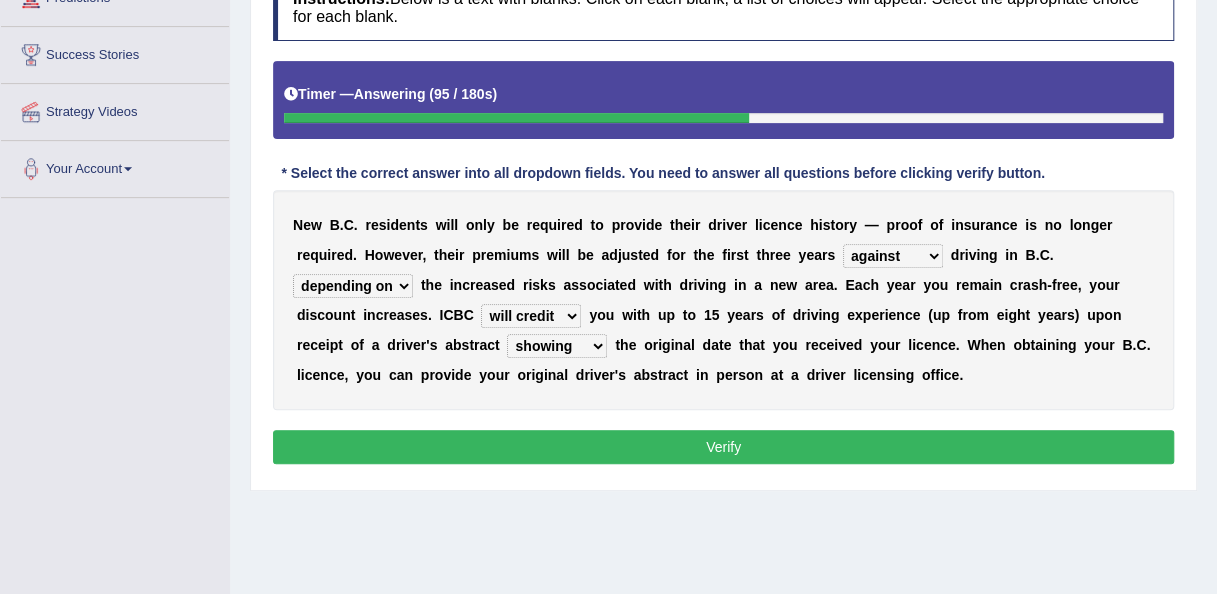 click on "Verify" at bounding box center [723, 447] 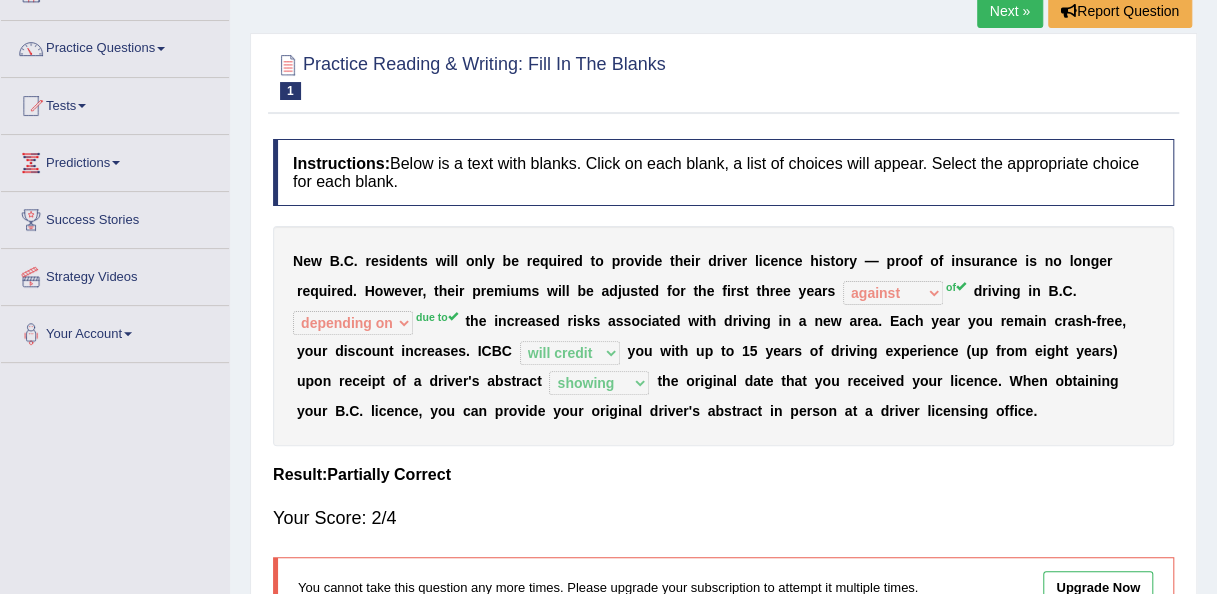 scroll, scrollTop: 0, scrollLeft: 0, axis: both 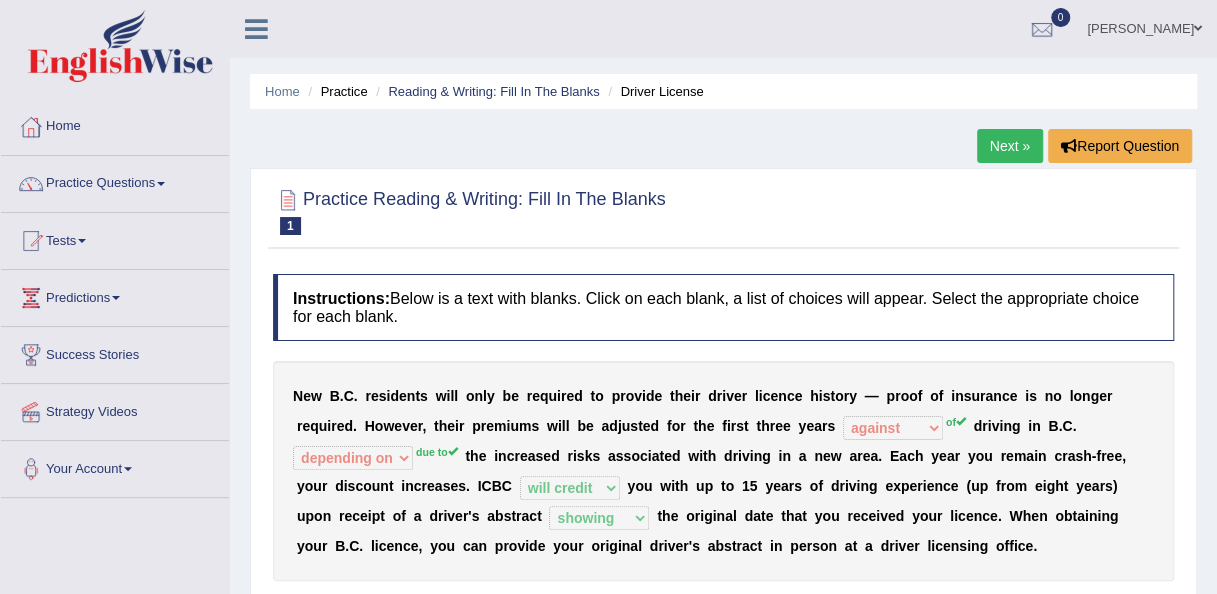 click on "Next »" at bounding box center [1010, 146] 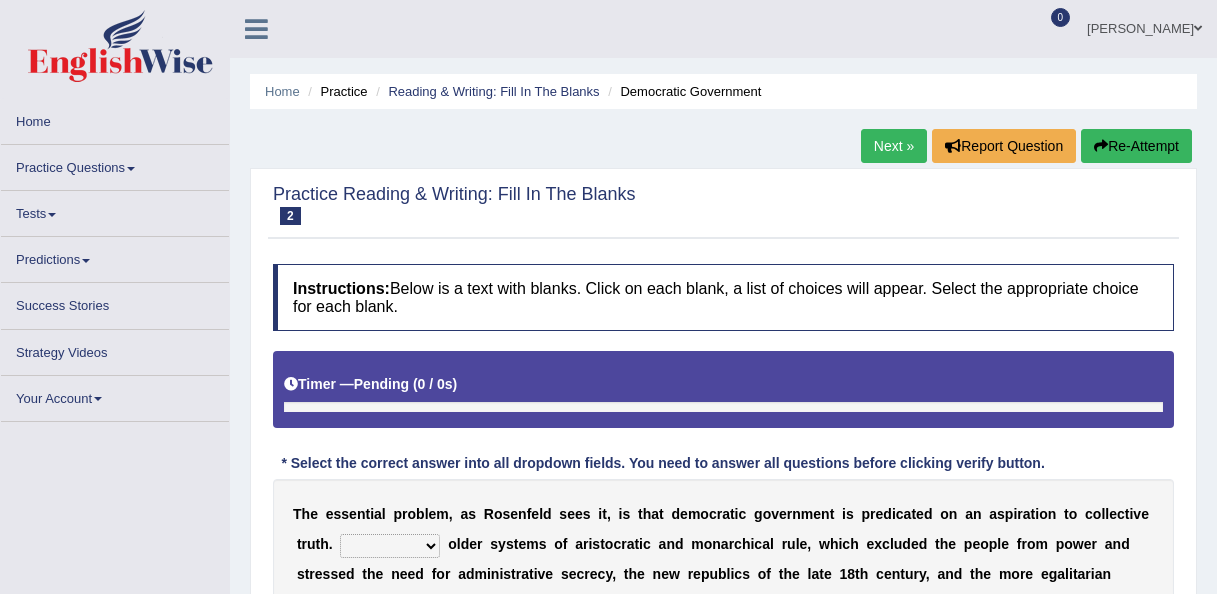 scroll, scrollTop: 0, scrollLeft: 0, axis: both 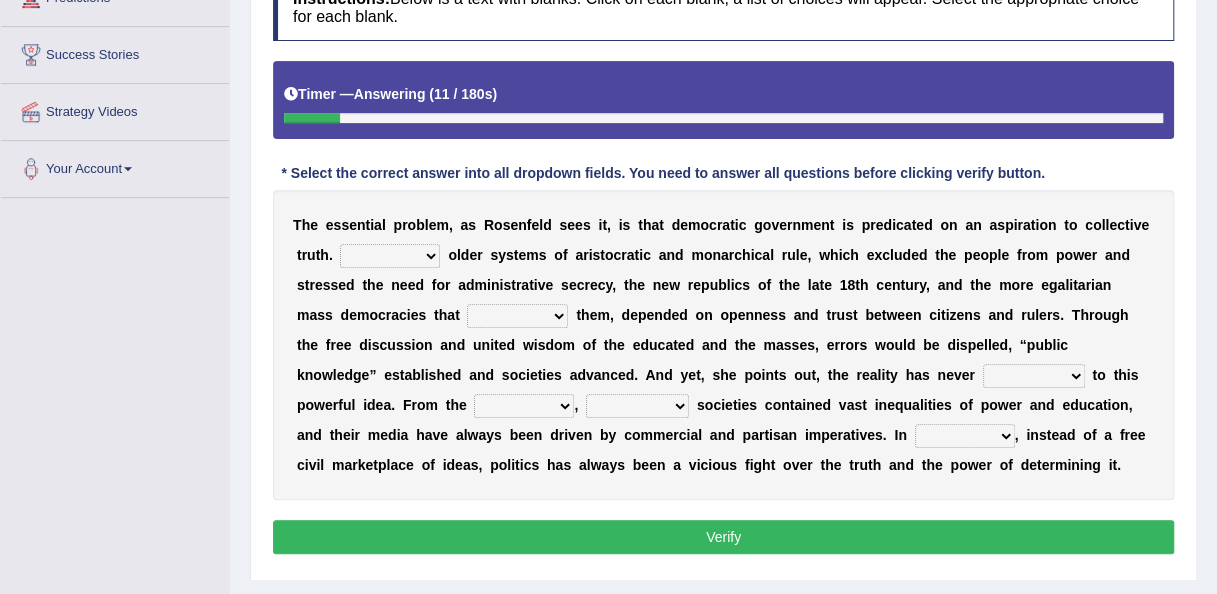 click on "Like Unlike Likely Safely" at bounding box center (390, 256) 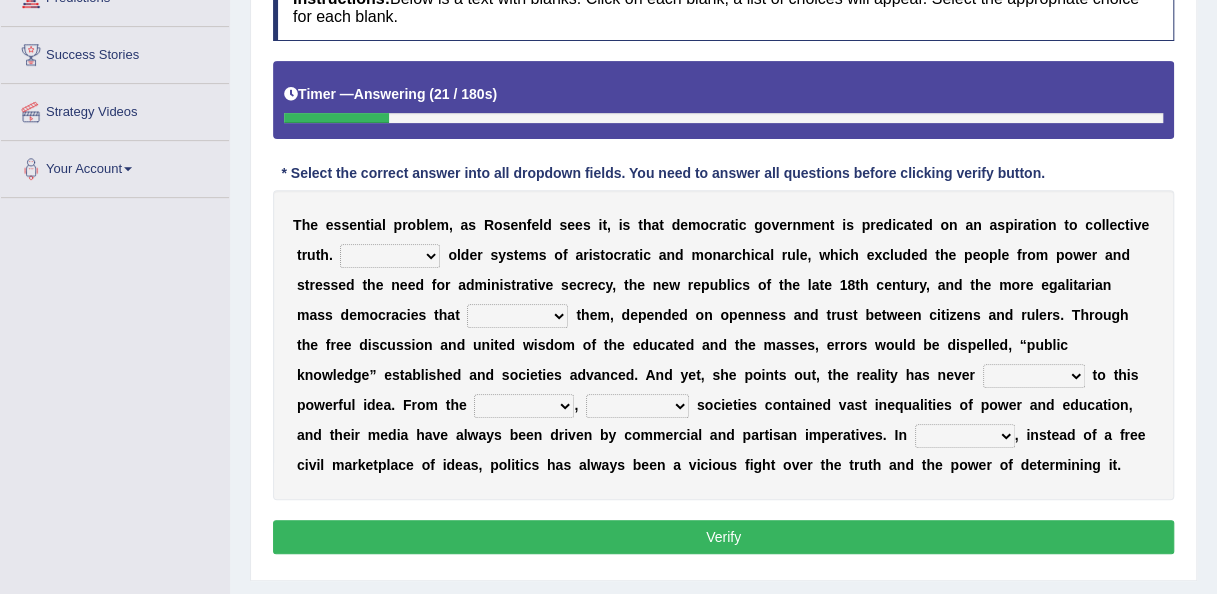 select on "Like" 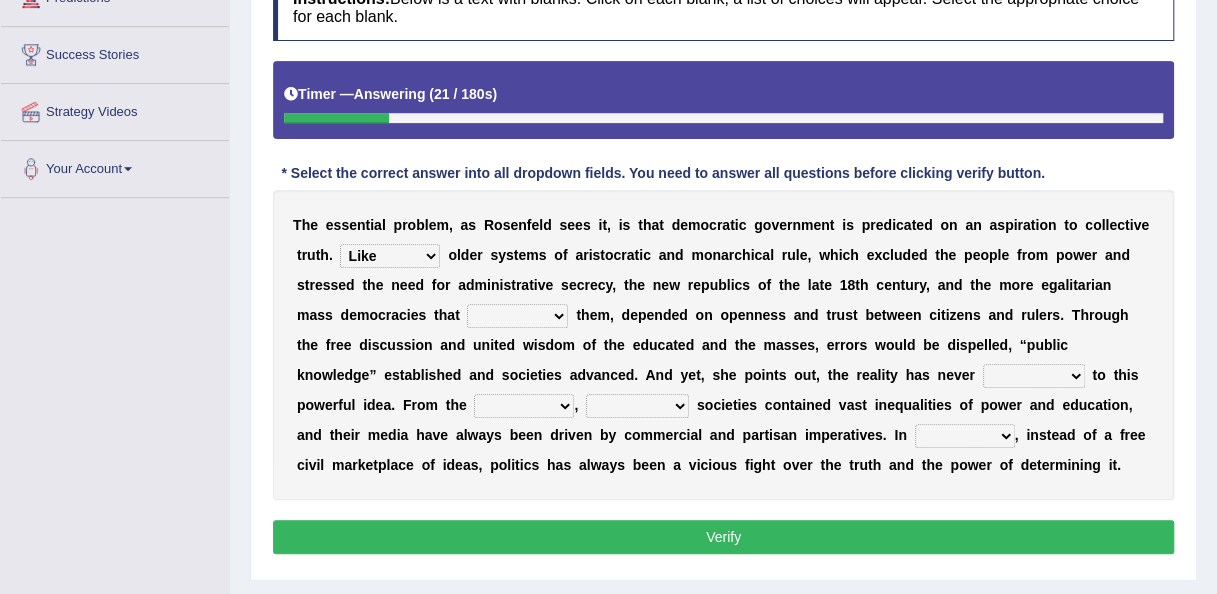 click on "Like Unlike Likely Safely" at bounding box center [390, 256] 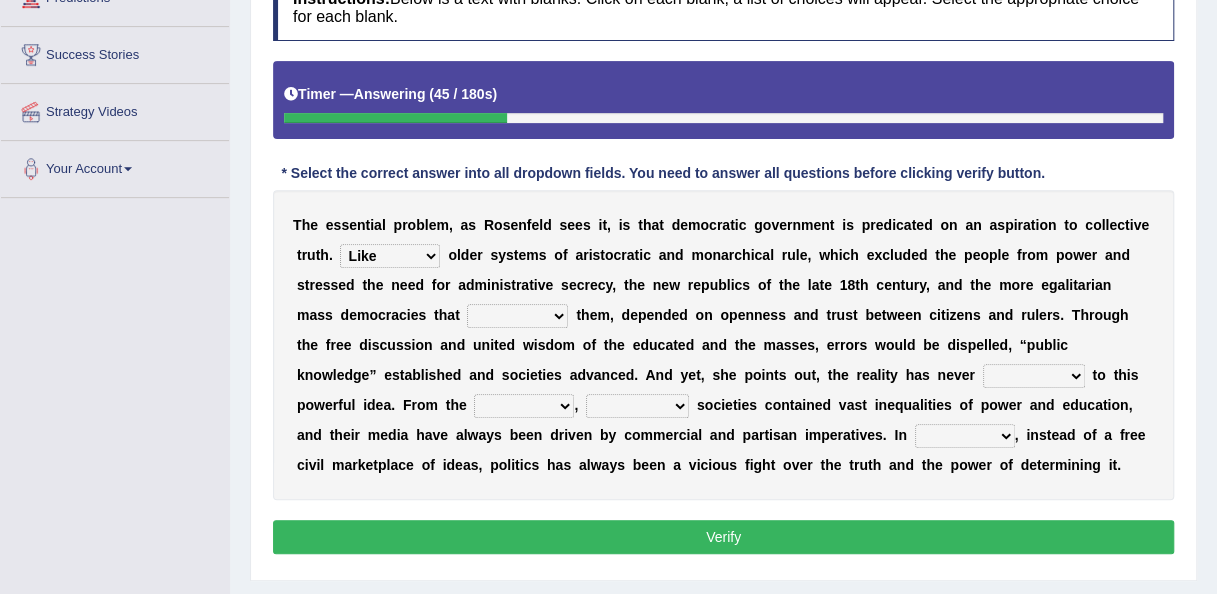 click on "readed grated succeeded printed" at bounding box center [517, 316] 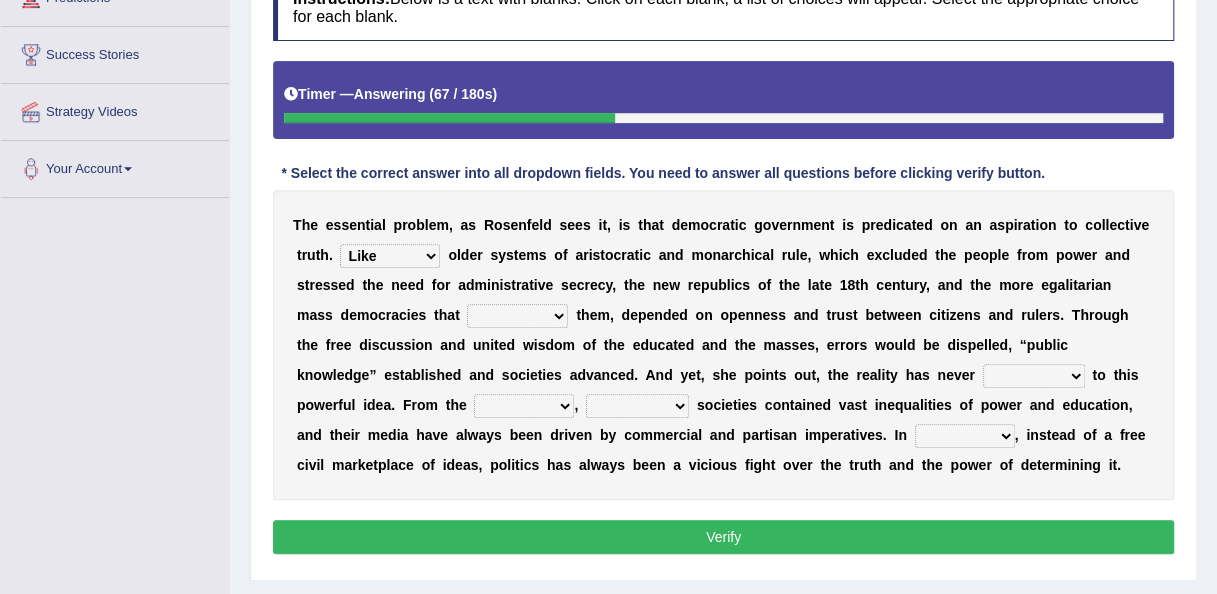 click on "d" at bounding box center (689, 345) 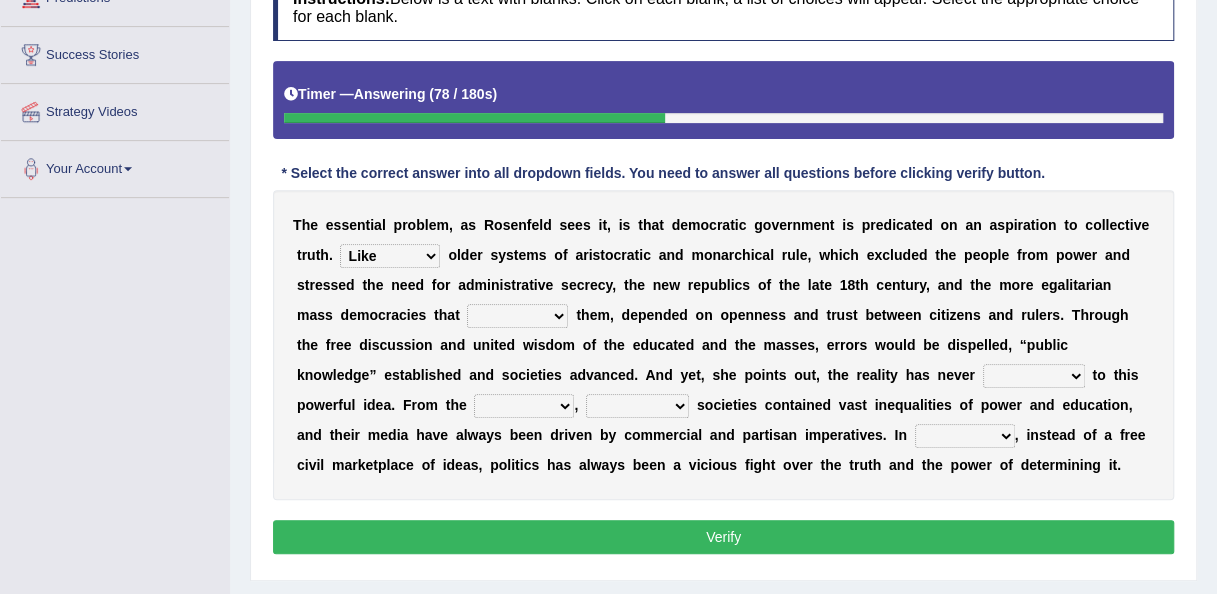 click on "saved up stood up brought up lived up" at bounding box center (1034, 376) 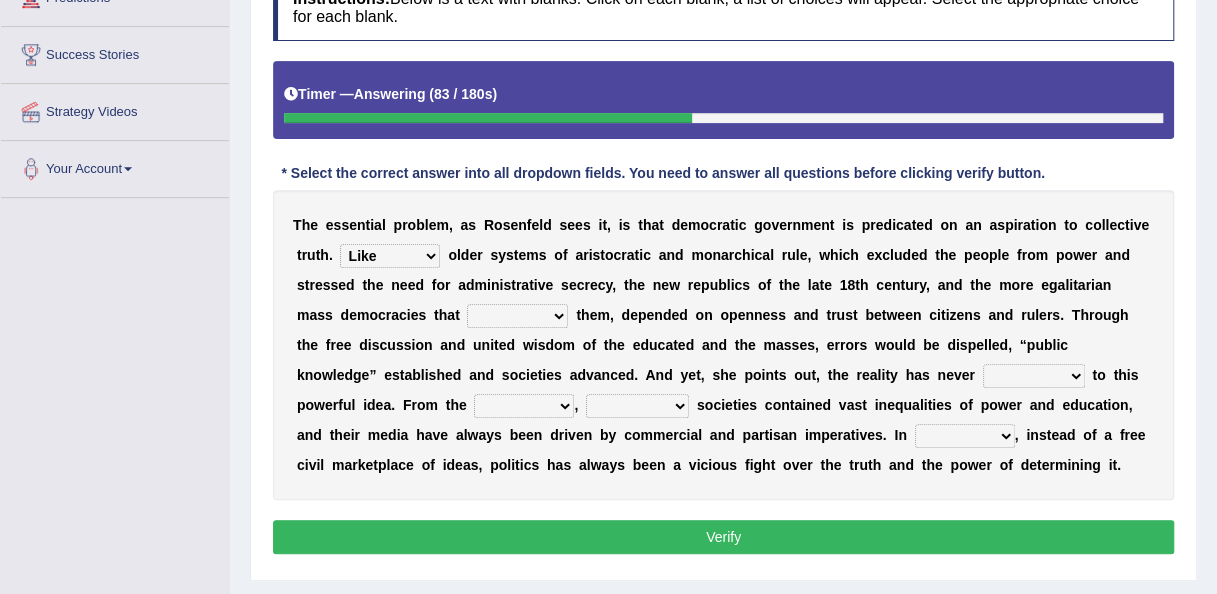 select on "brought up" 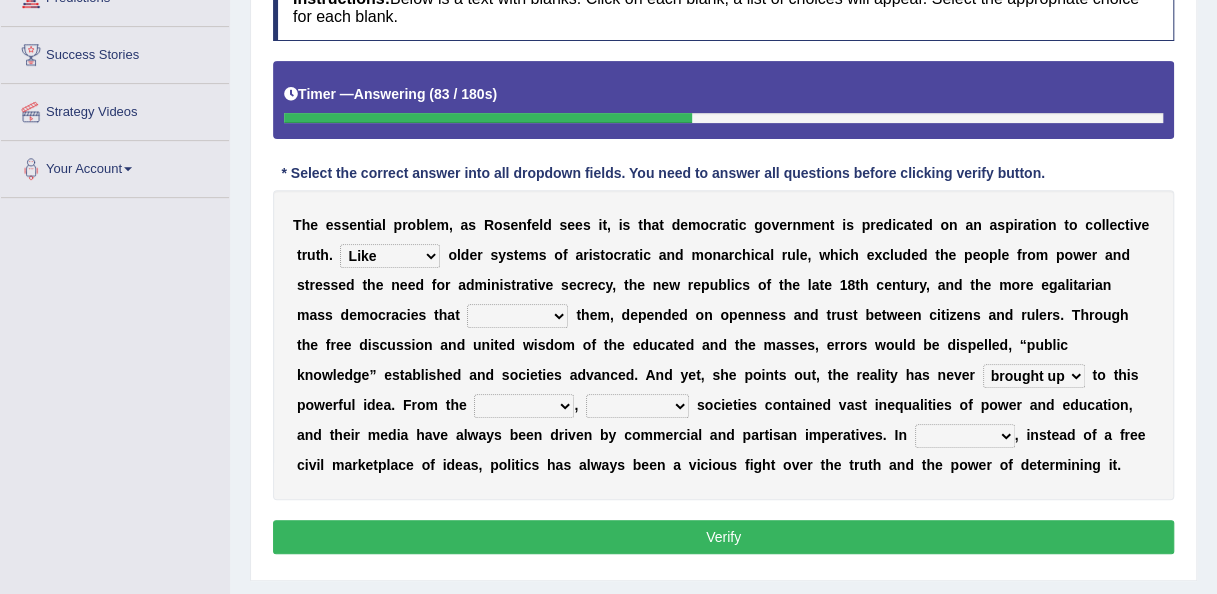 click on "saved up stood up brought up lived up" at bounding box center [1034, 376] 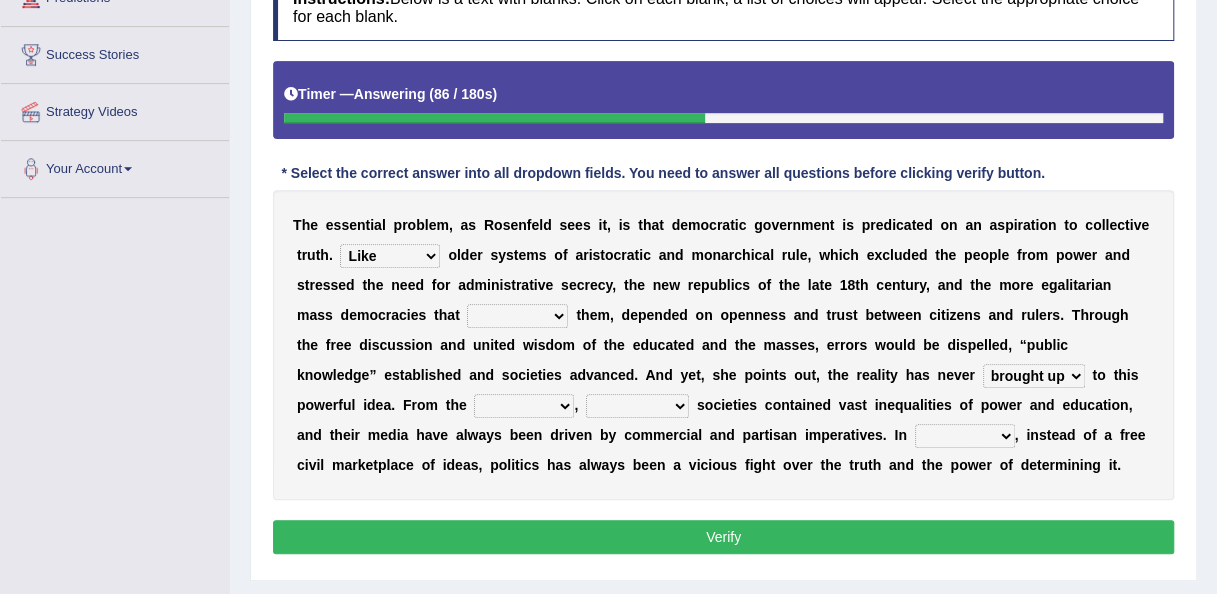 click on "readed grated succeeded printed" at bounding box center [517, 316] 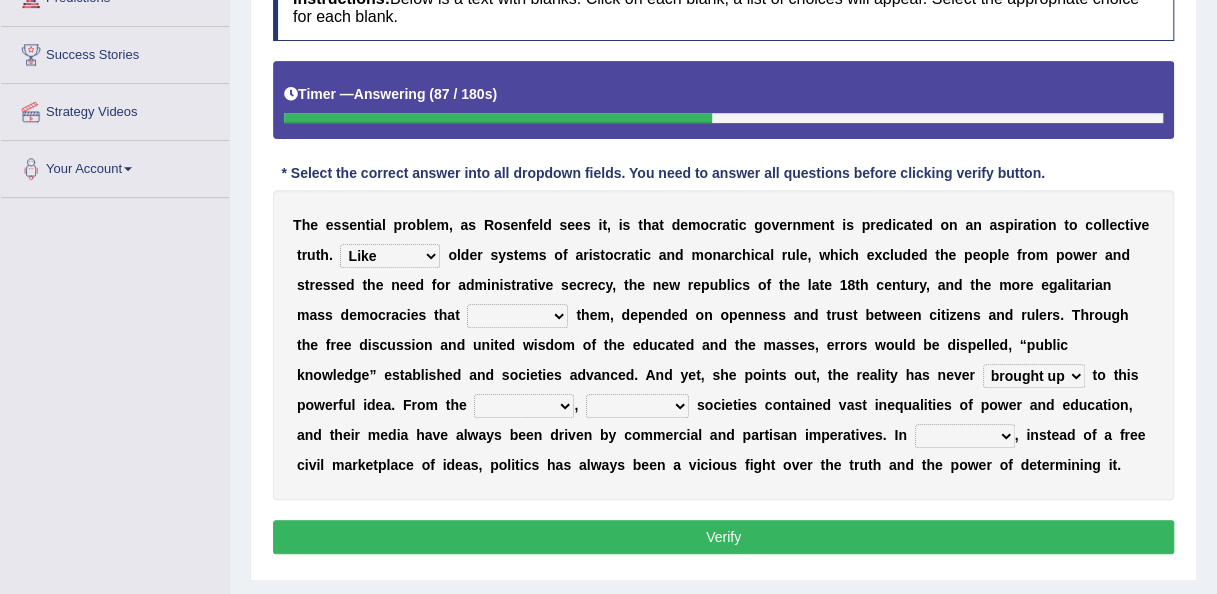 select on "readed" 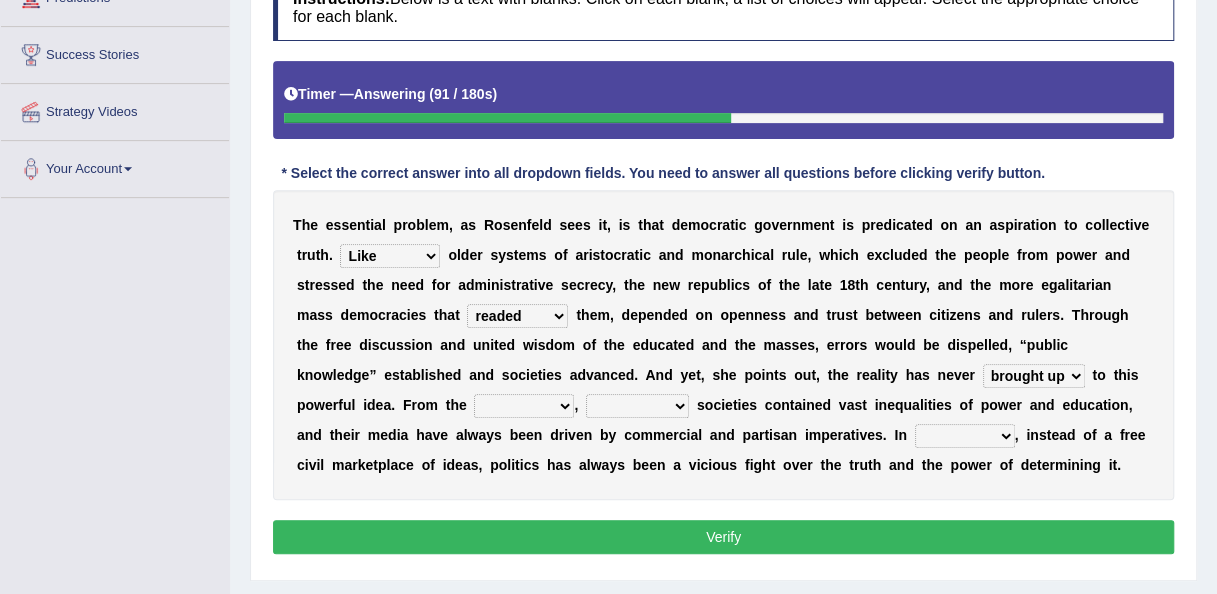 click on "outset ranged stood caught" at bounding box center (524, 406) 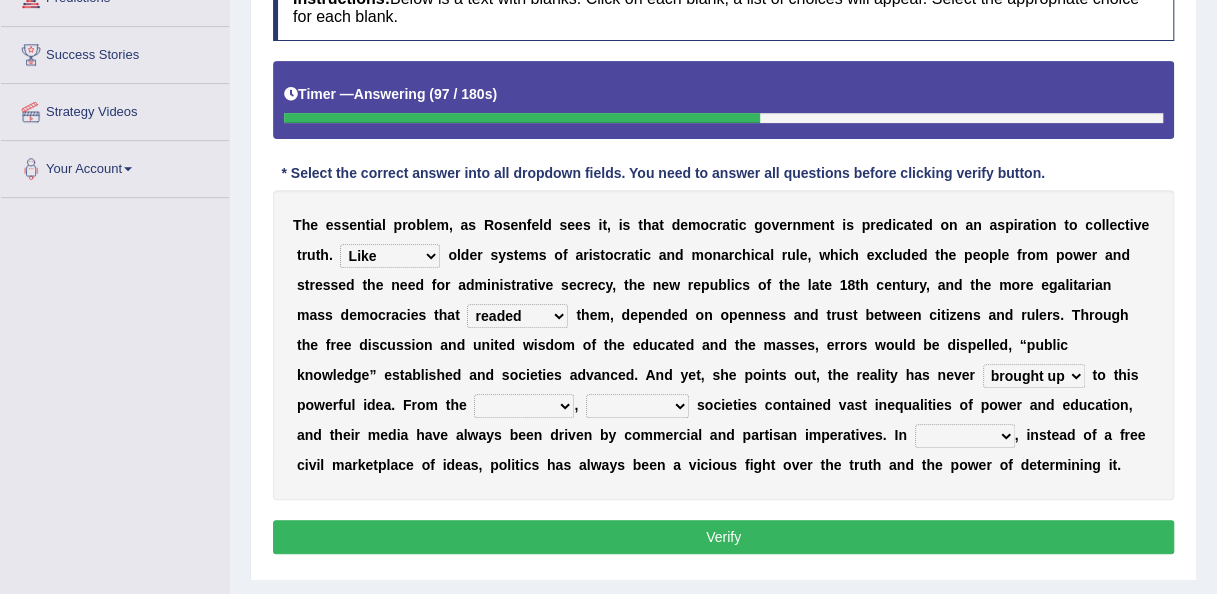 select on "outset" 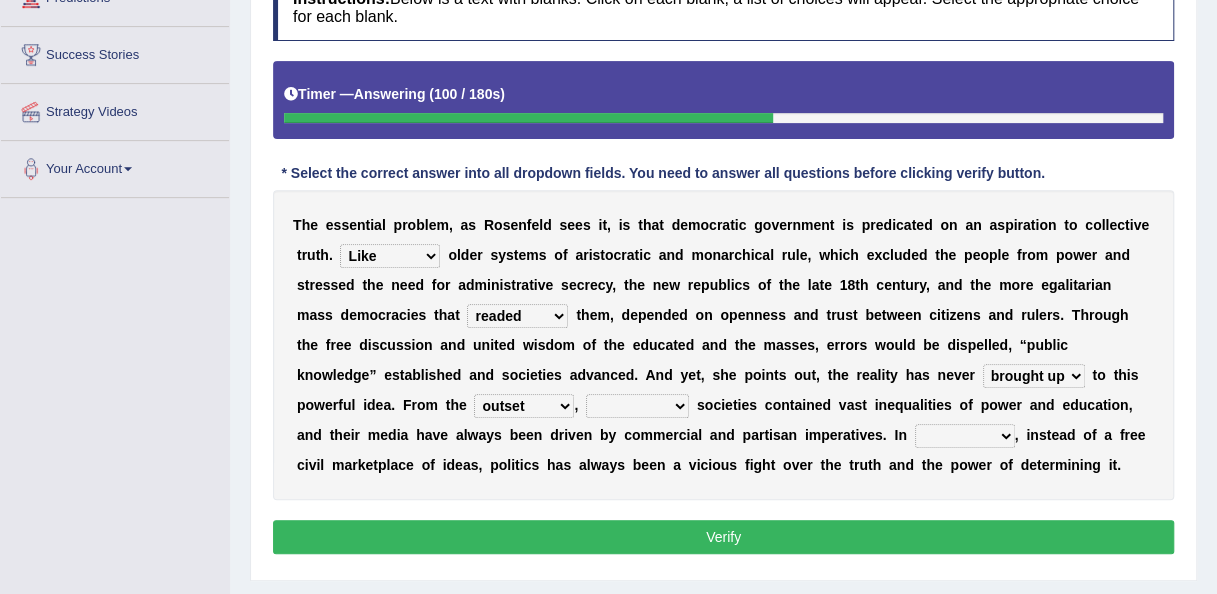 click on "freedom democratic media stilled" at bounding box center (637, 406) 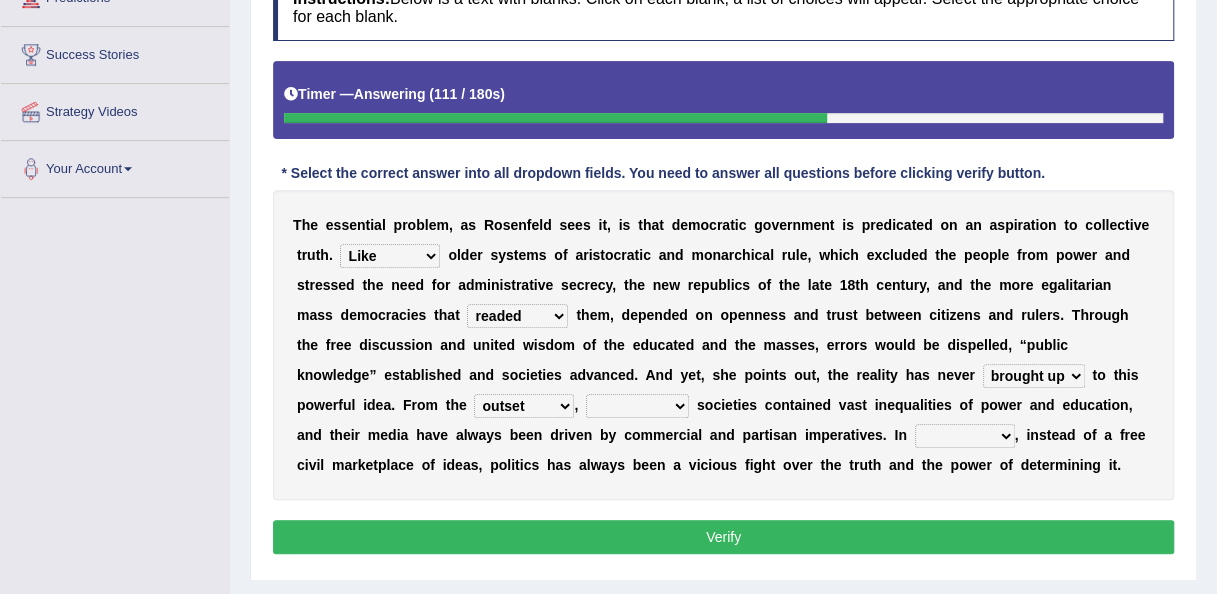 select on "freedom" 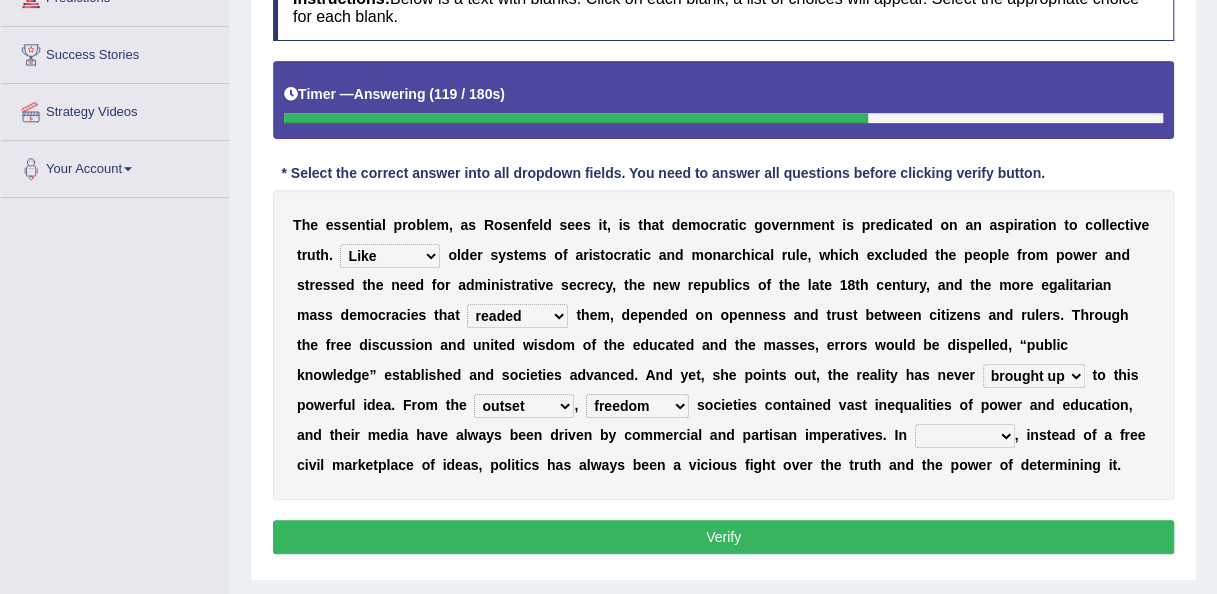 click on "power practice ideas fought" at bounding box center (965, 436) 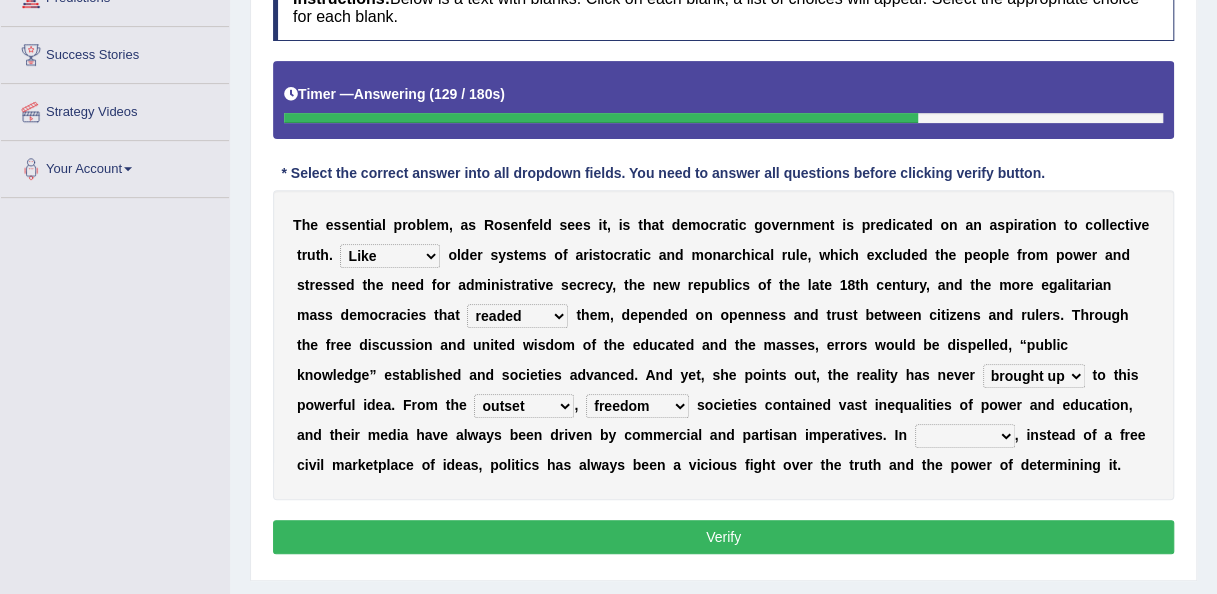 click on "power practice ideas fought" at bounding box center [965, 436] 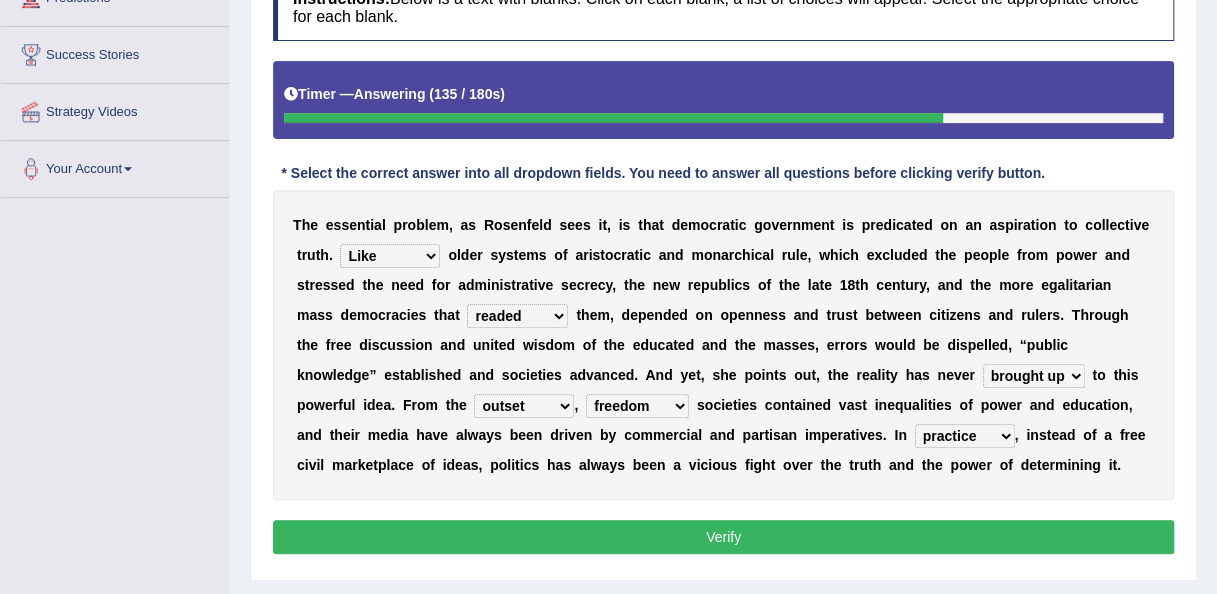 click on "power practice ideas fought" at bounding box center [965, 436] 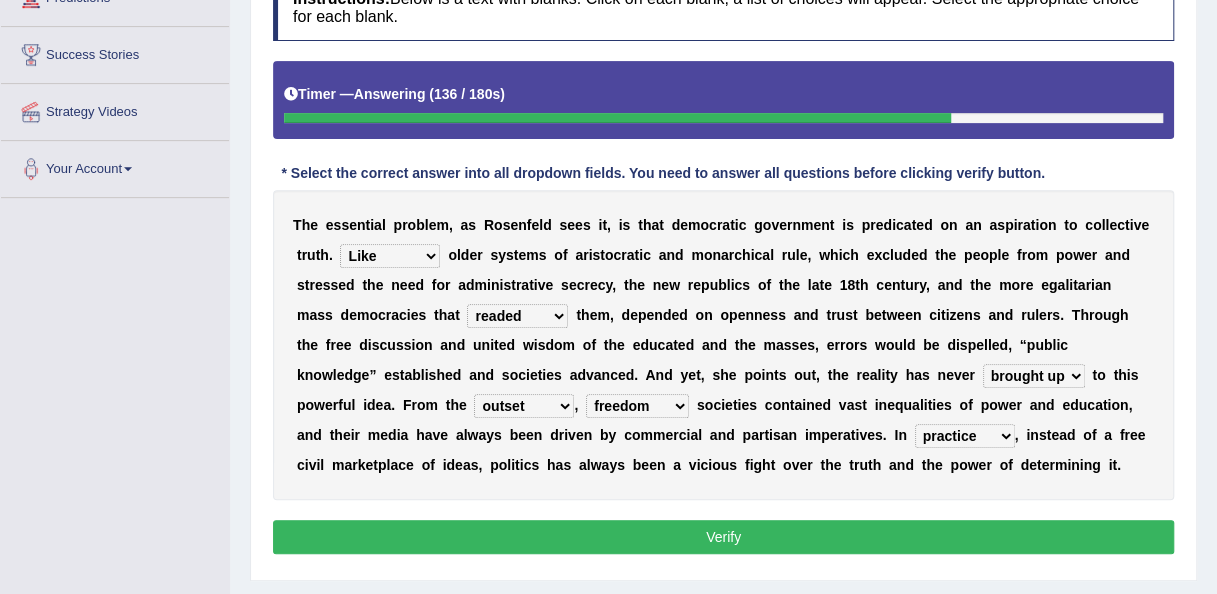 select on "fought" 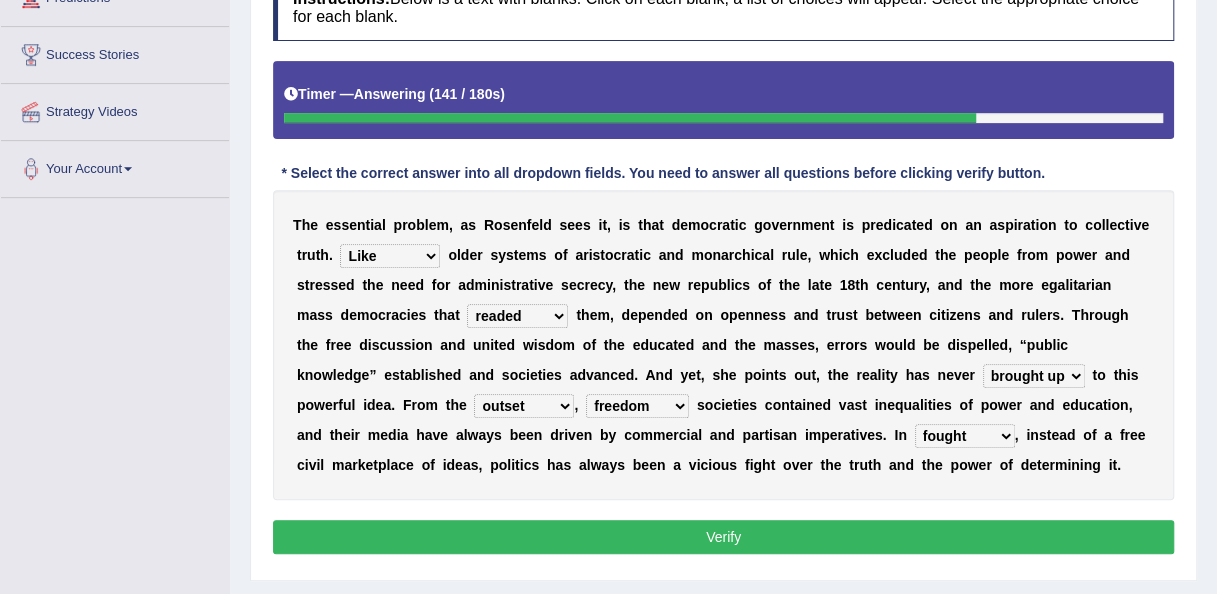 click on "Verify" at bounding box center [723, 537] 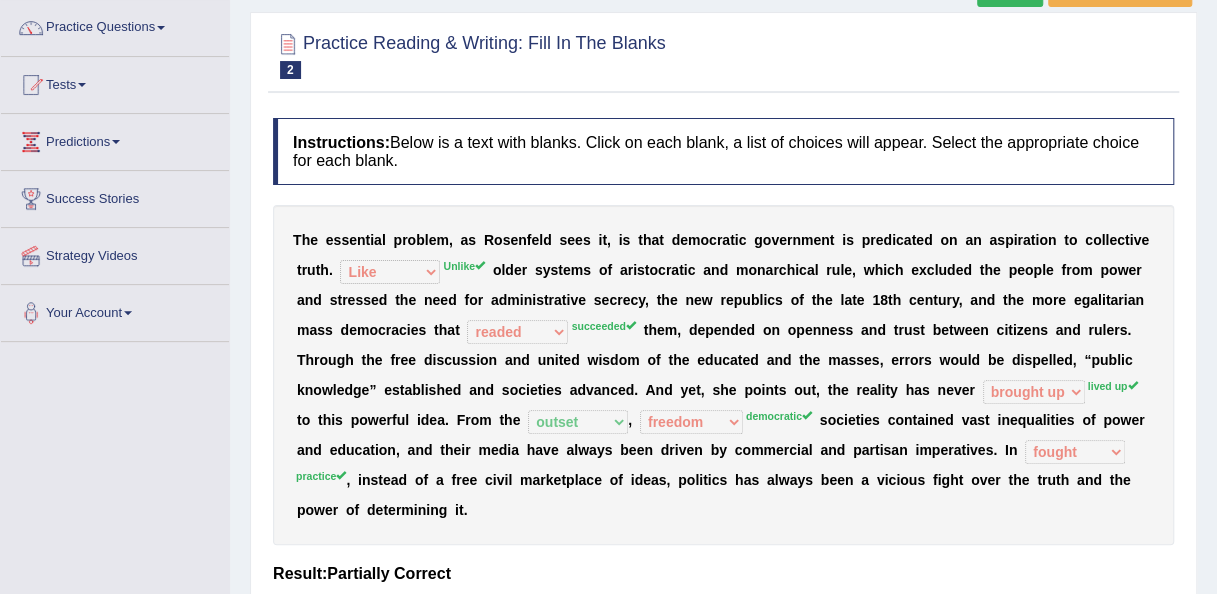 scroll, scrollTop: 0, scrollLeft: 0, axis: both 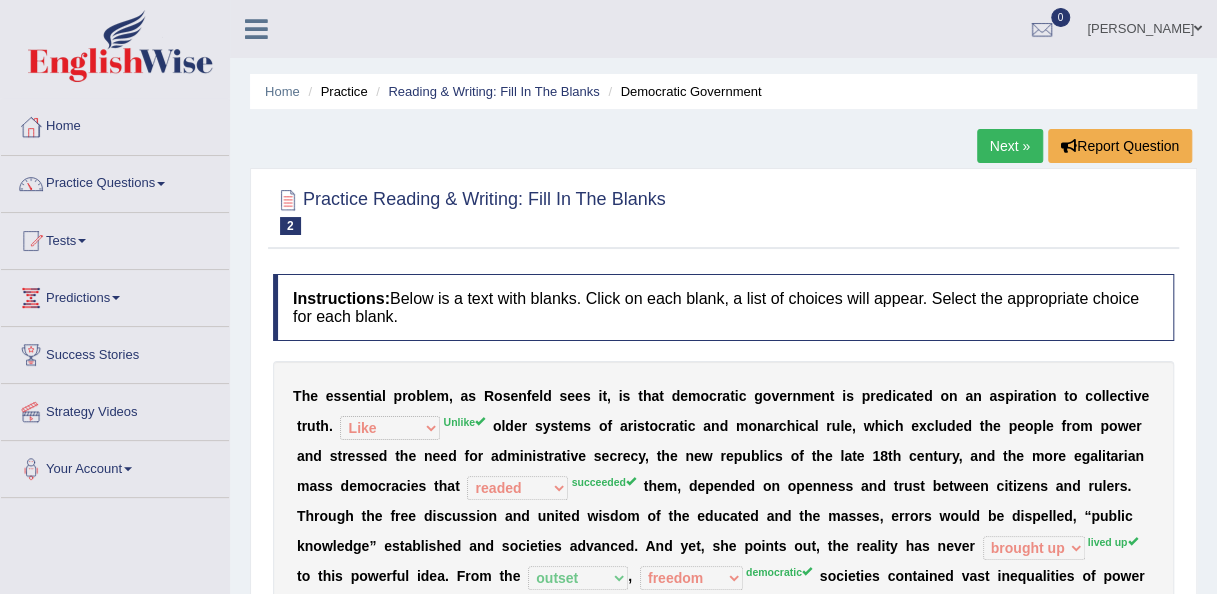 click on "Next »" at bounding box center [1010, 146] 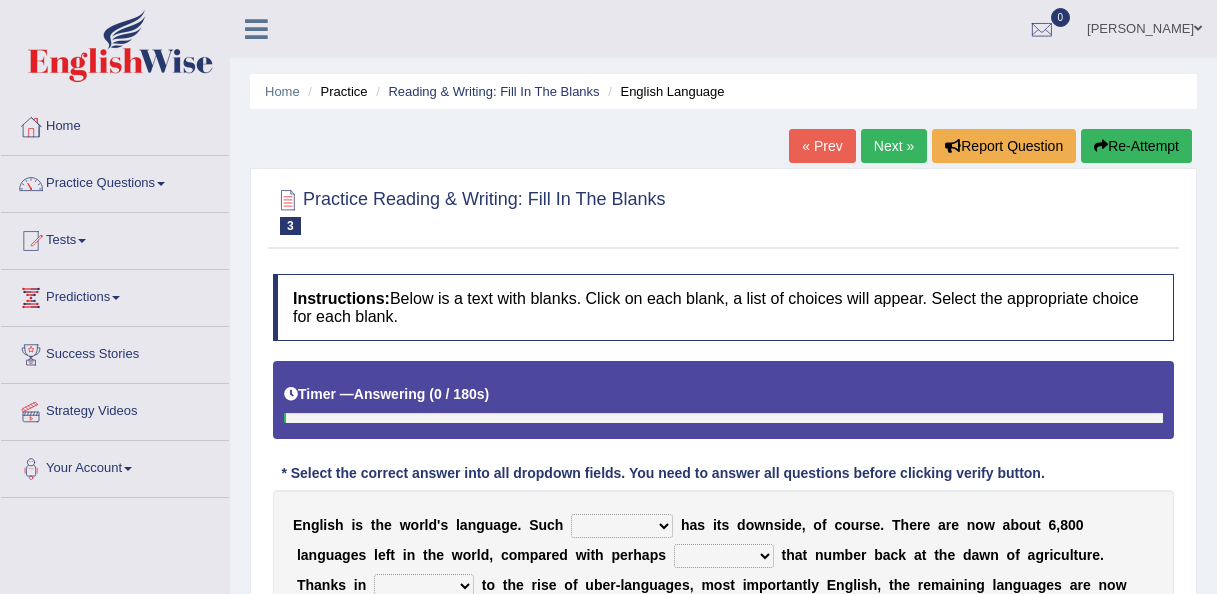 scroll, scrollTop: 74, scrollLeft: 0, axis: vertical 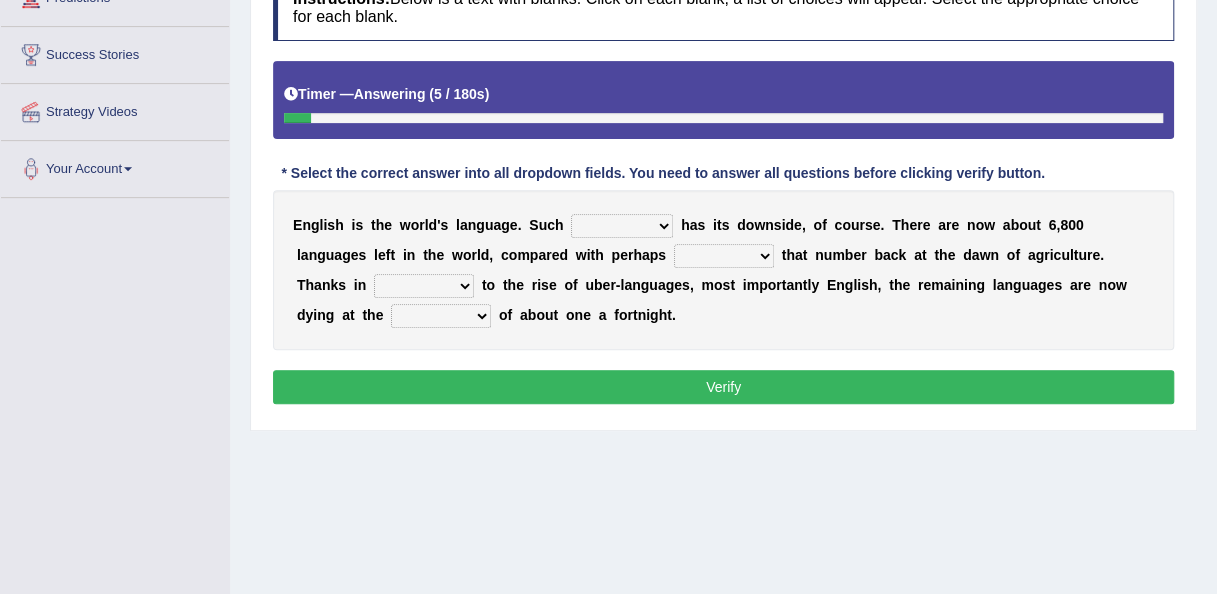 click on "power idea subject dominance" at bounding box center [622, 226] 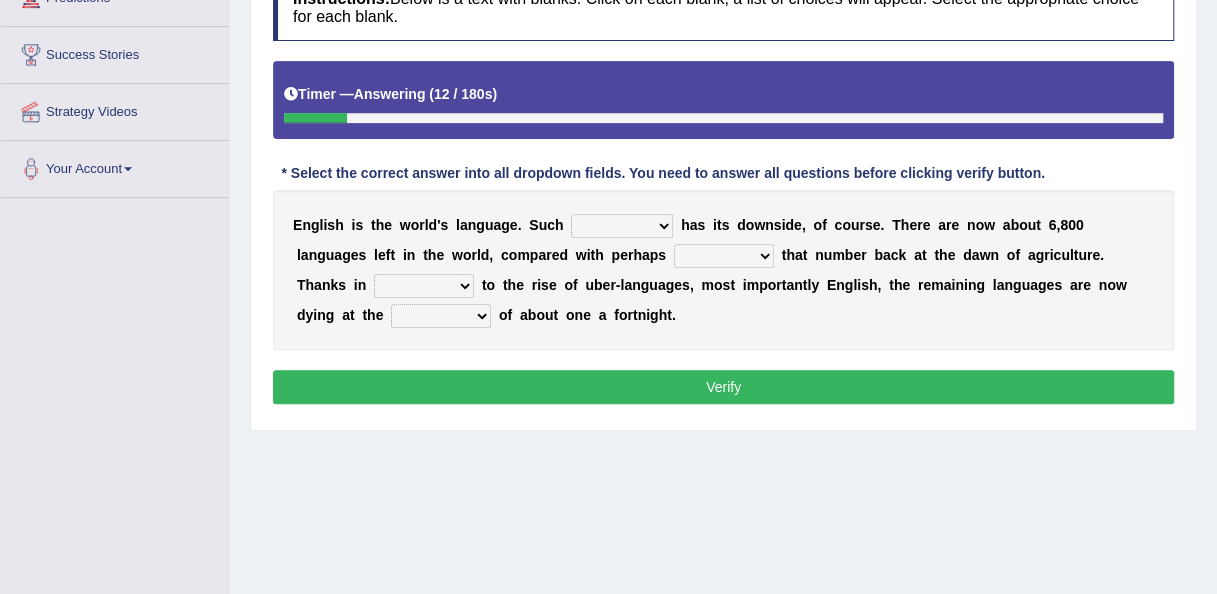 select on "dominance" 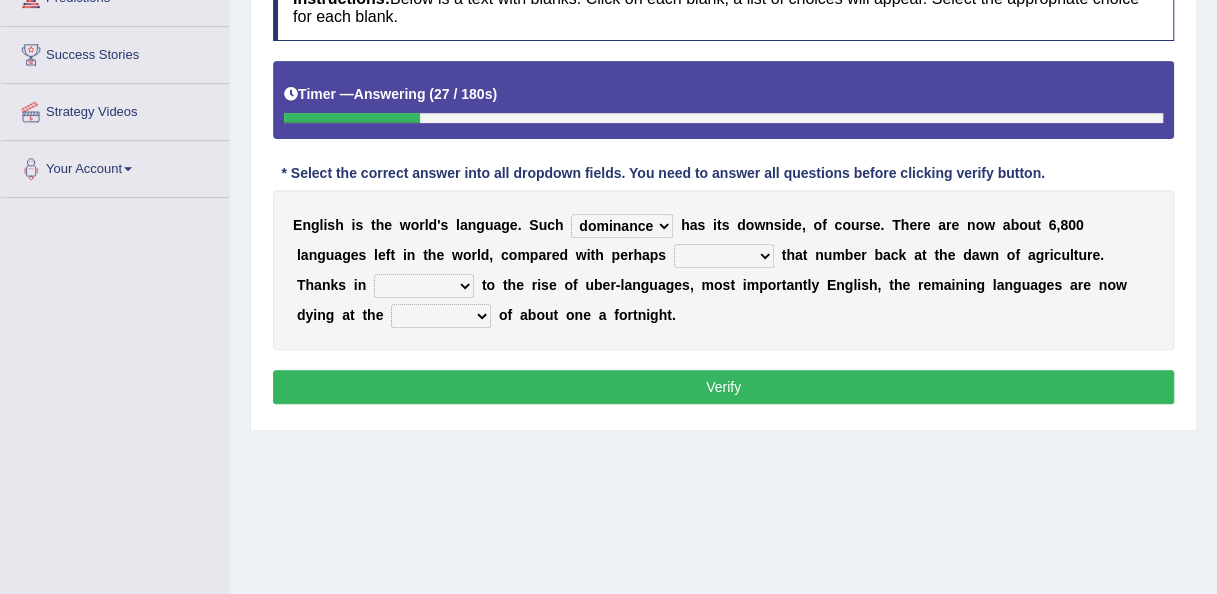 click on "rise twice firstly never" at bounding box center [724, 256] 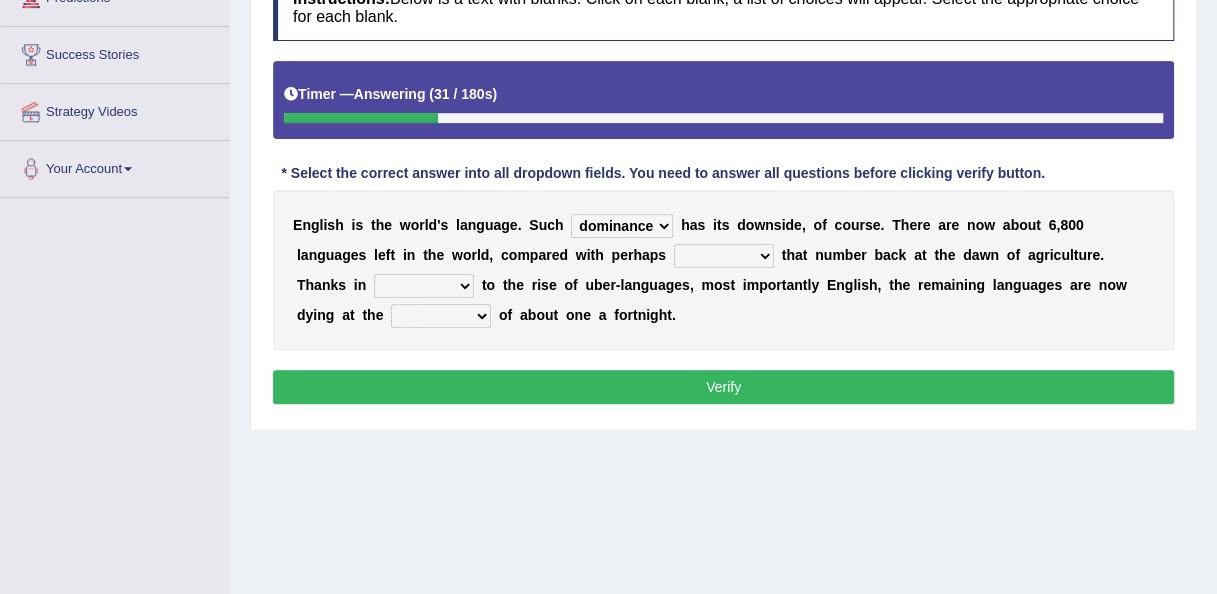 select on "rise" 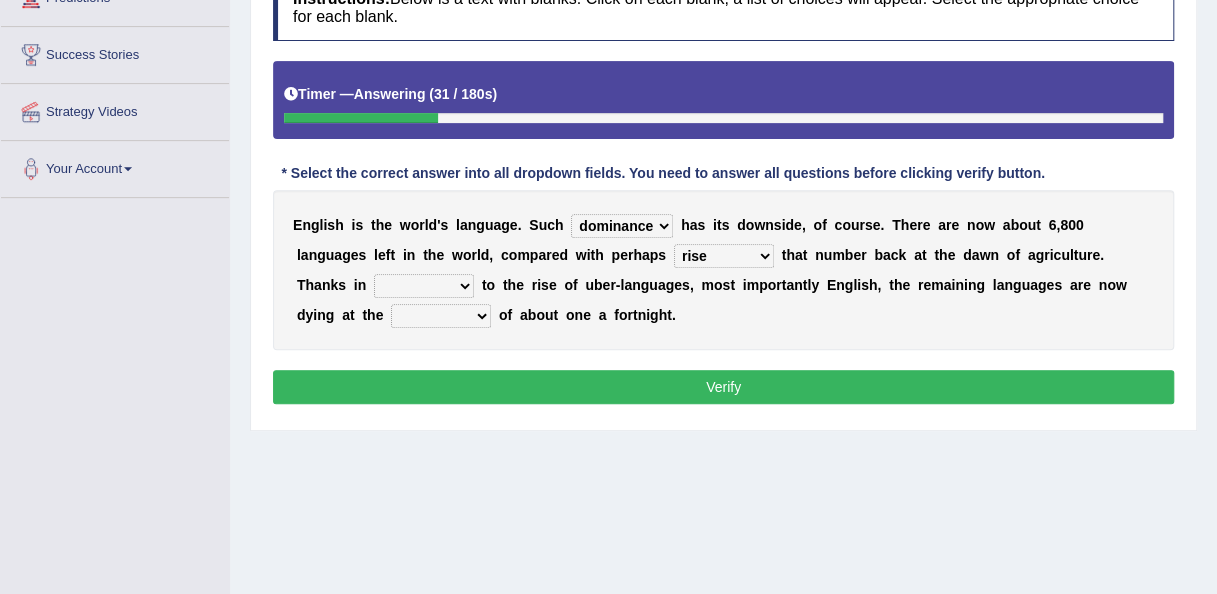 click on "rise twice firstly never" at bounding box center [724, 256] 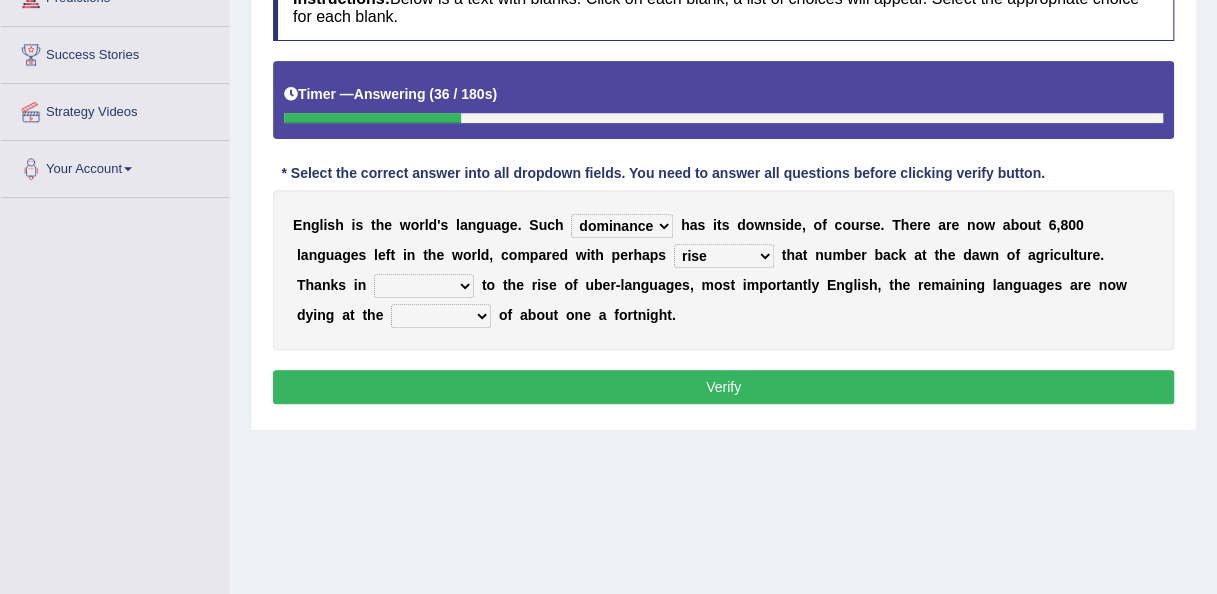click on "rare start part bother" at bounding box center (424, 286) 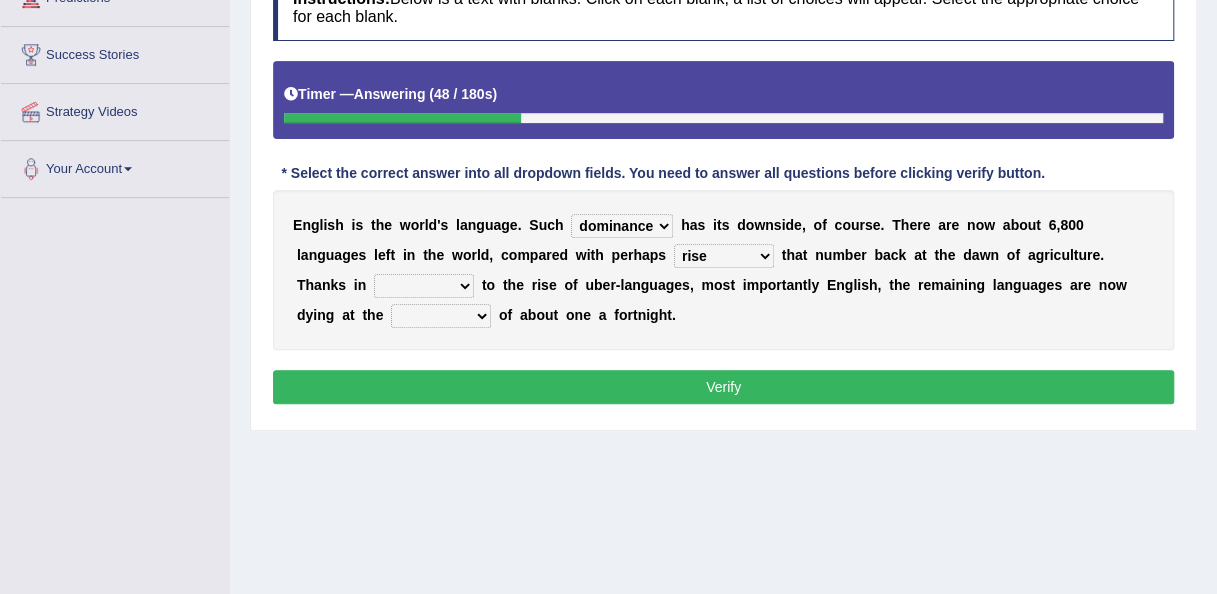 select on "start" 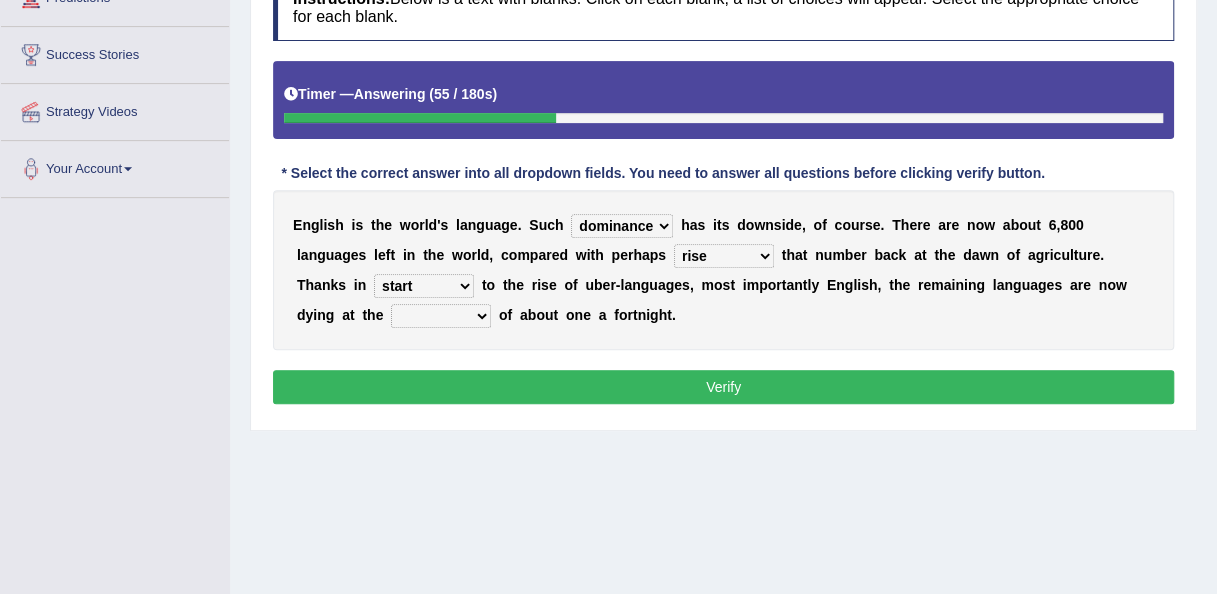 click on "state rate wait great" at bounding box center [441, 316] 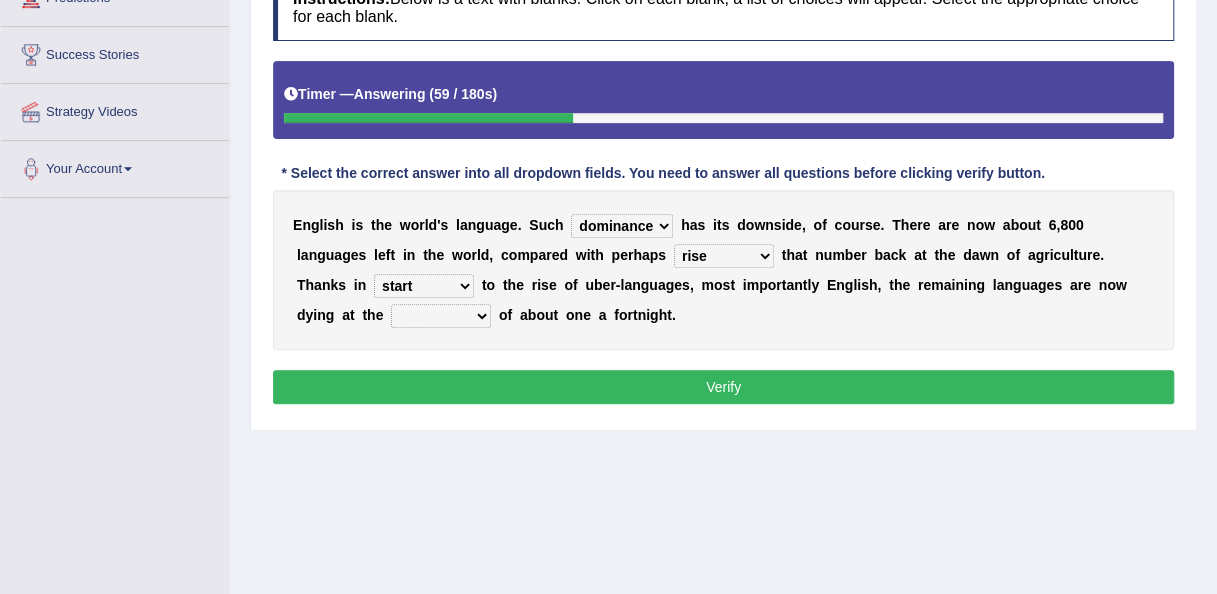 select on "rate" 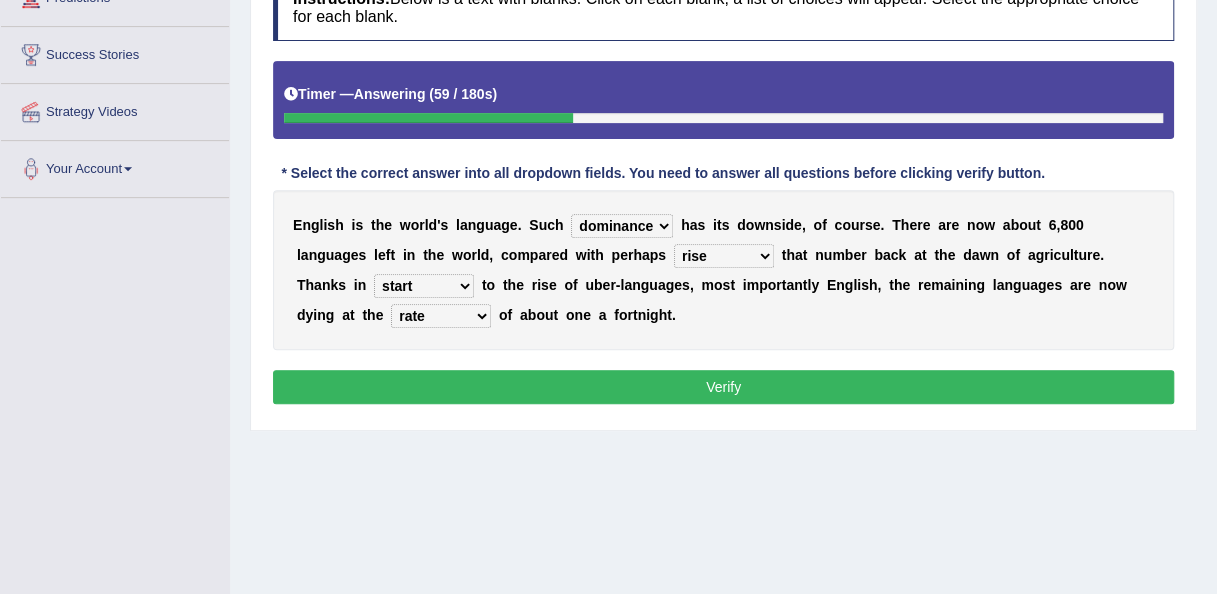 click on "state rate wait great" at bounding box center [441, 316] 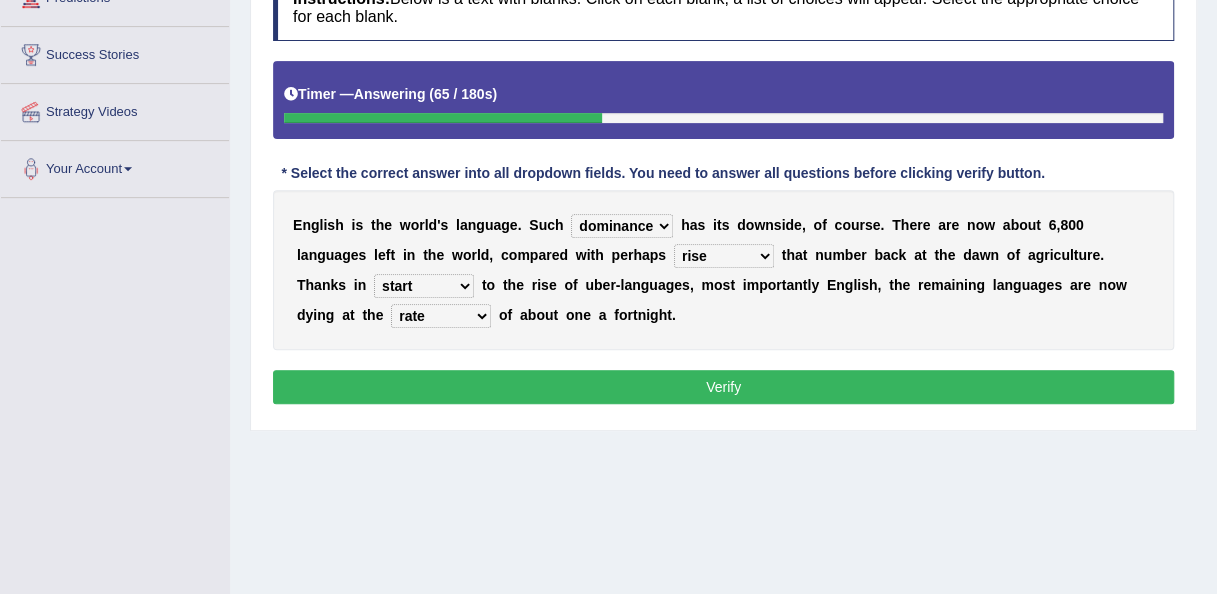 click on "power idea subject dominance" at bounding box center (622, 226) 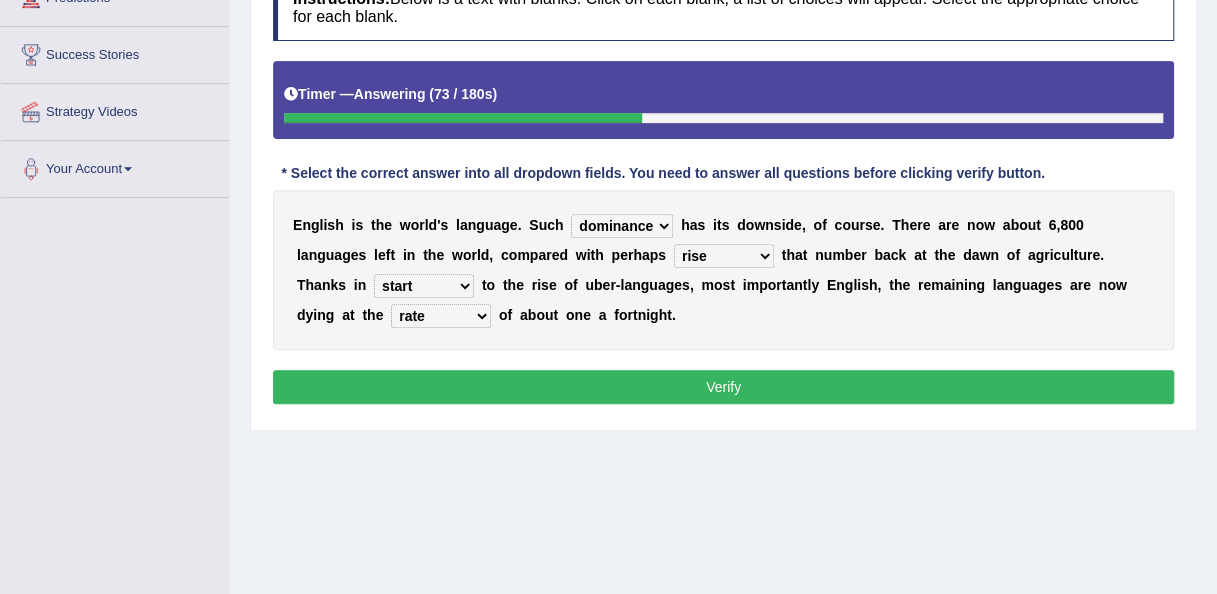 click on "power idea subject dominance" at bounding box center [622, 226] 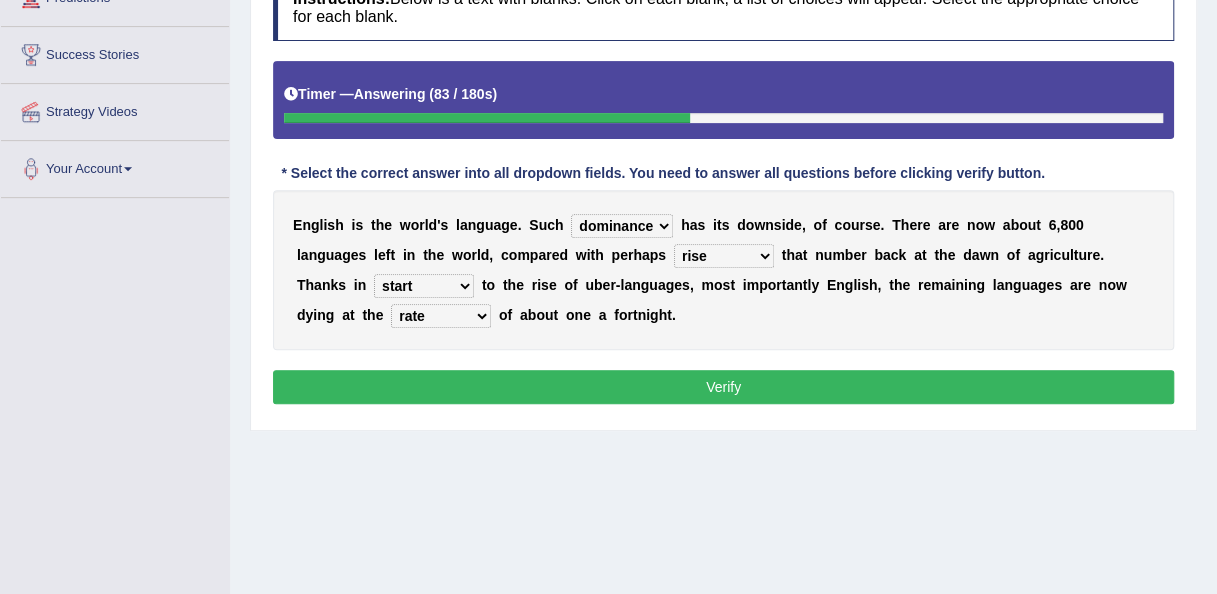 click on "rise twice firstly never" at bounding box center (724, 256) 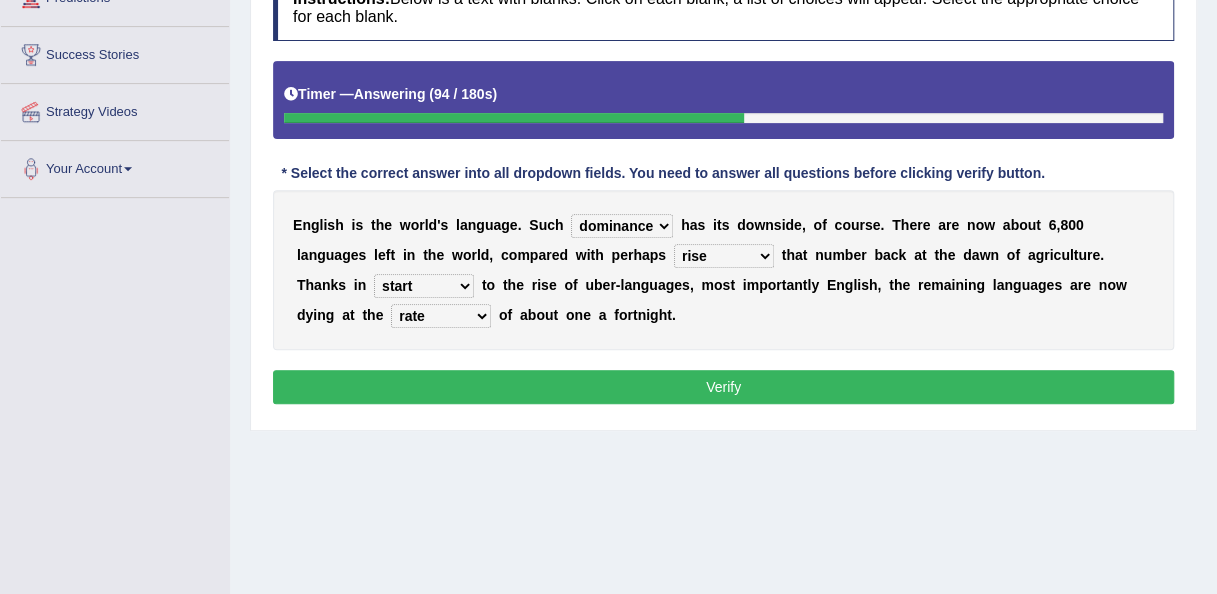 select on "never" 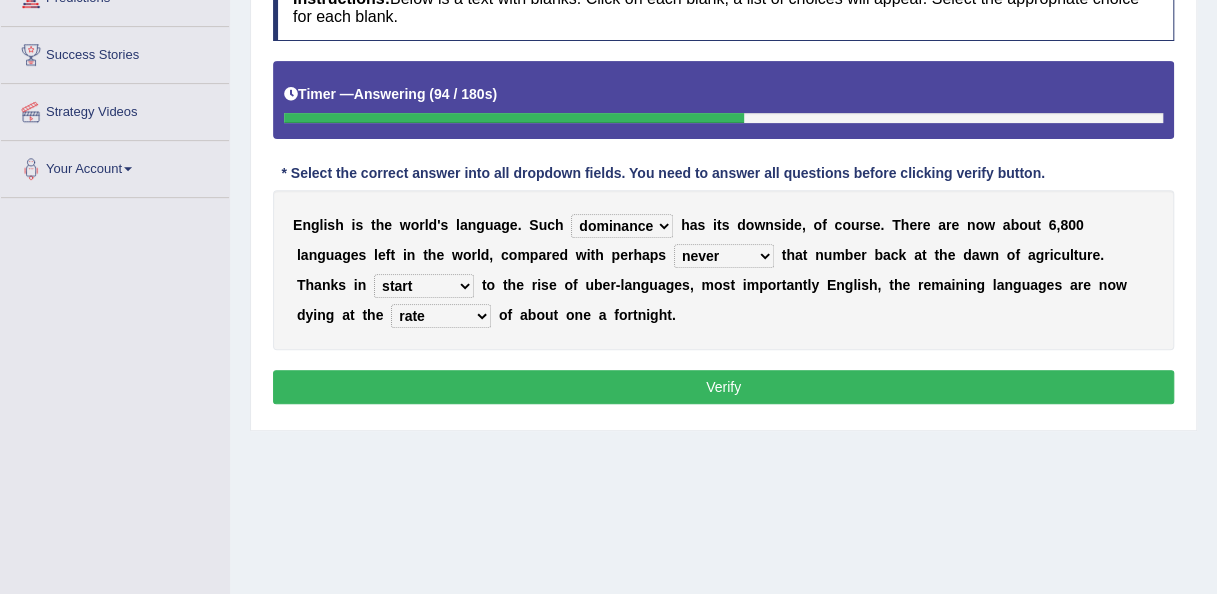 click on "rise twice firstly never" at bounding box center [724, 256] 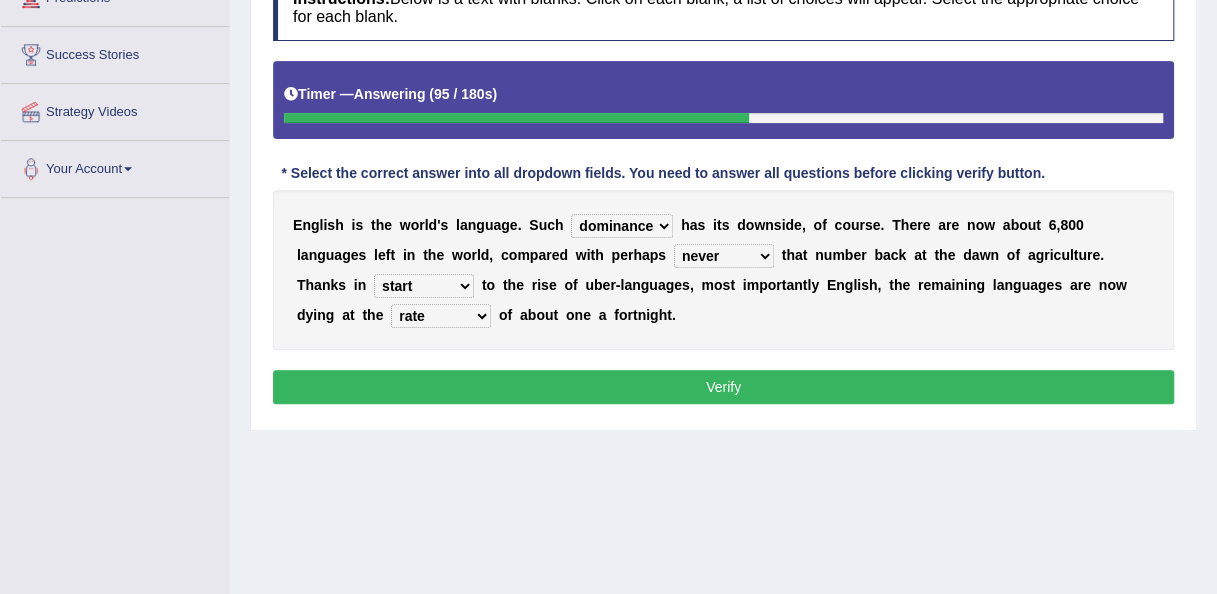 click on "Verify" at bounding box center (723, 387) 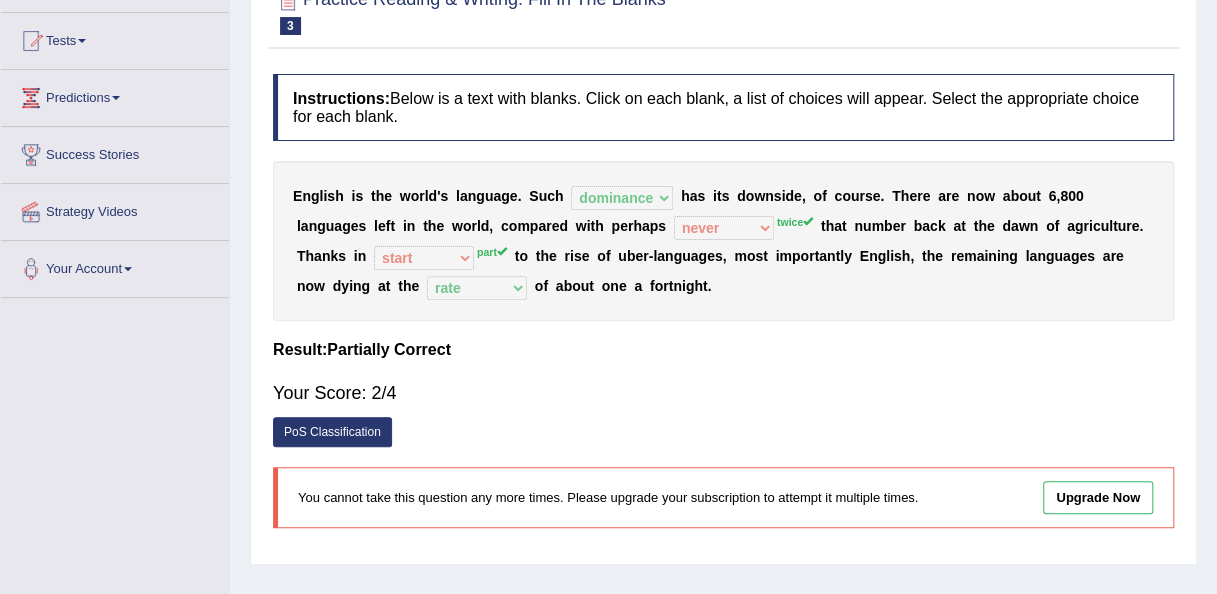 scroll, scrollTop: 0, scrollLeft: 0, axis: both 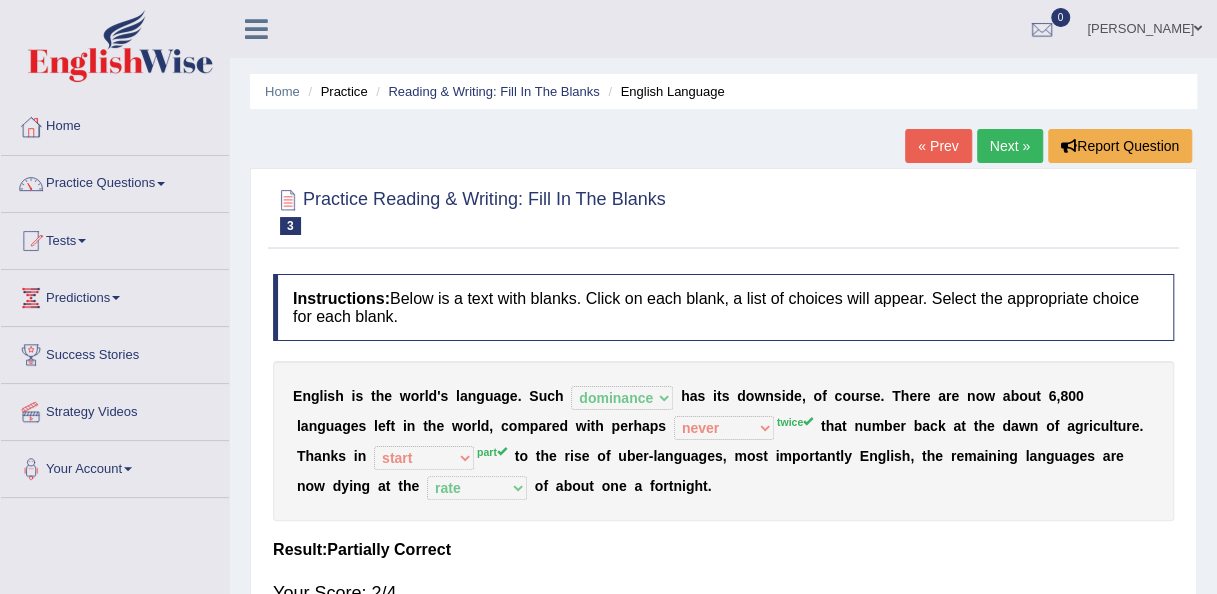 click on "Next »" at bounding box center (1010, 146) 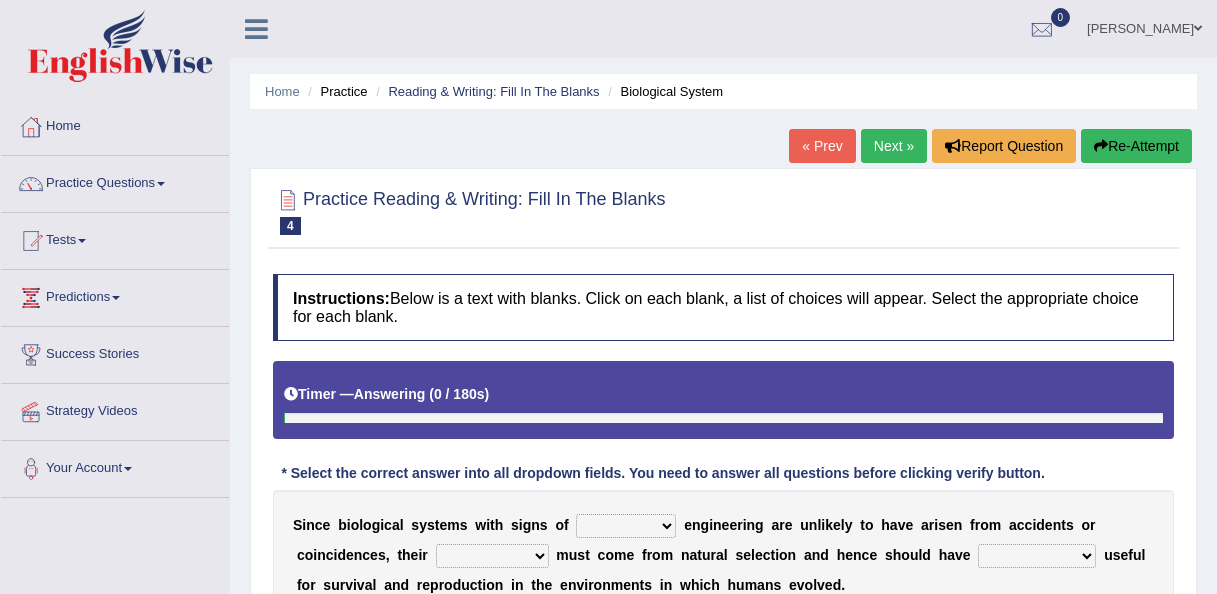 scroll, scrollTop: 0, scrollLeft: 0, axis: both 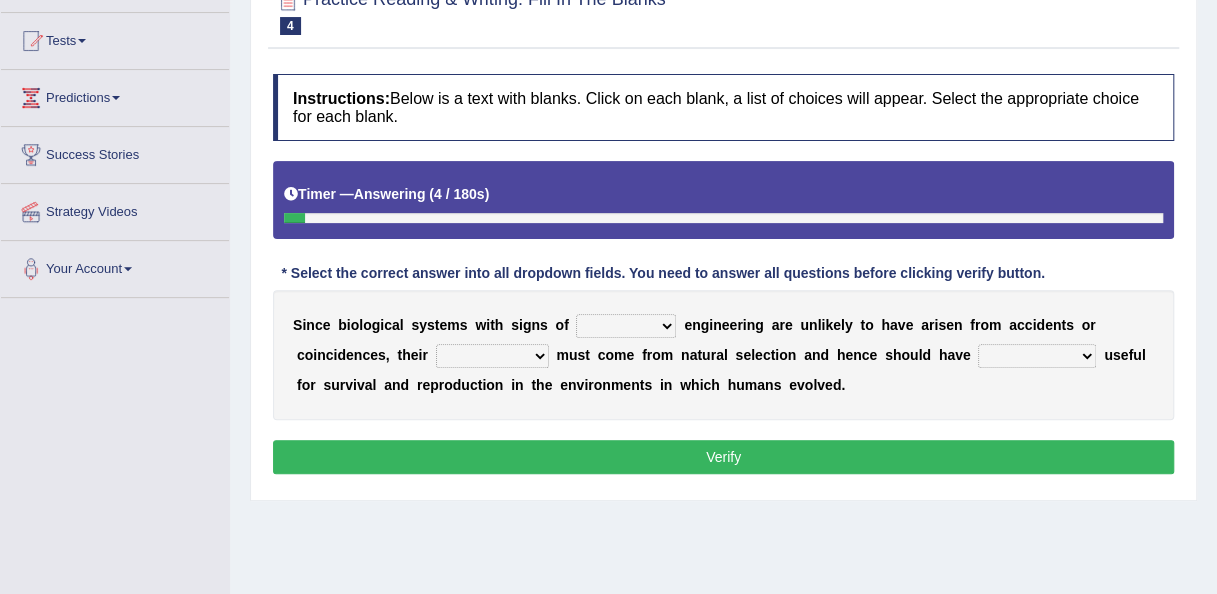 click on "system national extra complex" at bounding box center (626, 326) 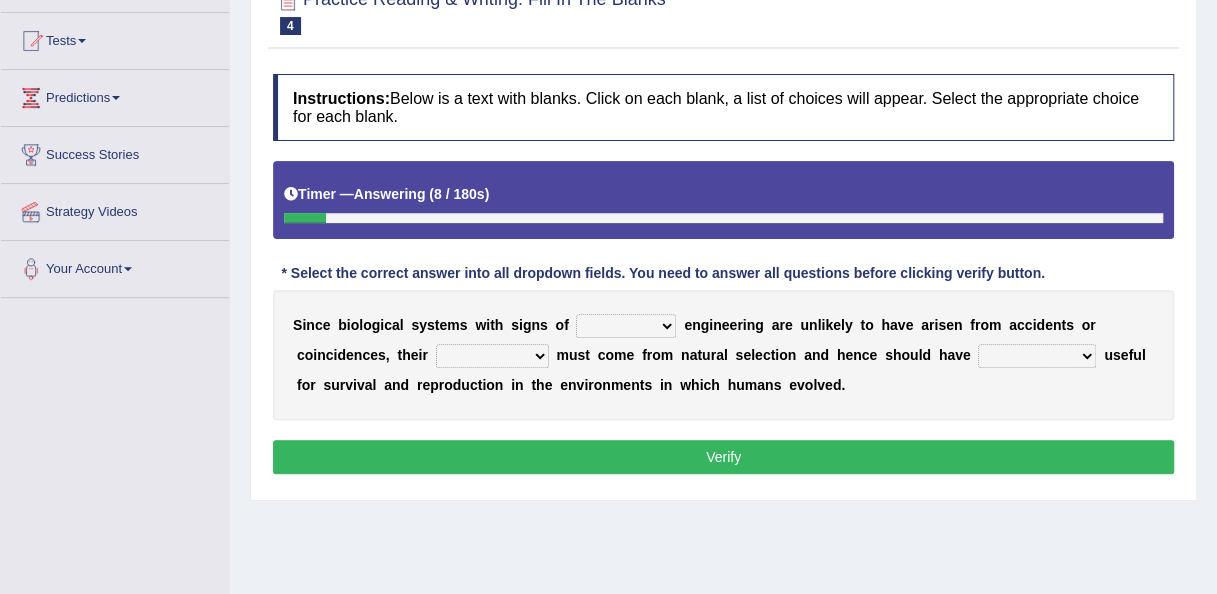 select on "complex" 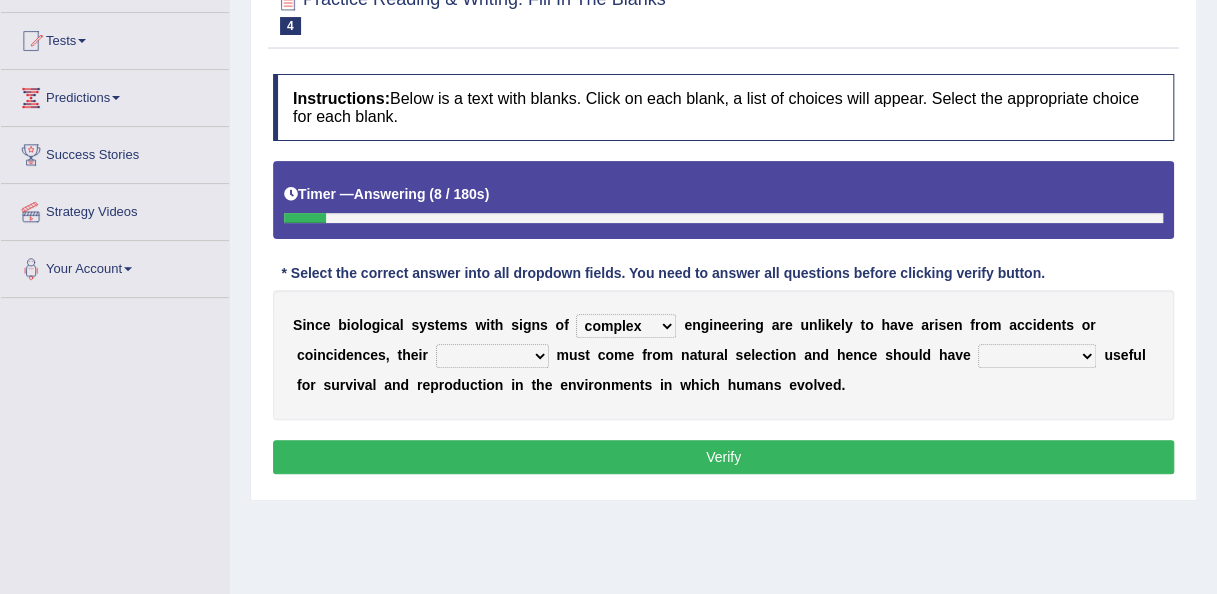 click on "system national extra complex" at bounding box center (626, 326) 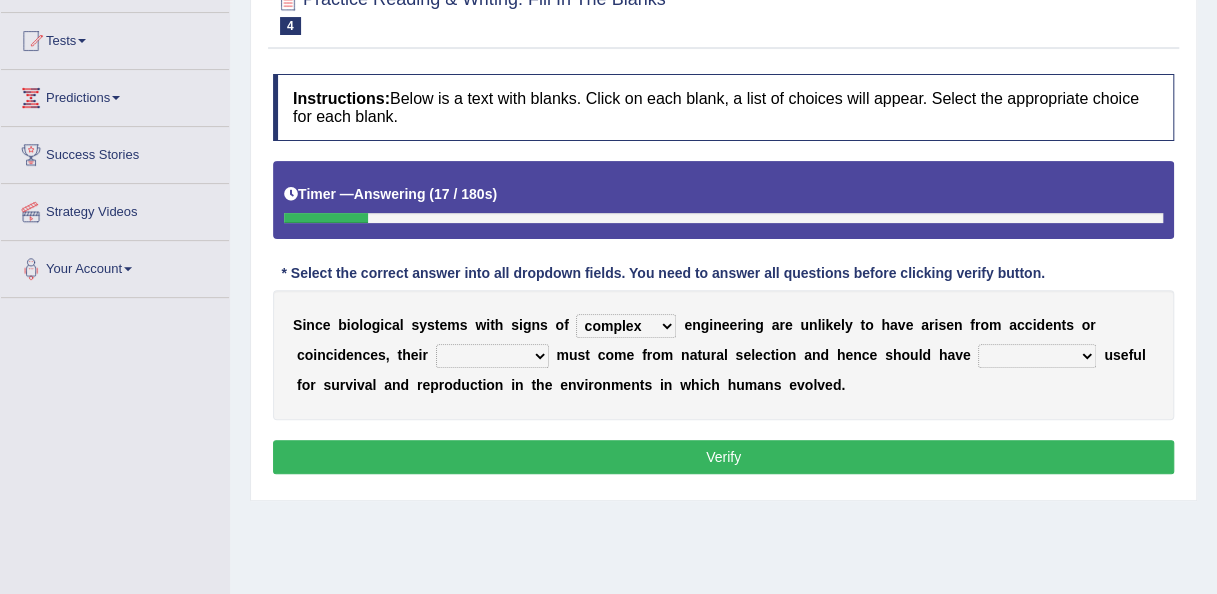 click on "presence organisation registration structures" at bounding box center [492, 356] 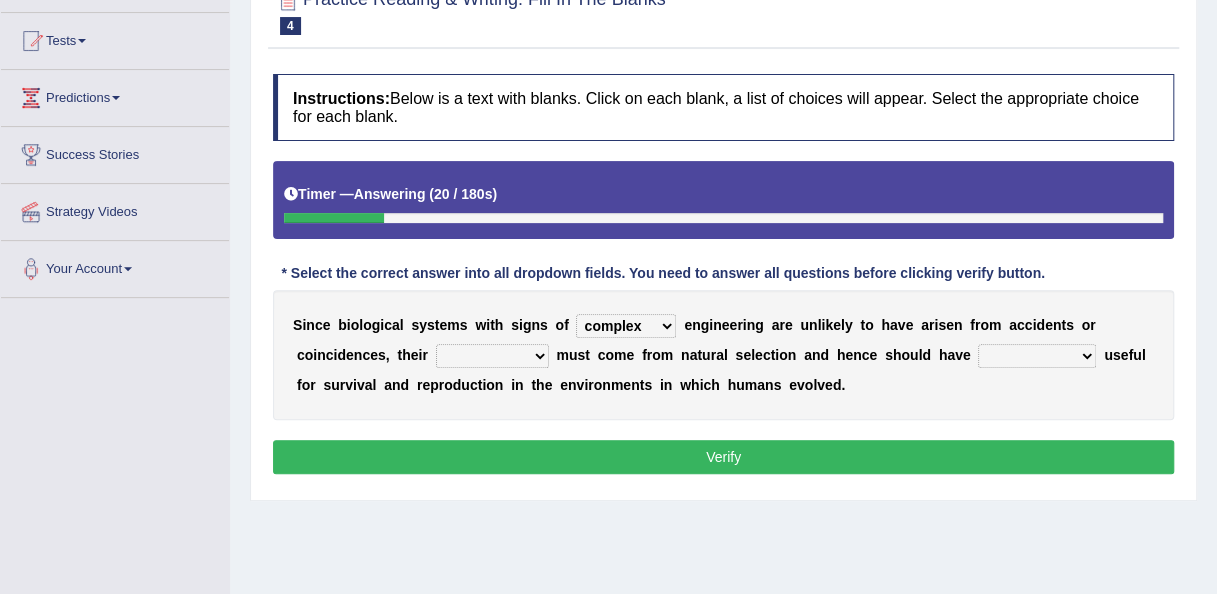 select on "presence" 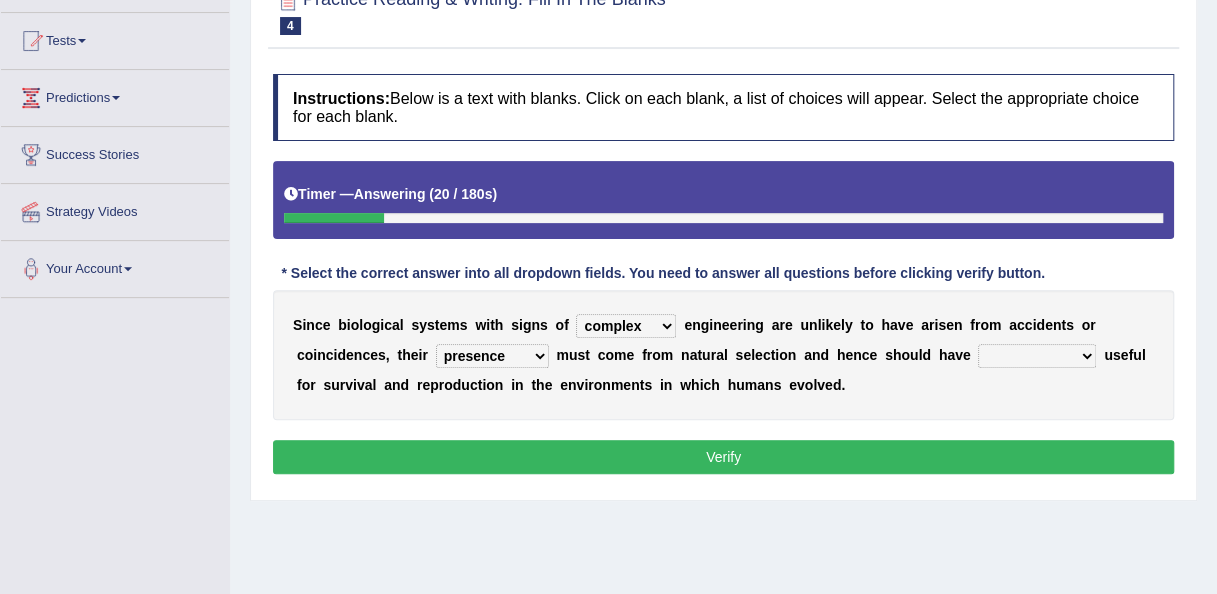 click on "presence organisation registration structures" at bounding box center [492, 356] 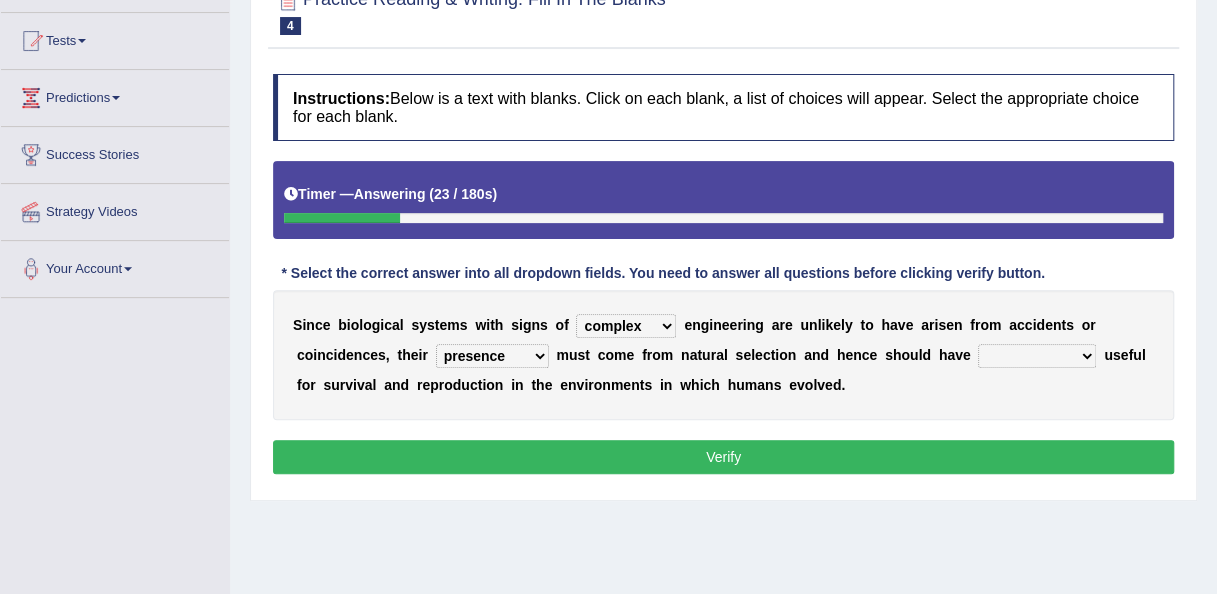 click on "presence organisation registration structures" at bounding box center [492, 356] 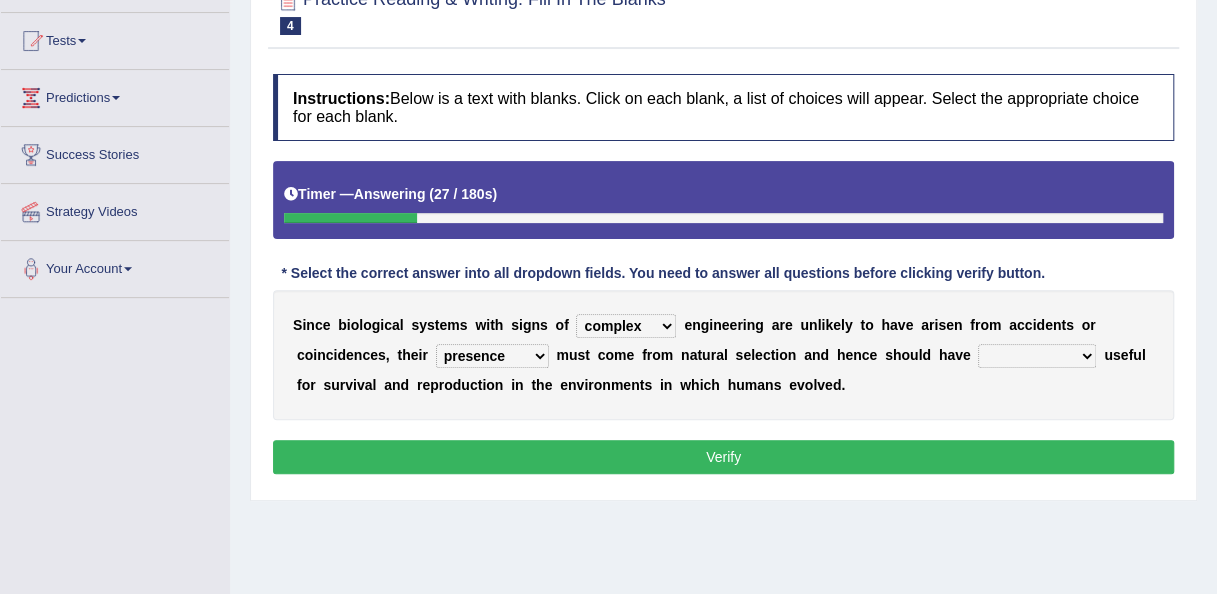 click on "presence organisation registration structures" at bounding box center [492, 356] 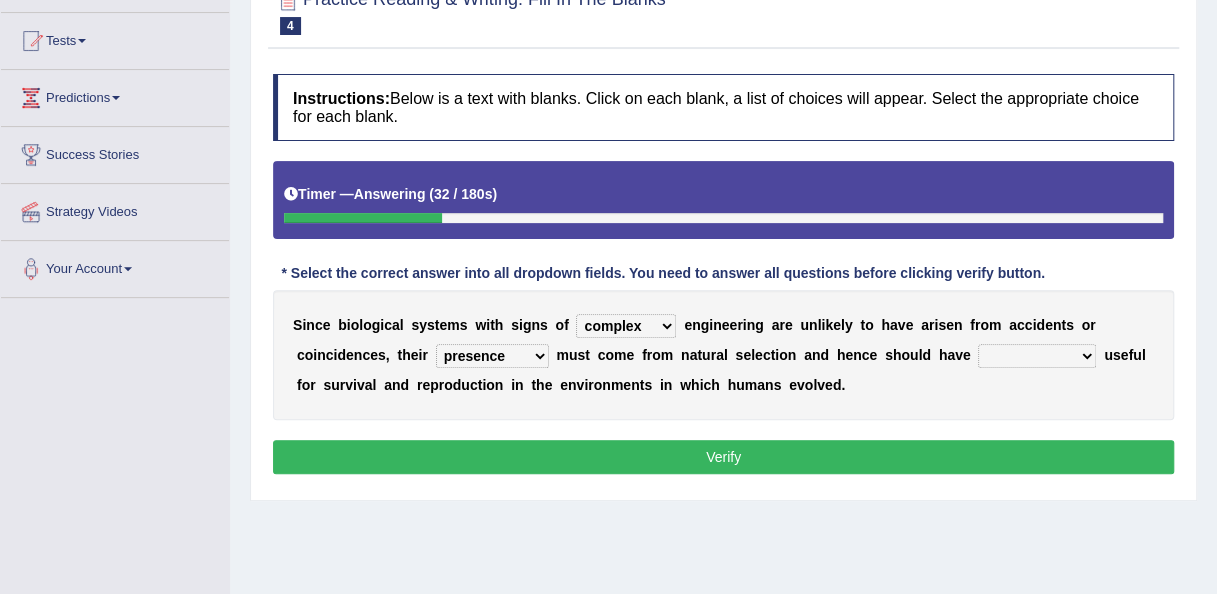 click on "functions cultures samples introductions" at bounding box center [1037, 356] 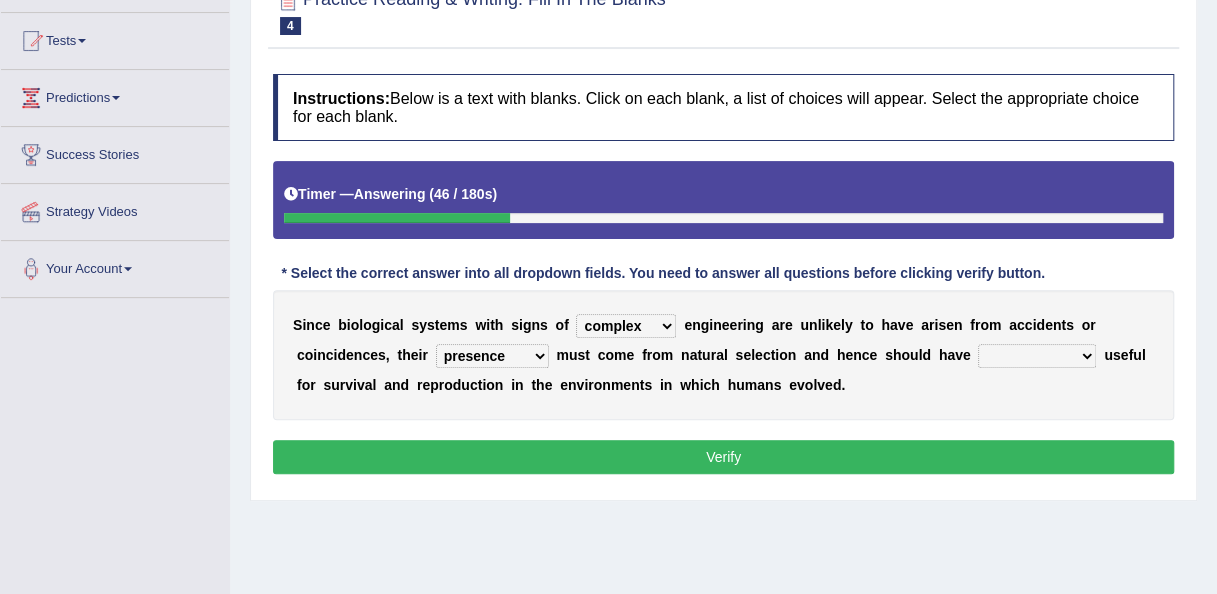 select on "functions" 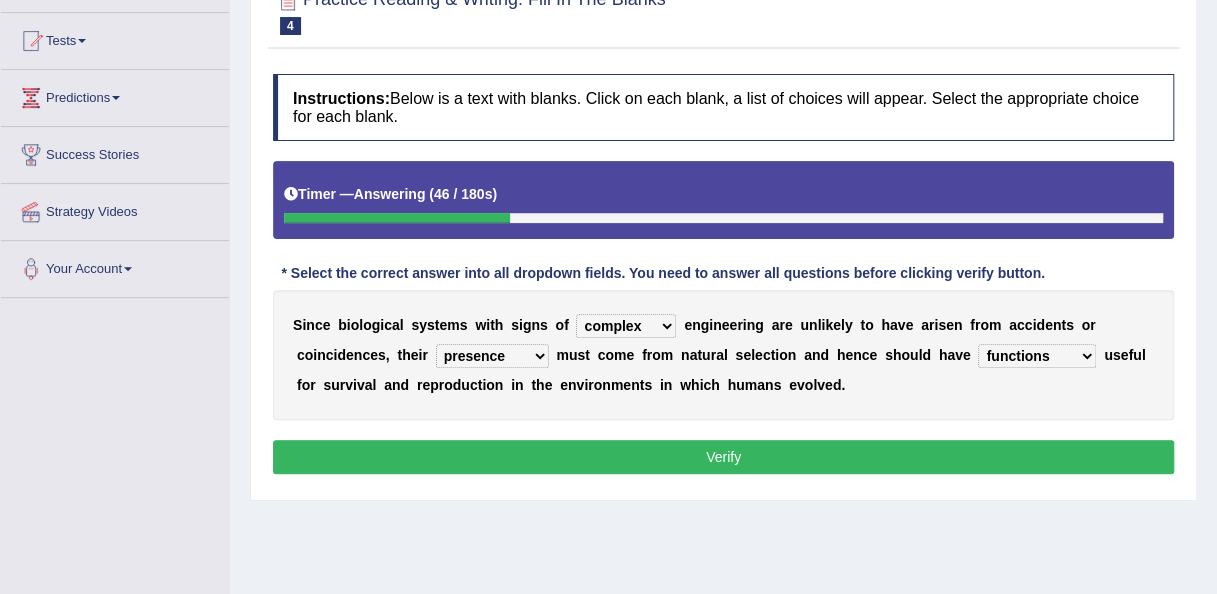 click on "functions cultures samples introductions" at bounding box center [1037, 356] 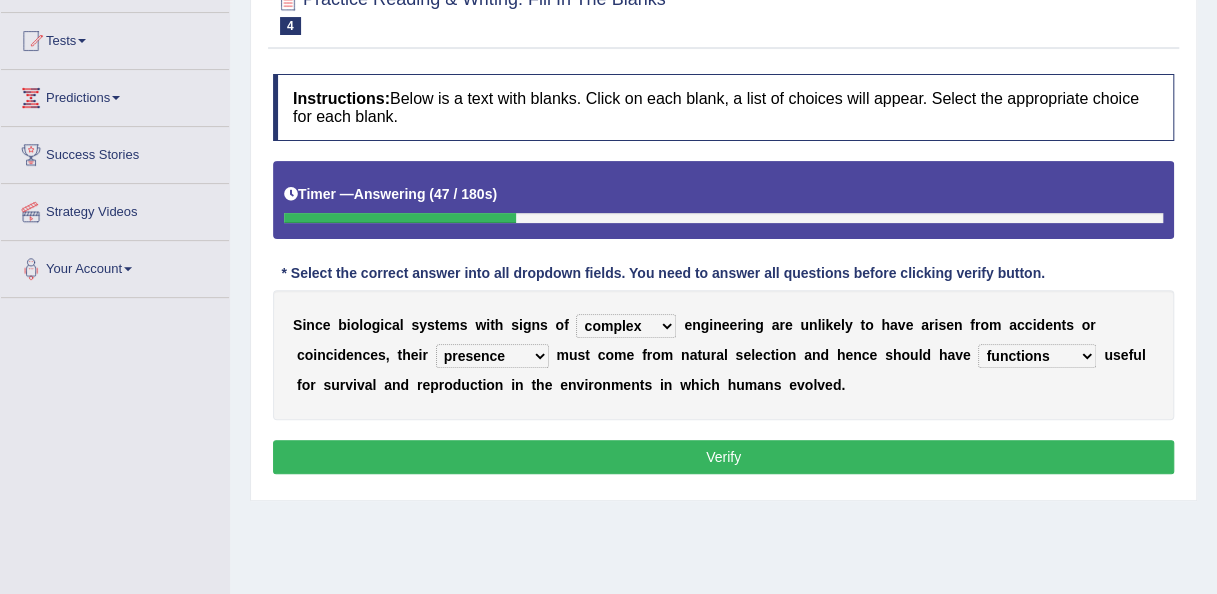 click on "Verify" at bounding box center (723, 457) 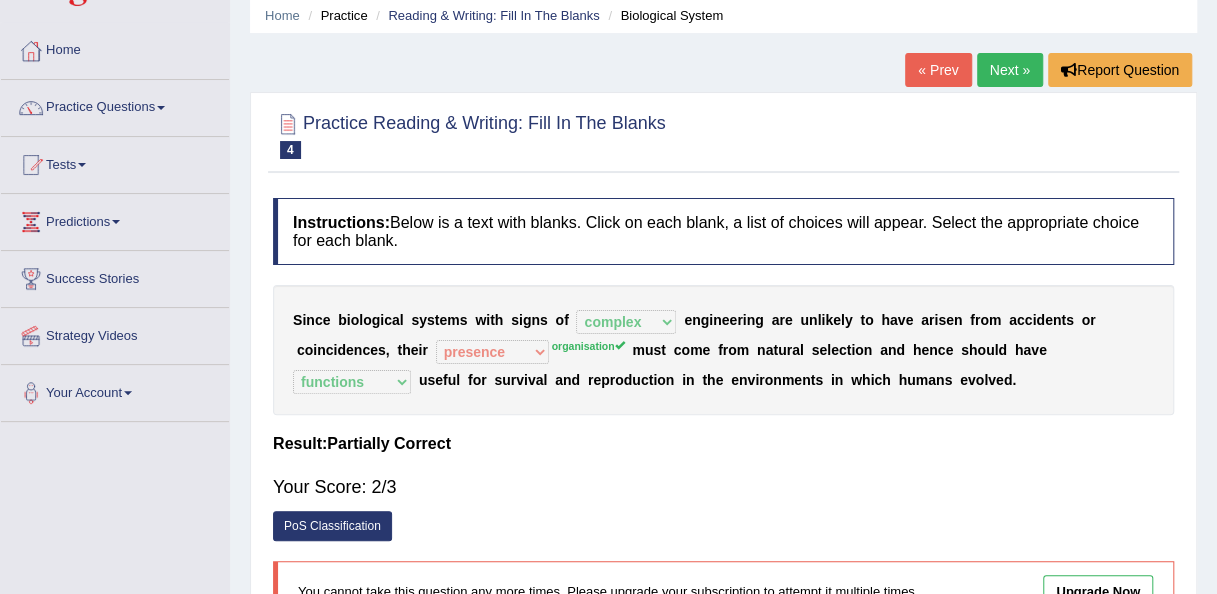 scroll, scrollTop: 0, scrollLeft: 0, axis: both 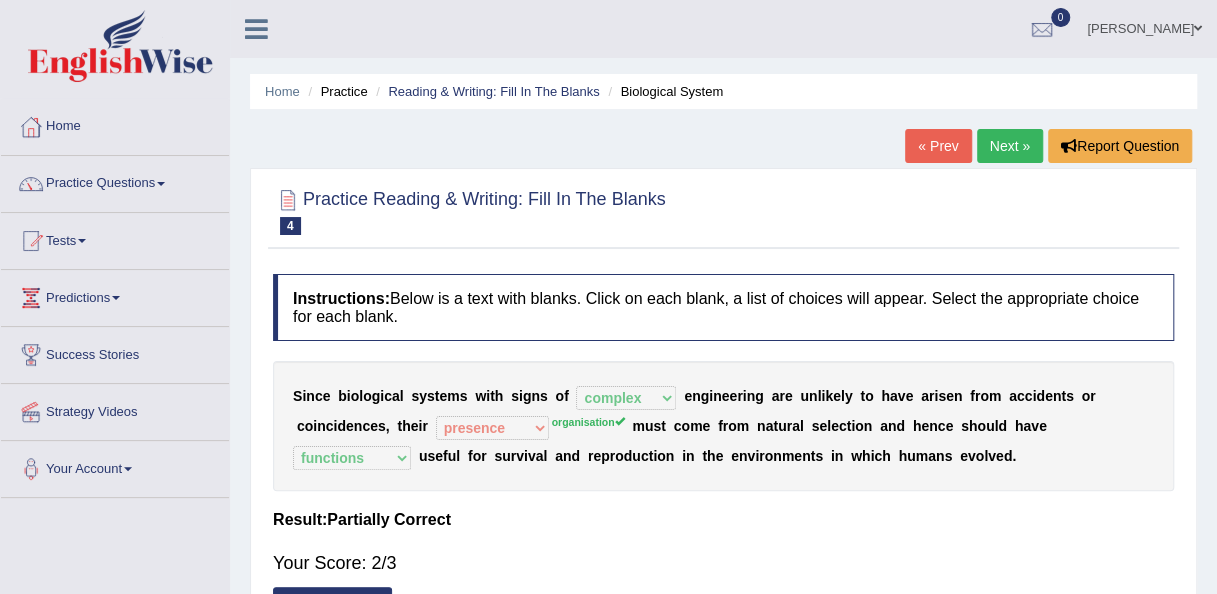 click on "Next »" at bounding box center (1010, 146) 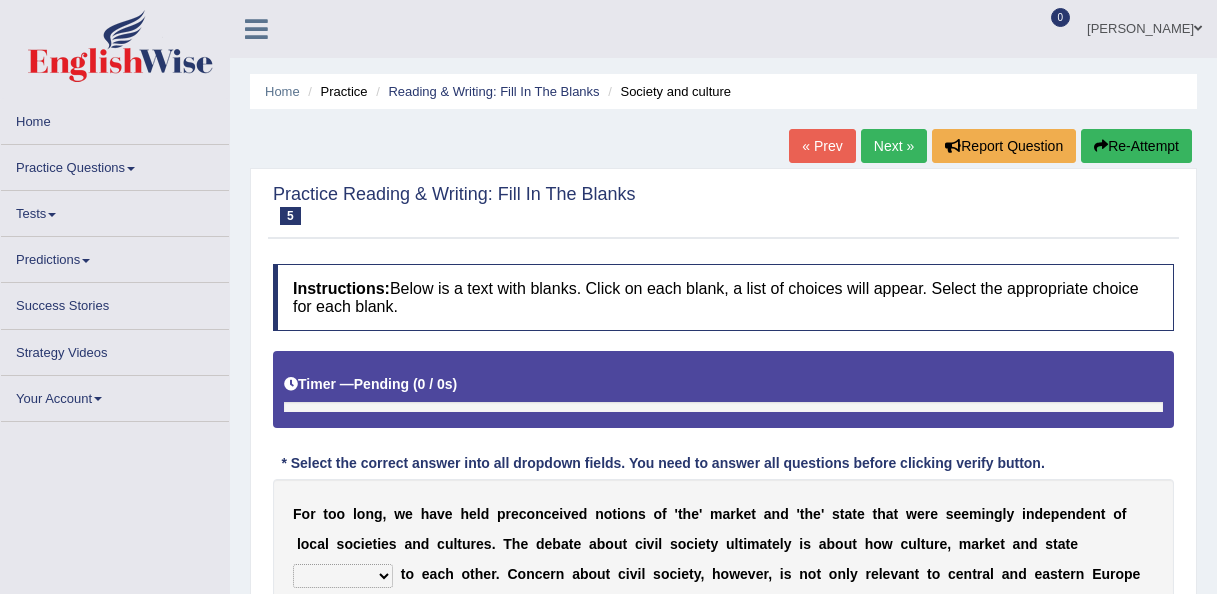 scroll, scrollTop: 0, scrollLeft: 0, axis: both 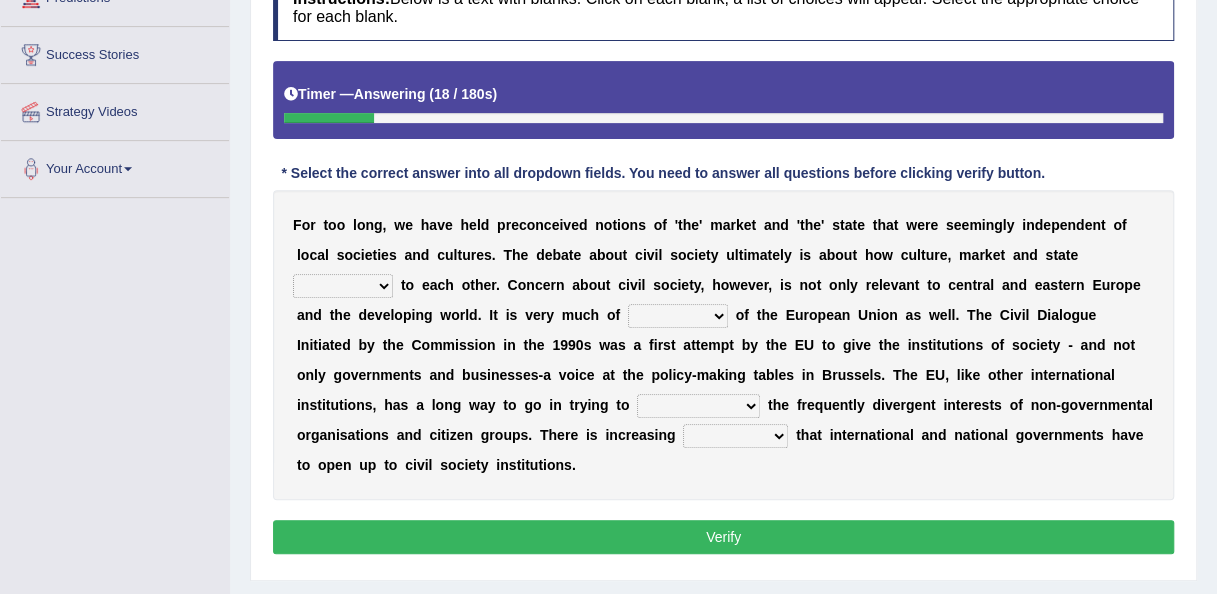 click on "stay relate bring telling" at bounding box center [343, 286] 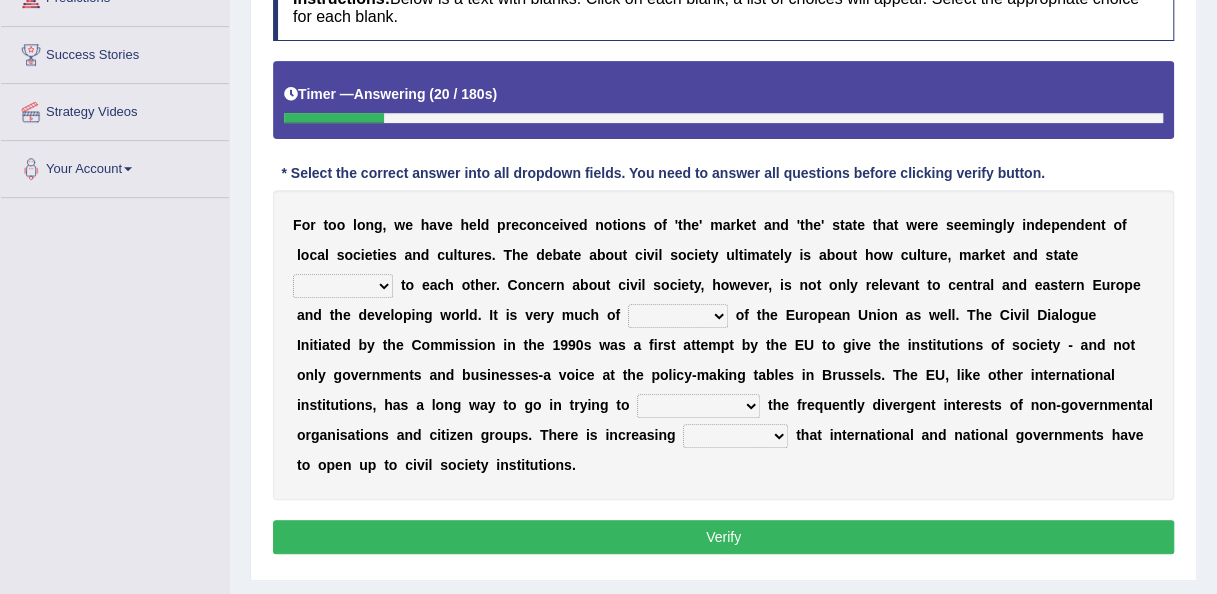 select on "relate" 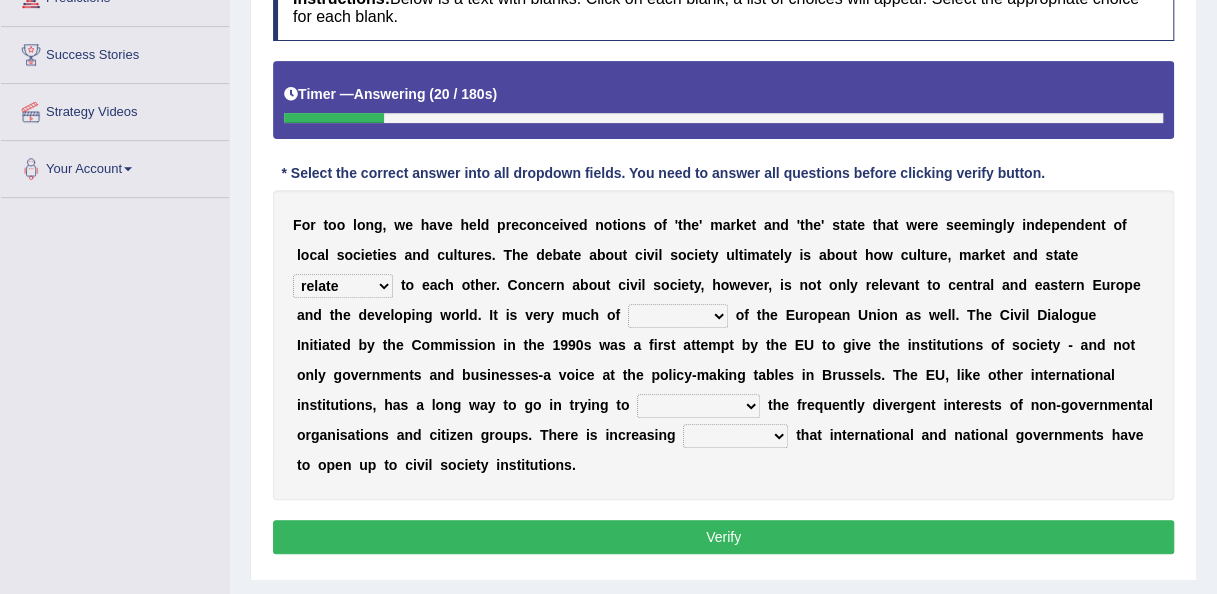 click on "stay relate bring telling" at bounding box center (343, 286) 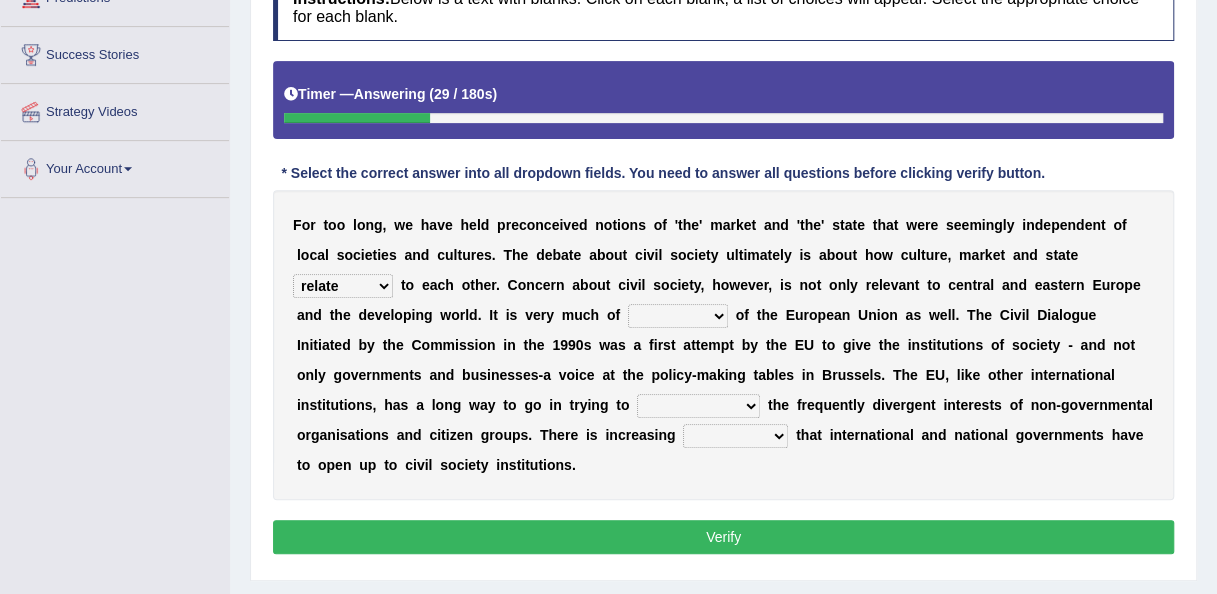 click on "interest brought shown suspect" at bounding box center [678, 316] 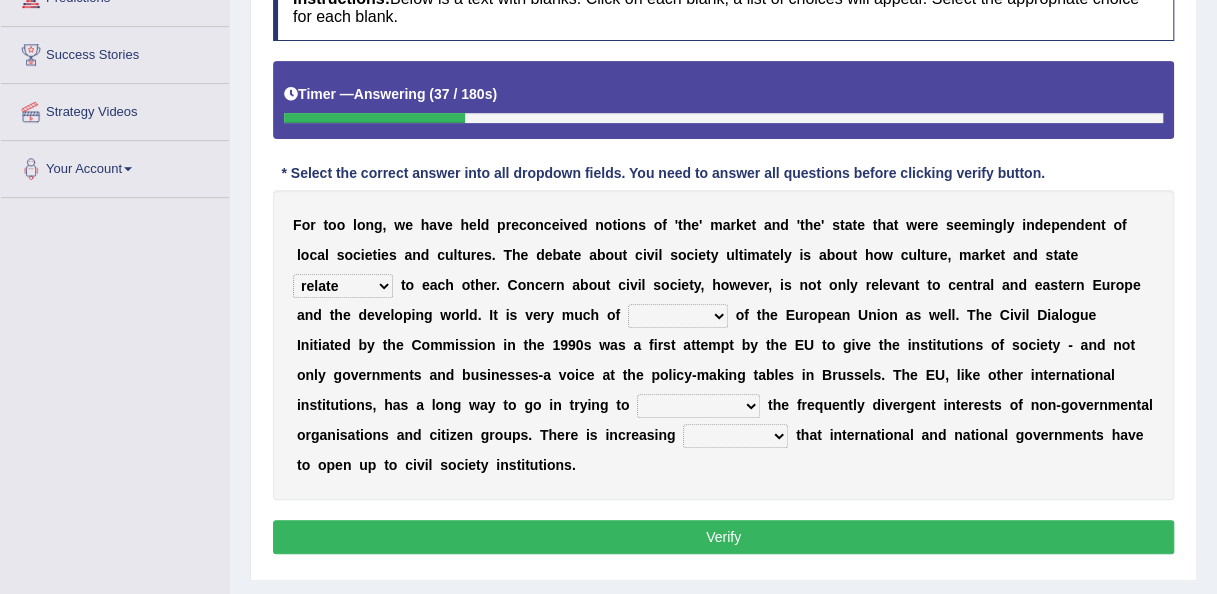 select on "interest" 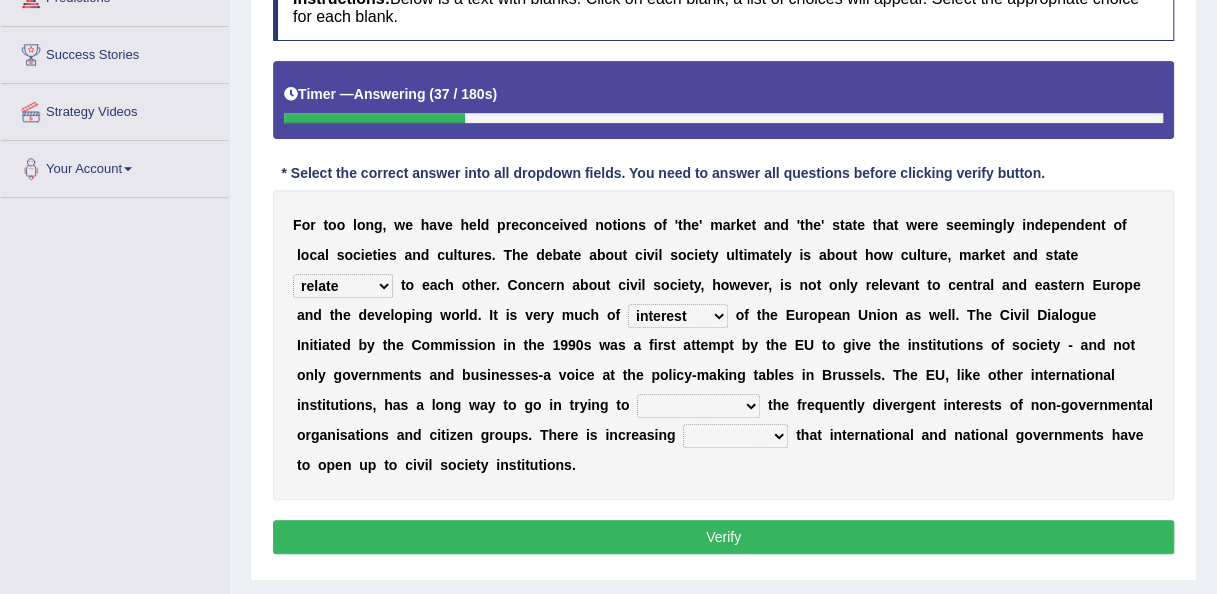 click on "interest brought shown suspect" at bounding box center (678, 316) 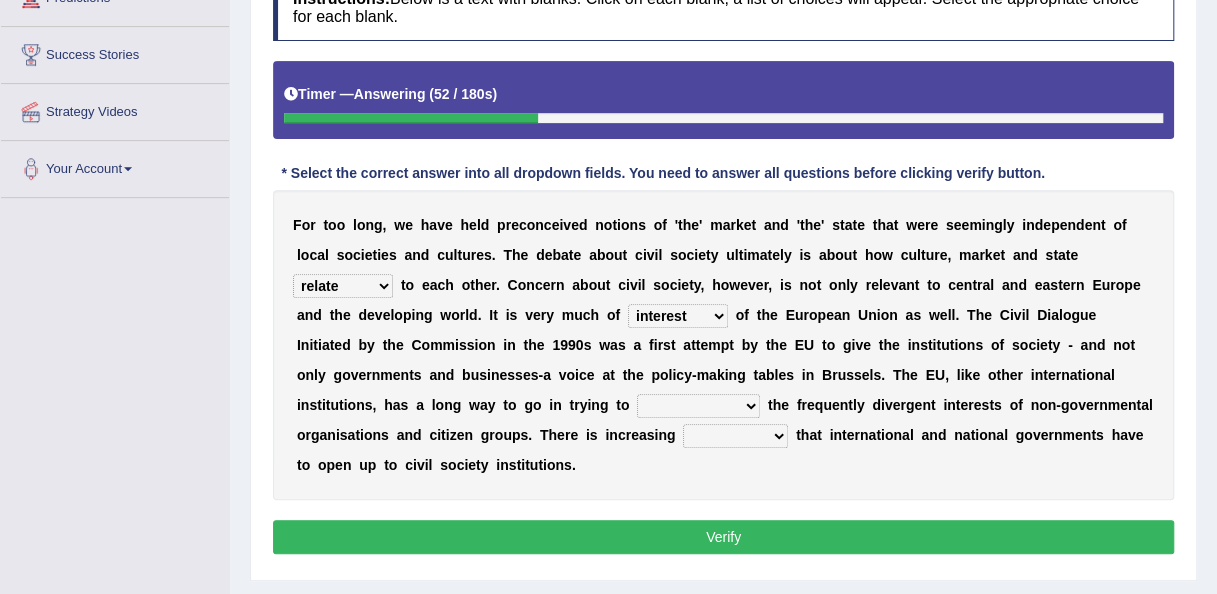 click on "indulge express supreme accommodate" at bounding box center [698, 406] 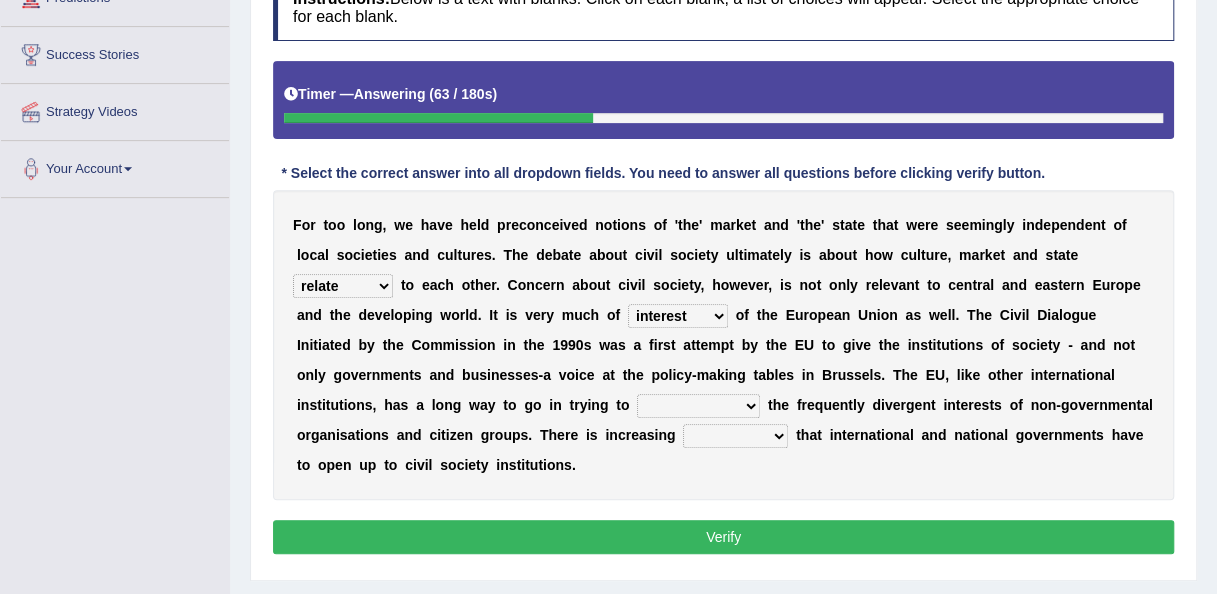 select on "indulge" 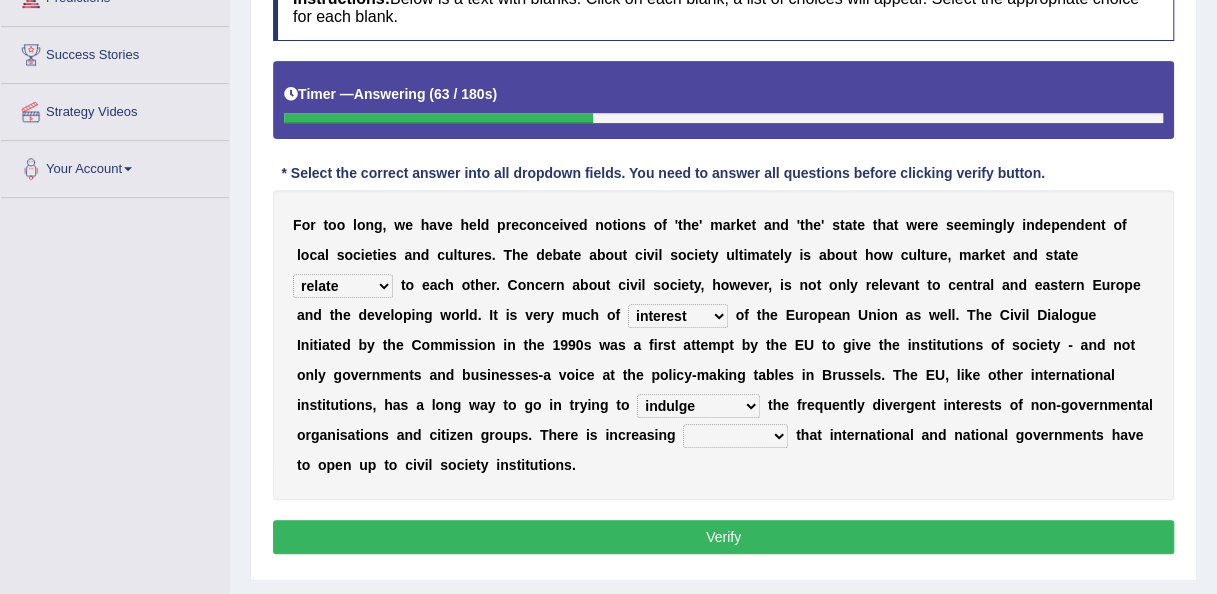 click on "indulge express supreme accommodate" at bounding box center [698, 406] 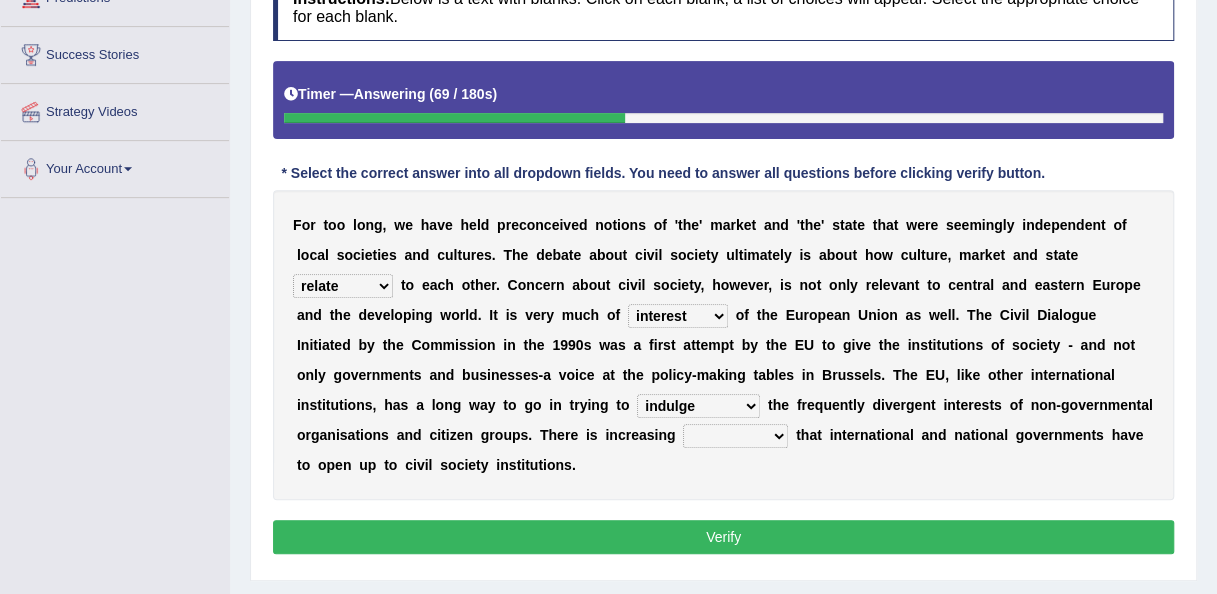 click on "tolerance expression recognition sample" at bounding box center [735, 436] 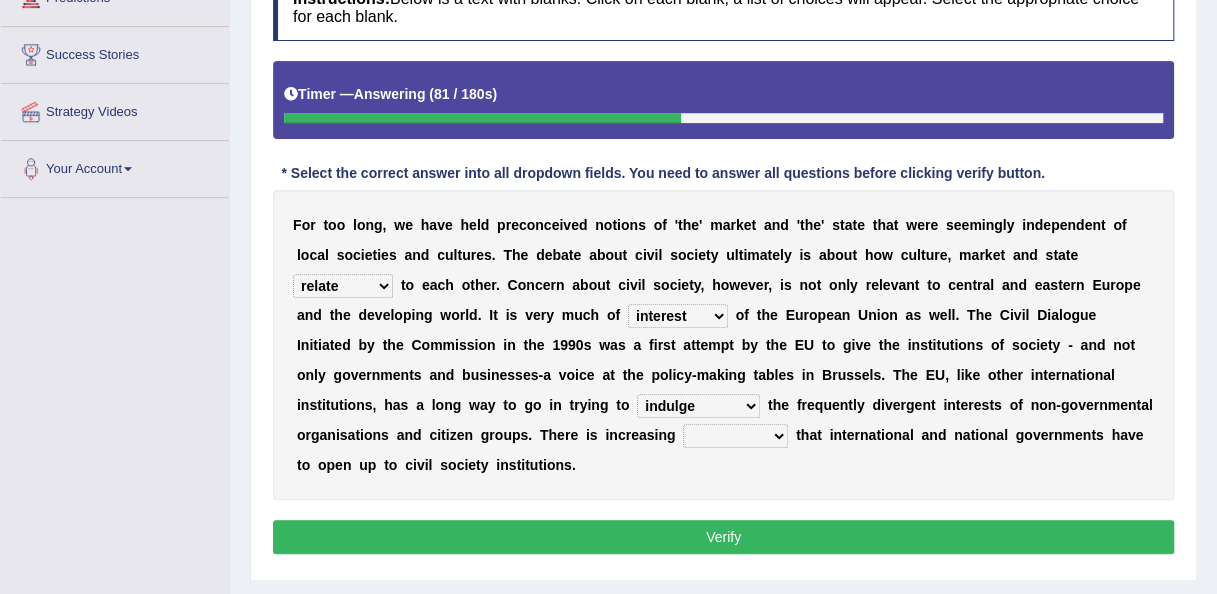 select on "recognition" 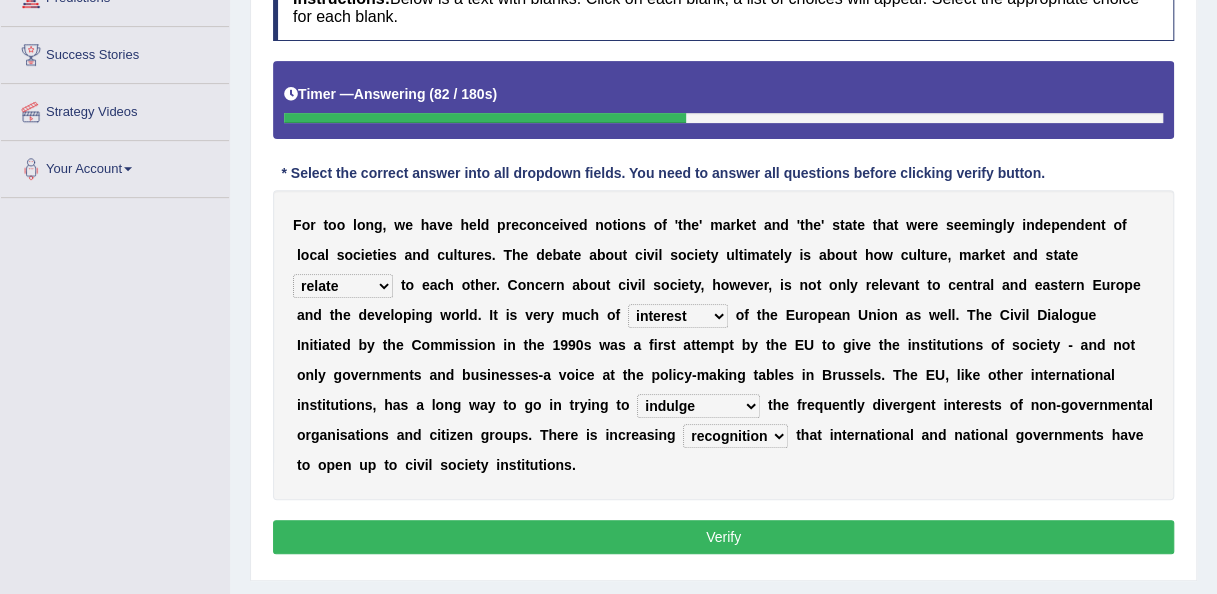 click on "Verify" at bounding box center (723, 537) 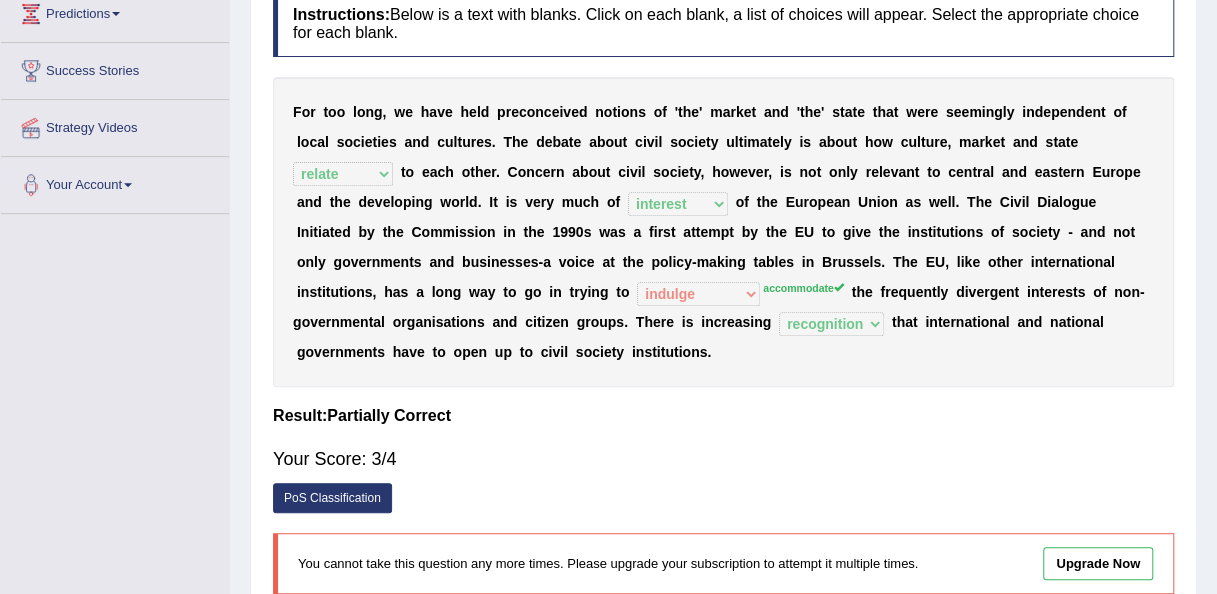 scroll, scrollTop: 0, scrollLeft: 0, axis: both 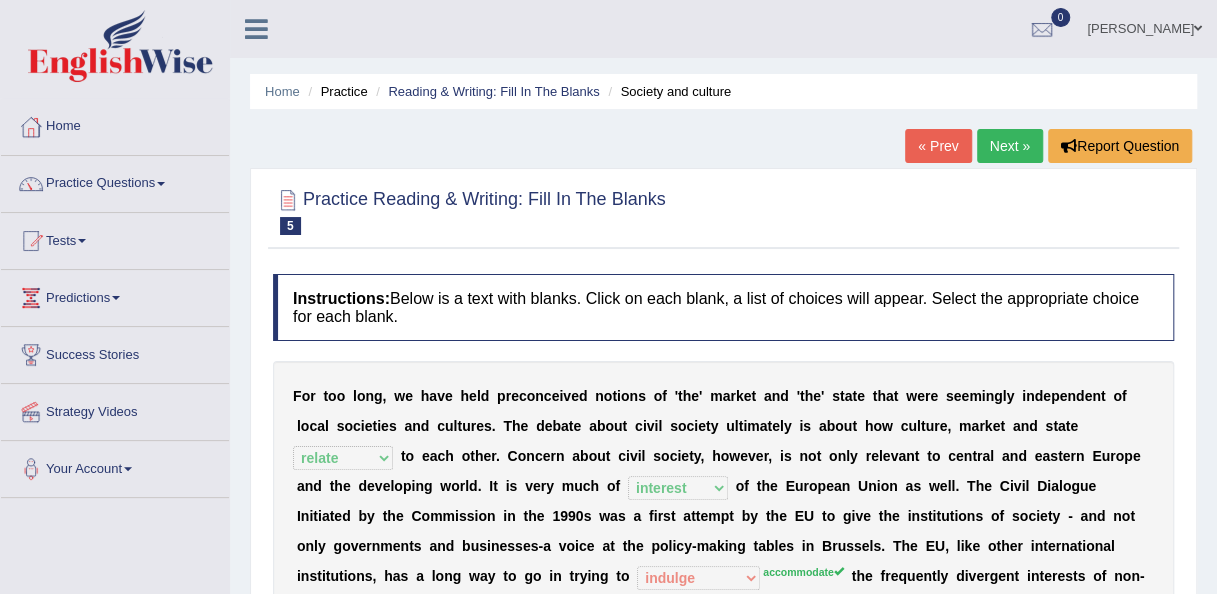 click on "Next »" at bounding box center (1010, 146) 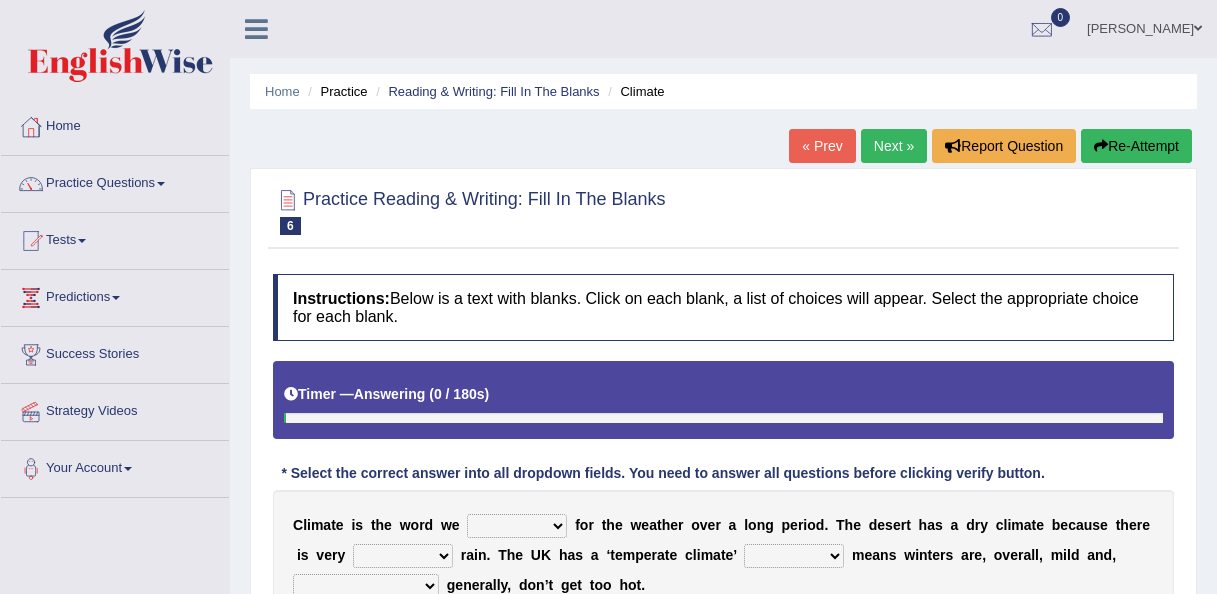 scroll, scrollTop: 0, scrollLeft: 0, axis: both 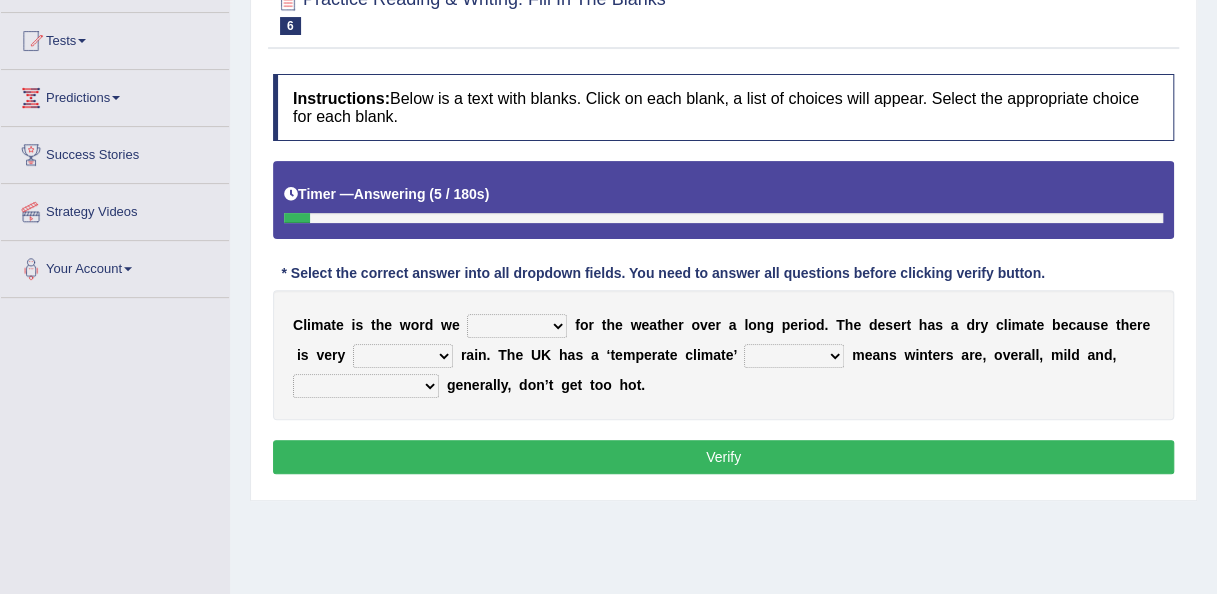 click on "give take use throw" at bounding box center [517, 326] 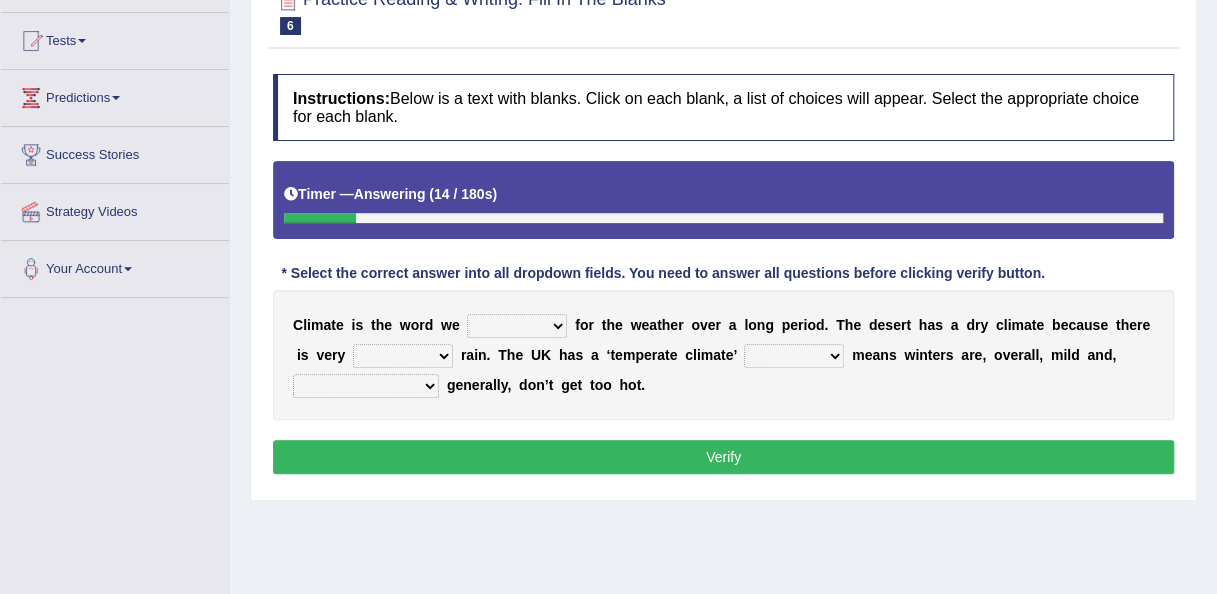 select on "use" 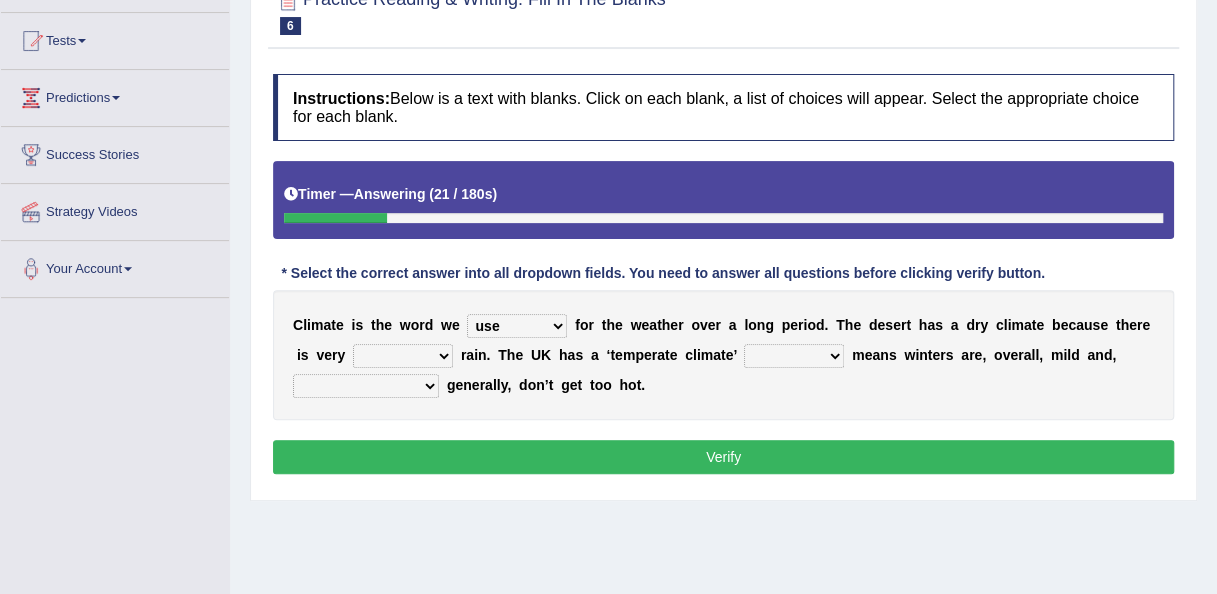 click on "much little least less" at bounding box center [403, 356] 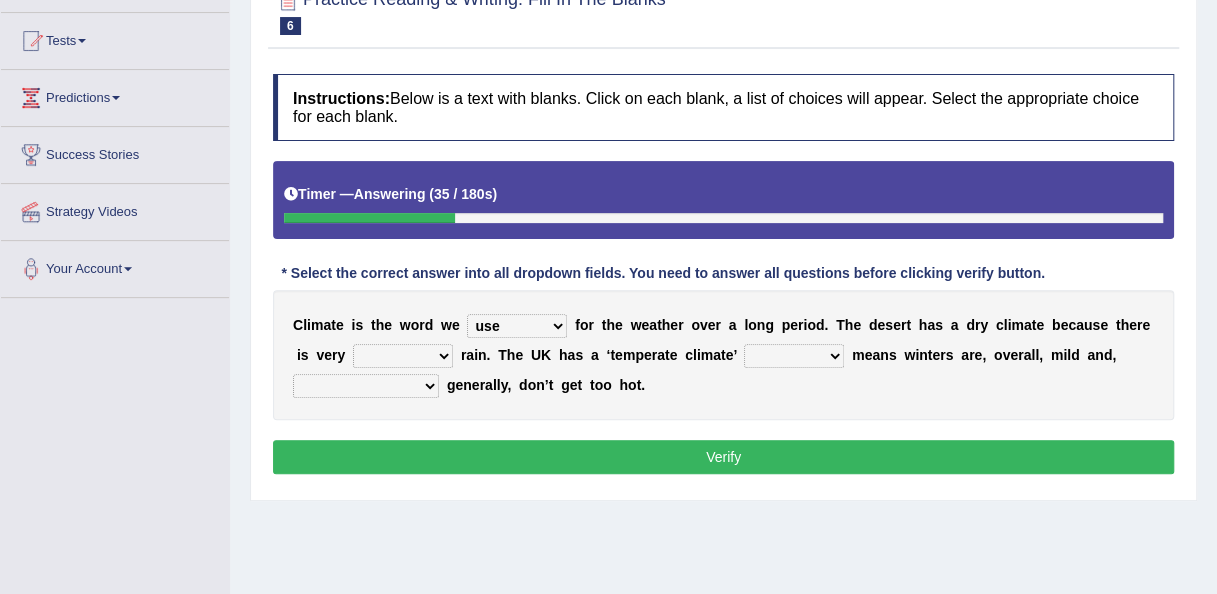 click on "Practice Reading & Writing: Fill In The Blanks
6
Climate
Instructions:  Below is a text with blanks. Click on each blank, a list of choices will appear. Select the appropriate choice for each blank.
Timer —  Answering   ( 35 / 180s ) Skip * Select the correct answer into all dropdown fields. You need to answer all questions before clicking verify button. C l i m a t e    i s    t h e    w o r d    w e    give take use throw    f o r    t h e    w e a t h e r    o v e r    a    l o n g    p e r i o d .    T h e    d e s e r t    h a s    a    d r y    c l i m a t e    b e c a u s e    t h e r e    i s    v e r y    much little least less    r a i n .    T h e    U K    h a s    a    ‘ t e m p e r a t e    c l i m a t e ’    when where which where    m e a n s    w i n t e r s    a r e ,    o v e r a l l ,    m i l d    a n d ,    weather winters summers warmer    g e n e r a l l y ," at bounding box center [723, 234] 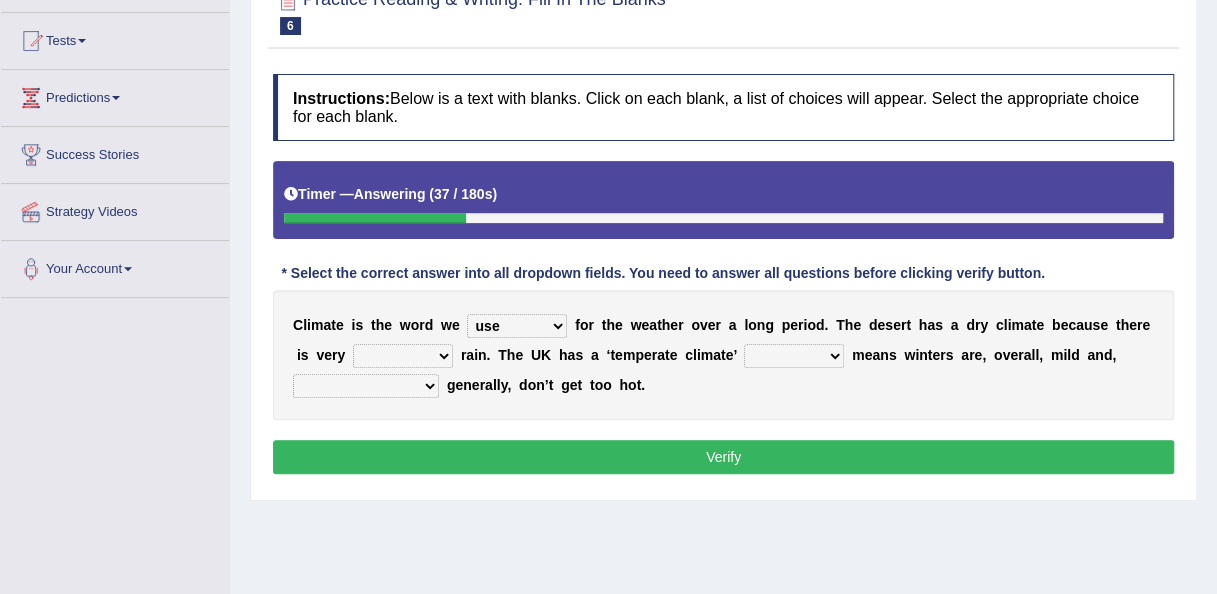 click on "much little least less" at bounding box center [403, 356] 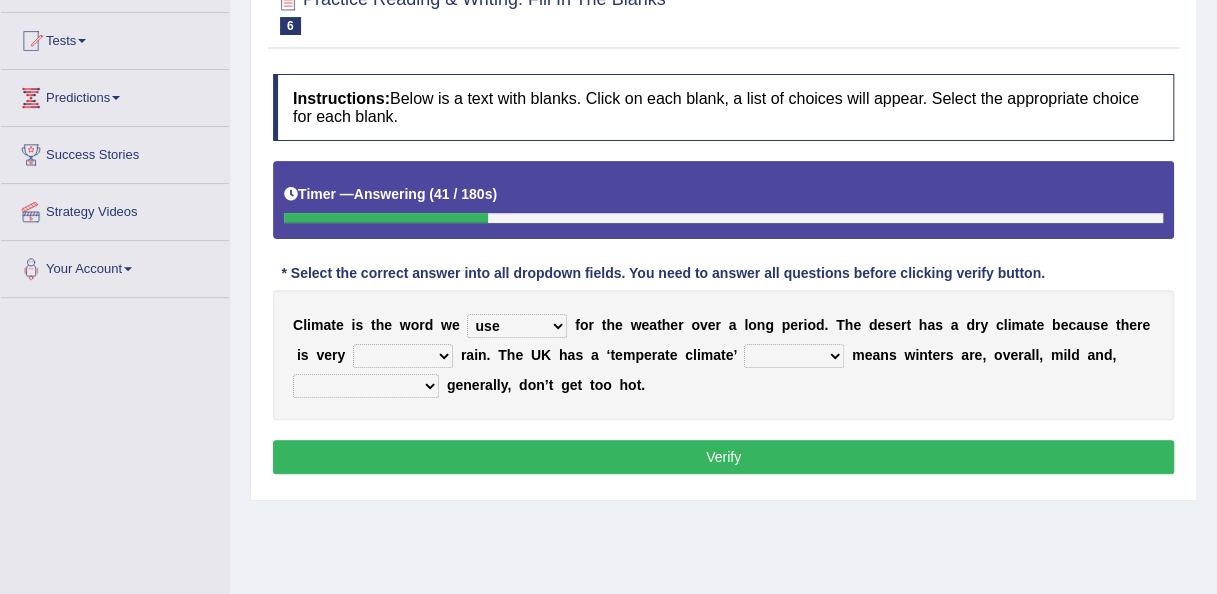 select on "less" 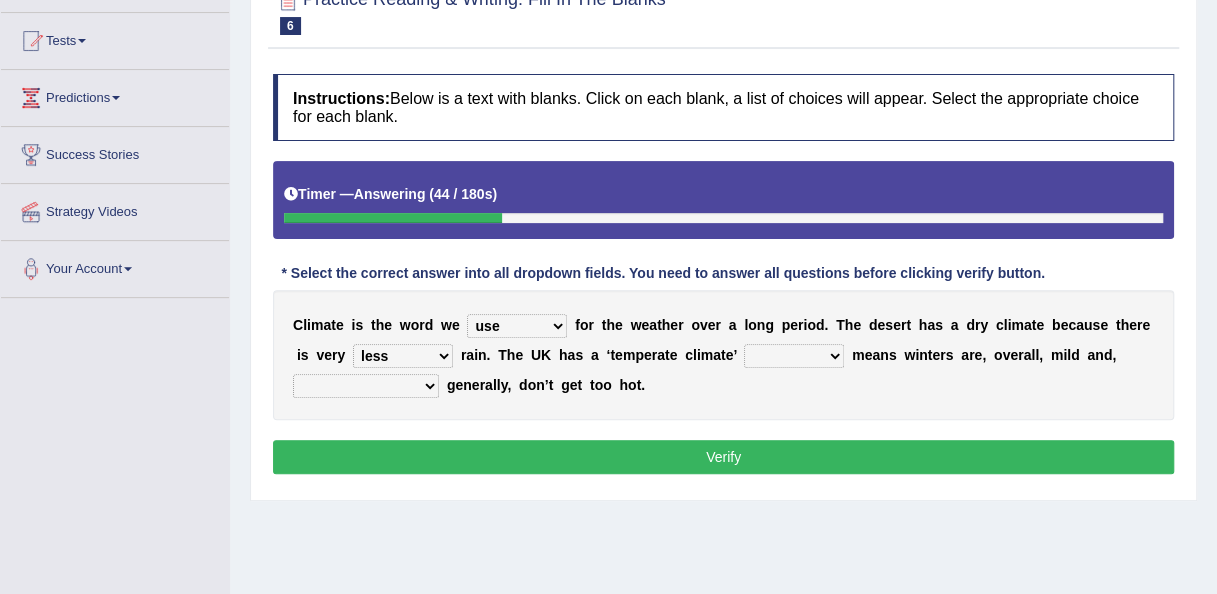 click on "when where which where" at bounding box center (794, 356) 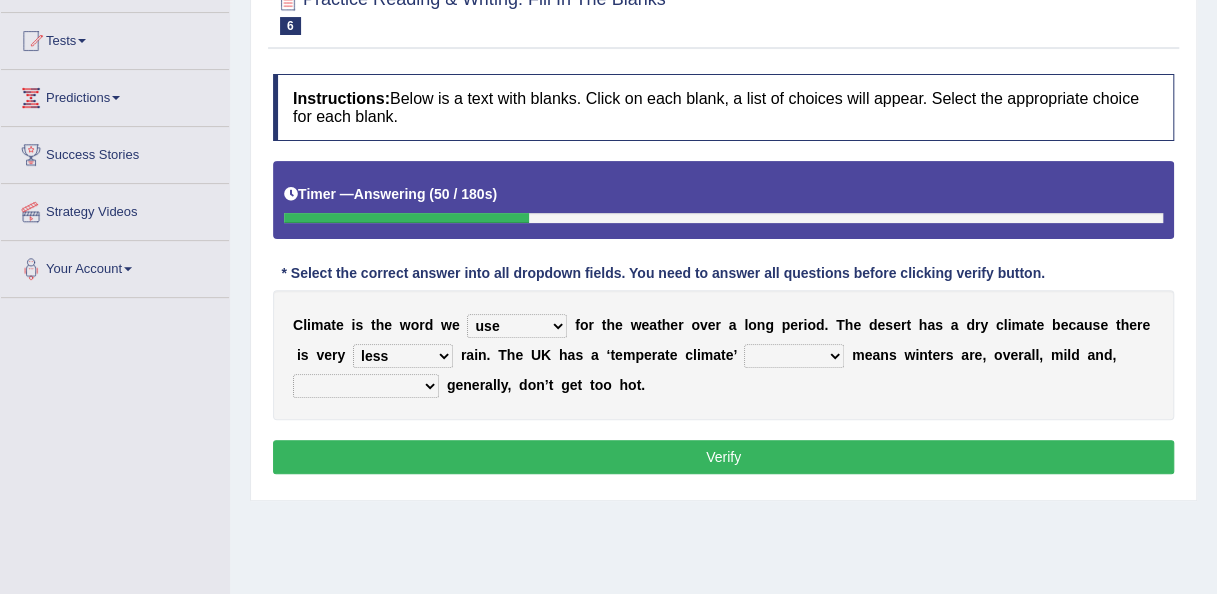 select on "which" 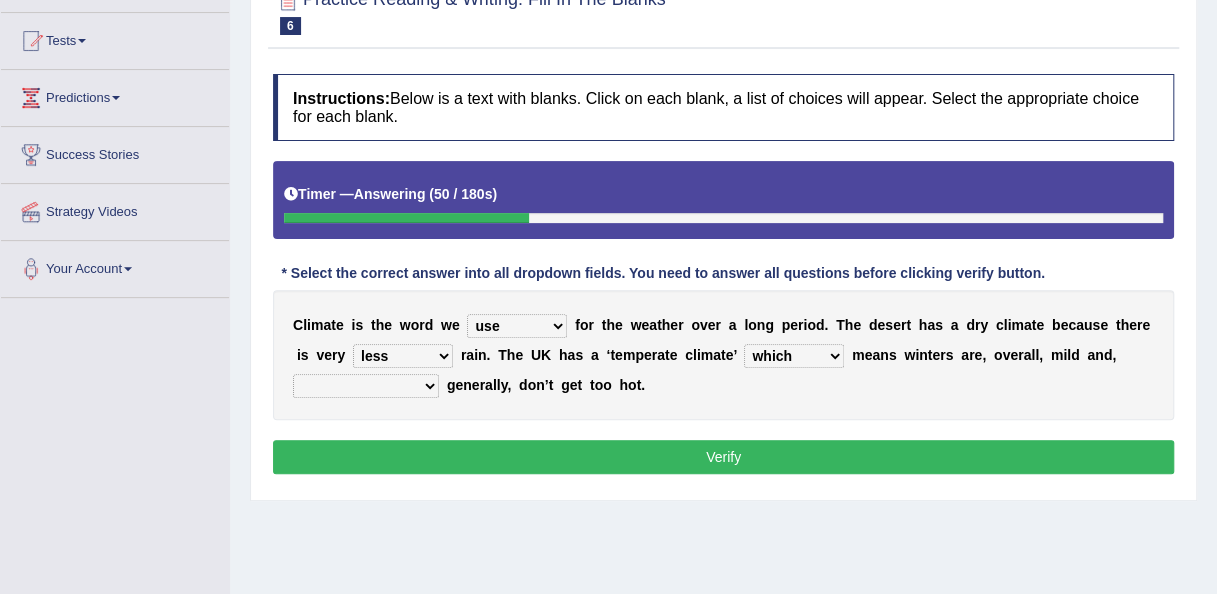click on "when where which where" at bounding box center (794, 356) 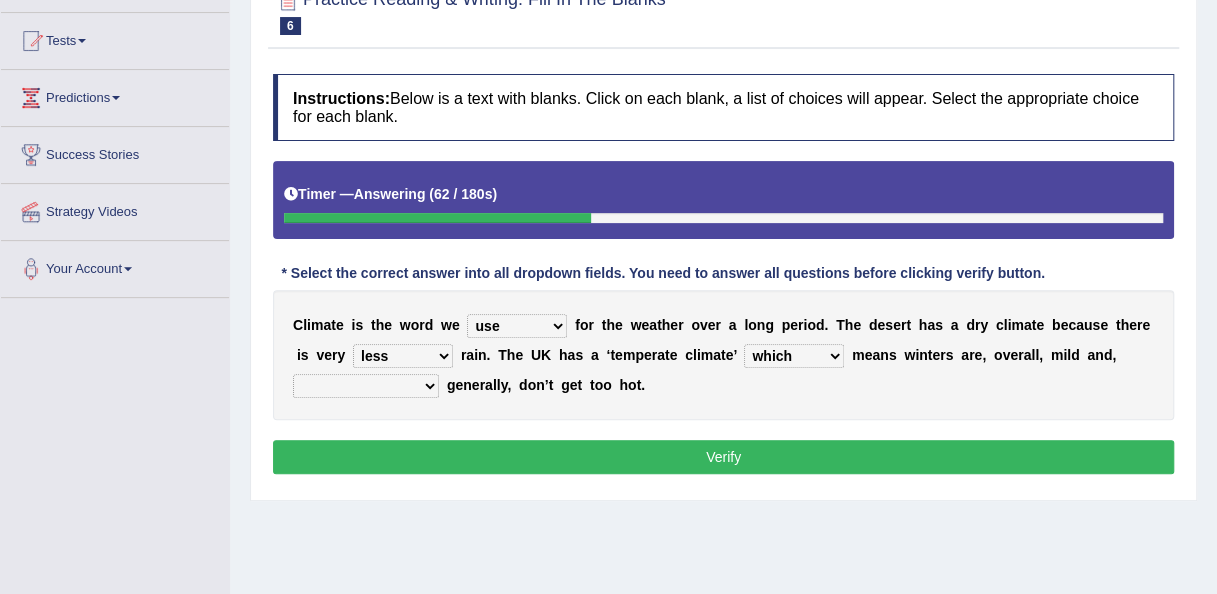 click on "weather winters summers warmer" at bounding box center [366, 386] 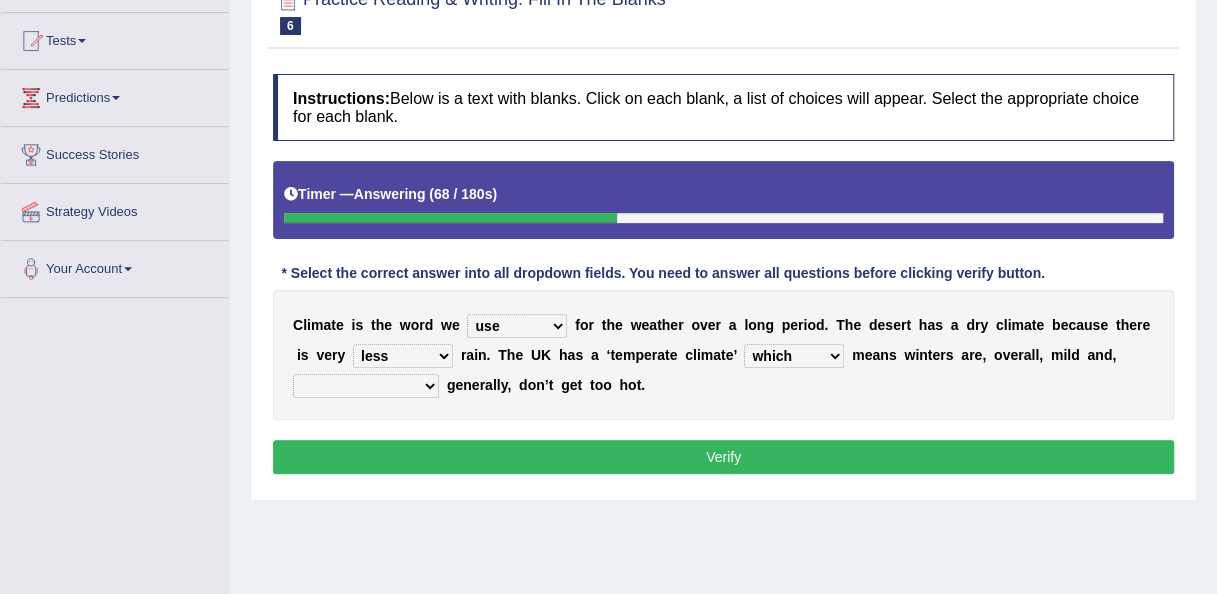 select on "summers" 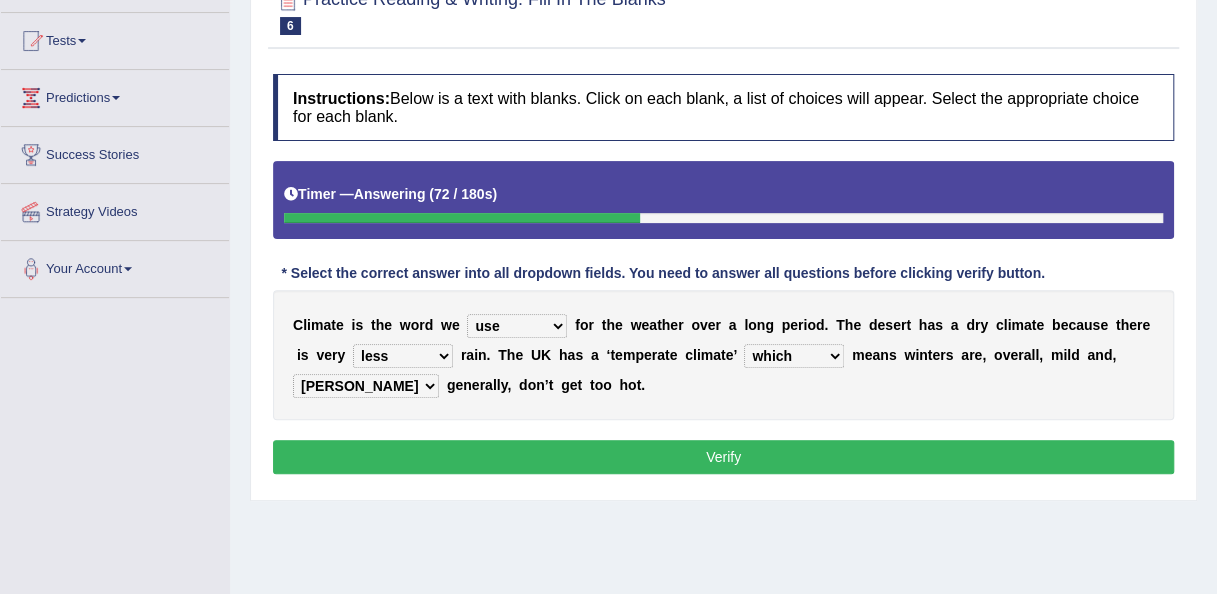 click on "Verify" at bounding box center (723, 457) 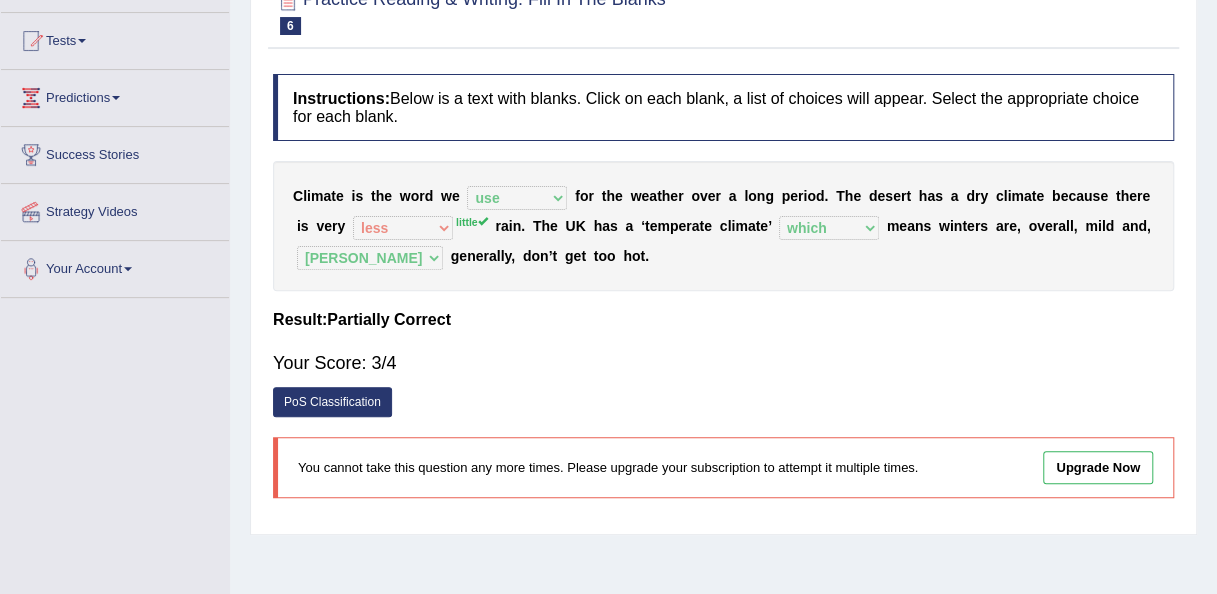 scroll, scrollTop: 0, scrollLeft: 0, axis: both 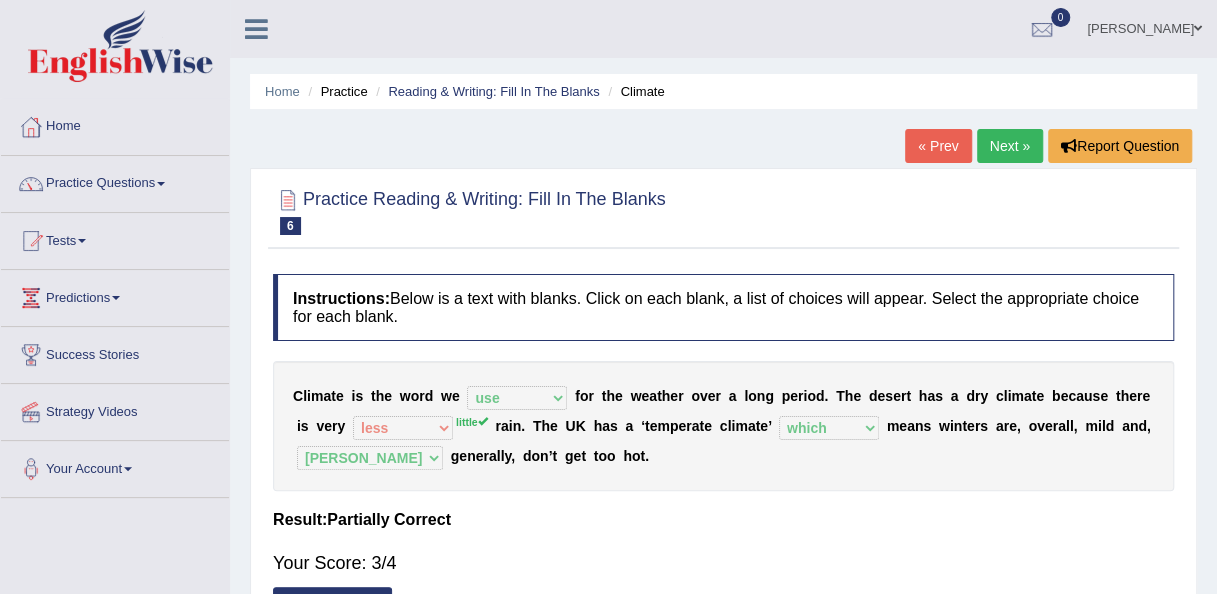 click on "Next »" at bounding box center (1010, 146) 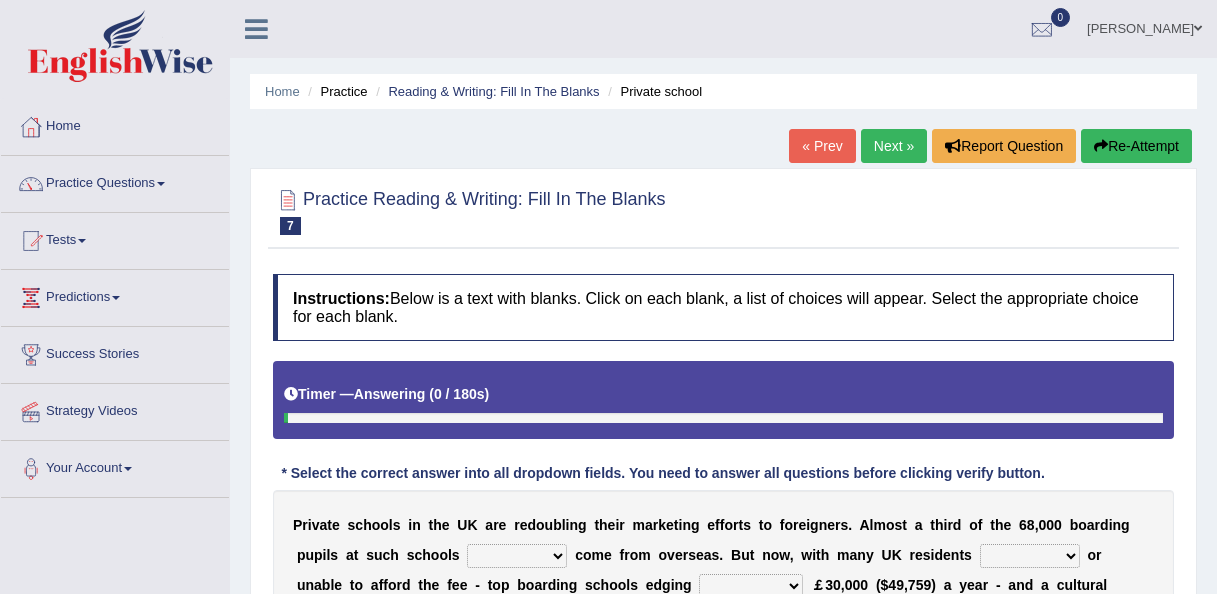 scroll, scrollTop: 200, scrollLeft: 0, axis: vertical 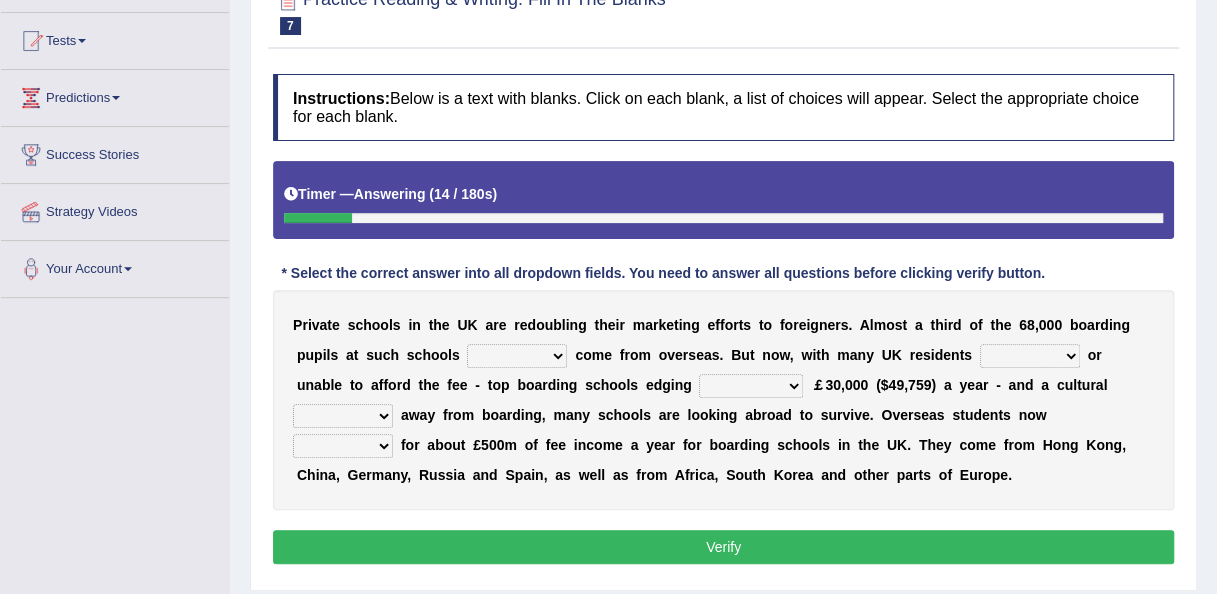 click on "all set already great news" at bounding box center [517, 356] 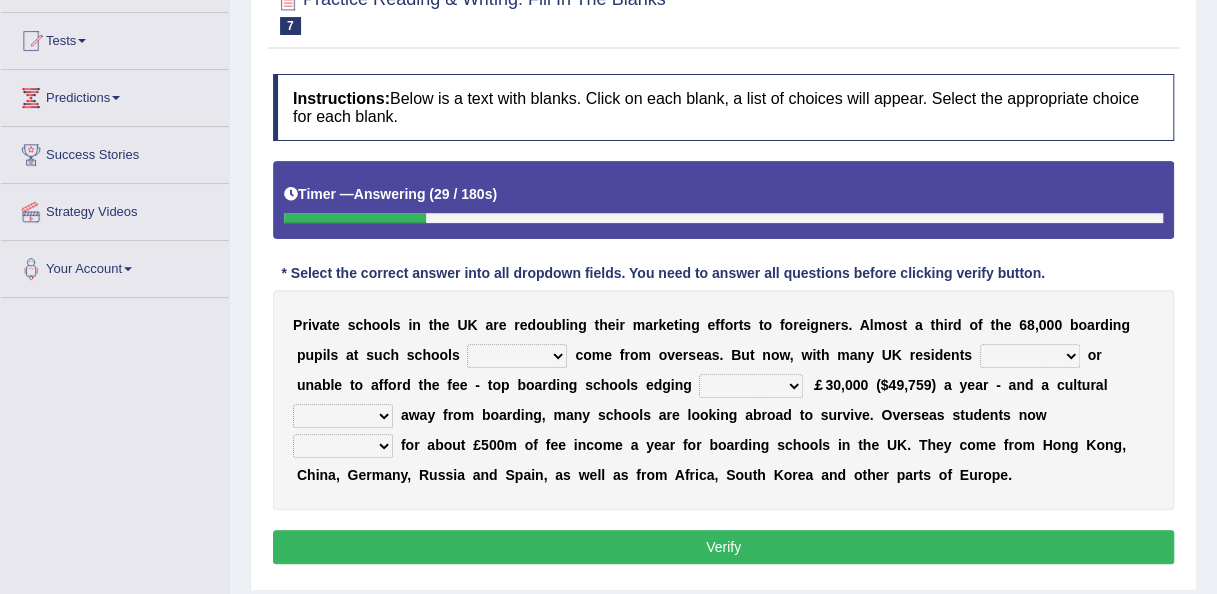 select on "already" 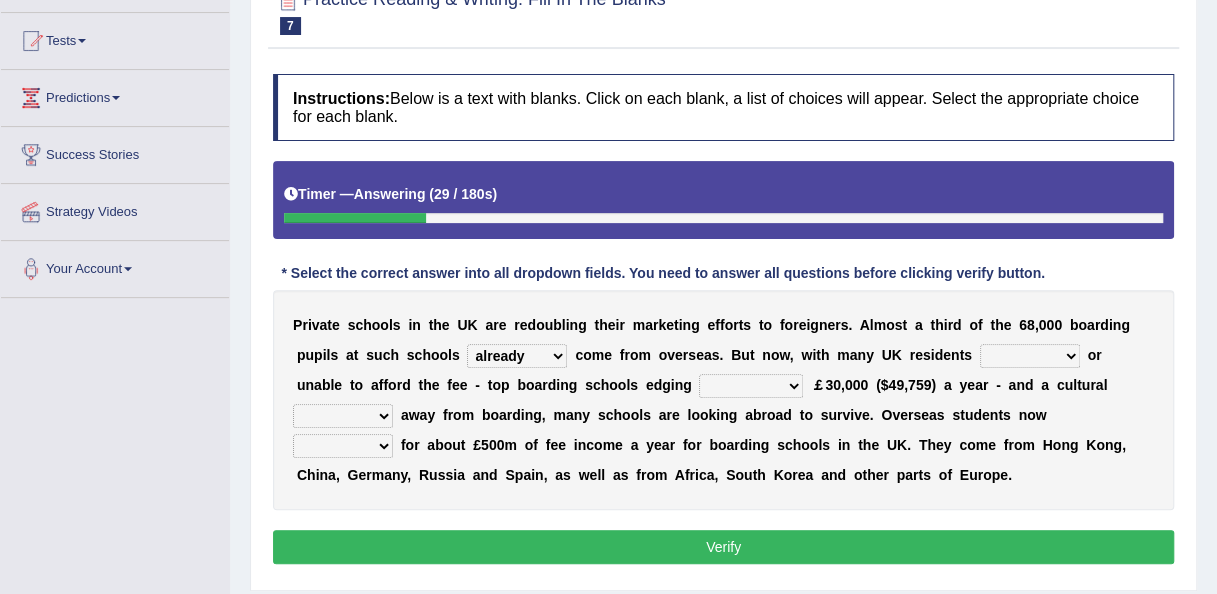 click on "all set already great news" at bounding box center (517, 356) 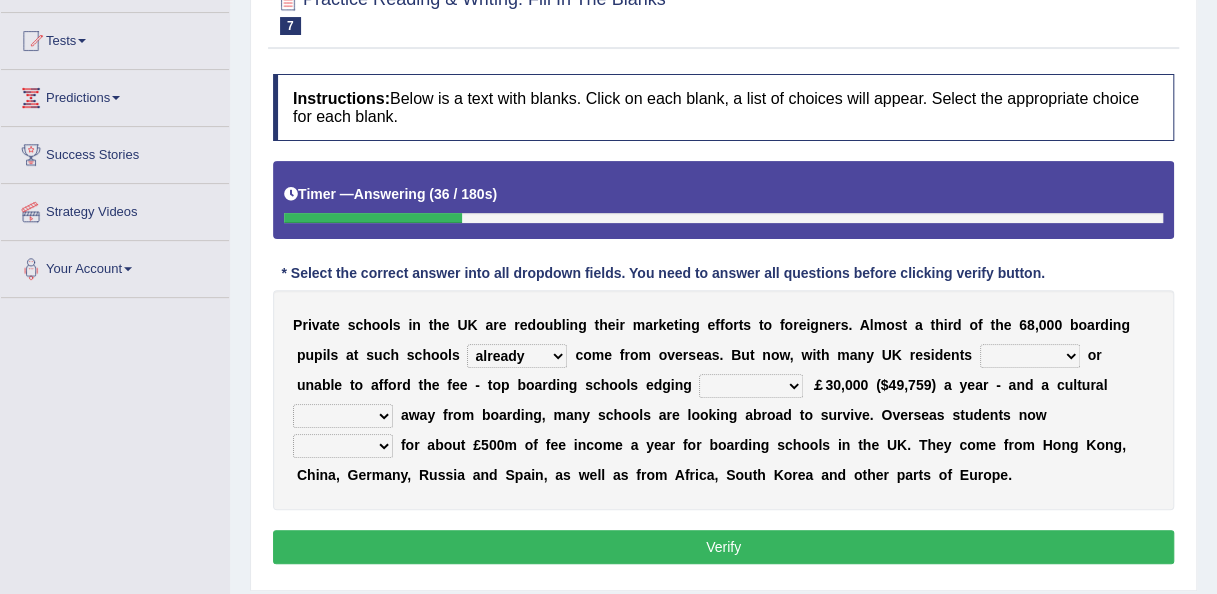 click on "answering unwilling realising storing" at bounding box center (1030, 356) 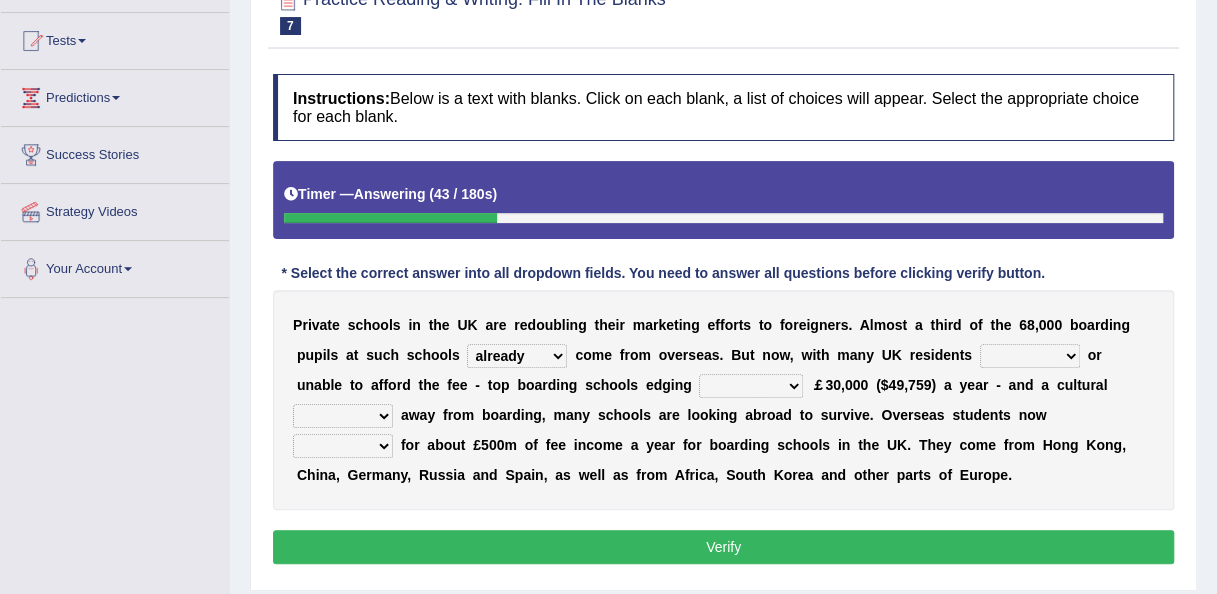 select on "unwilling" 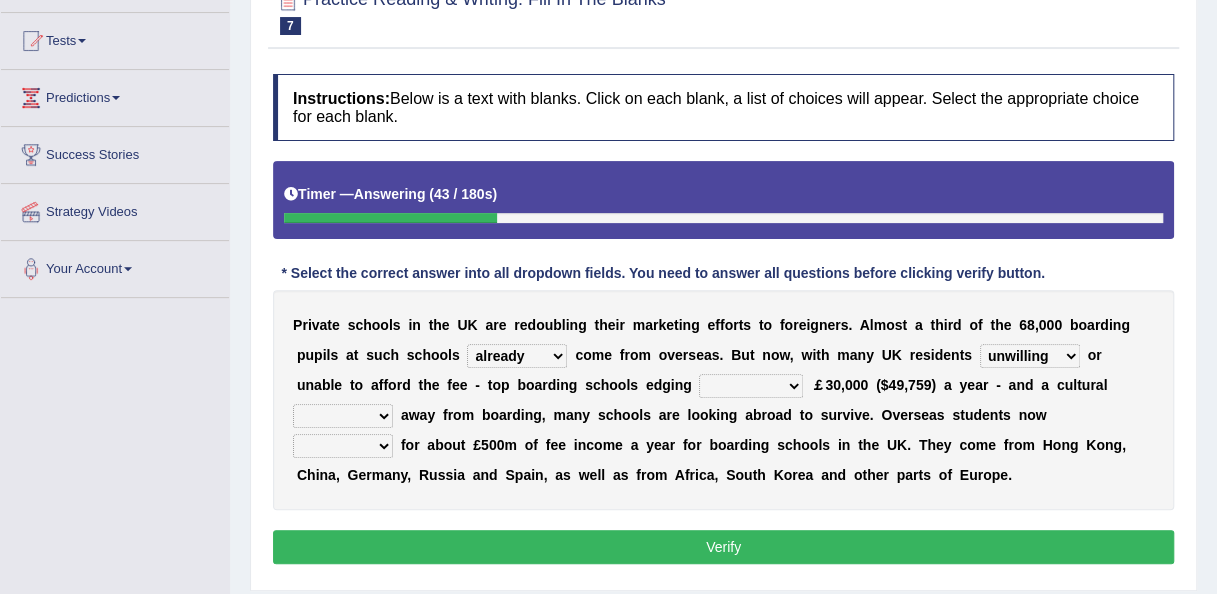 click on "answering unwilling realising storing" at bounding box center (1030, 356) 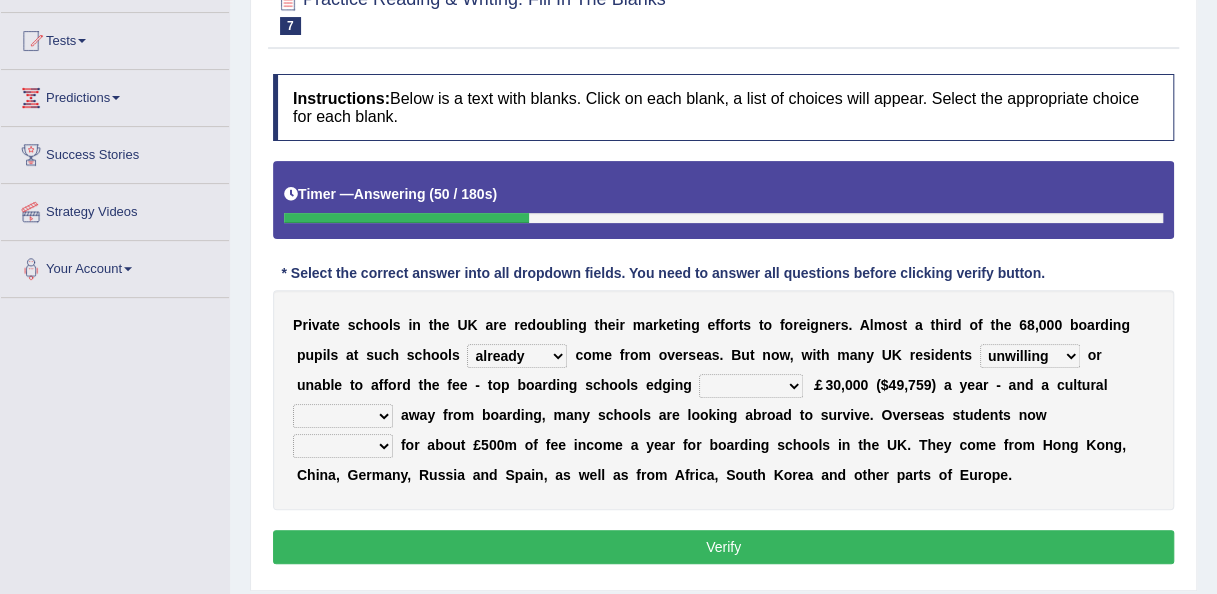 click on "rewards towards notification amounting" at bounding box center [751, 386] 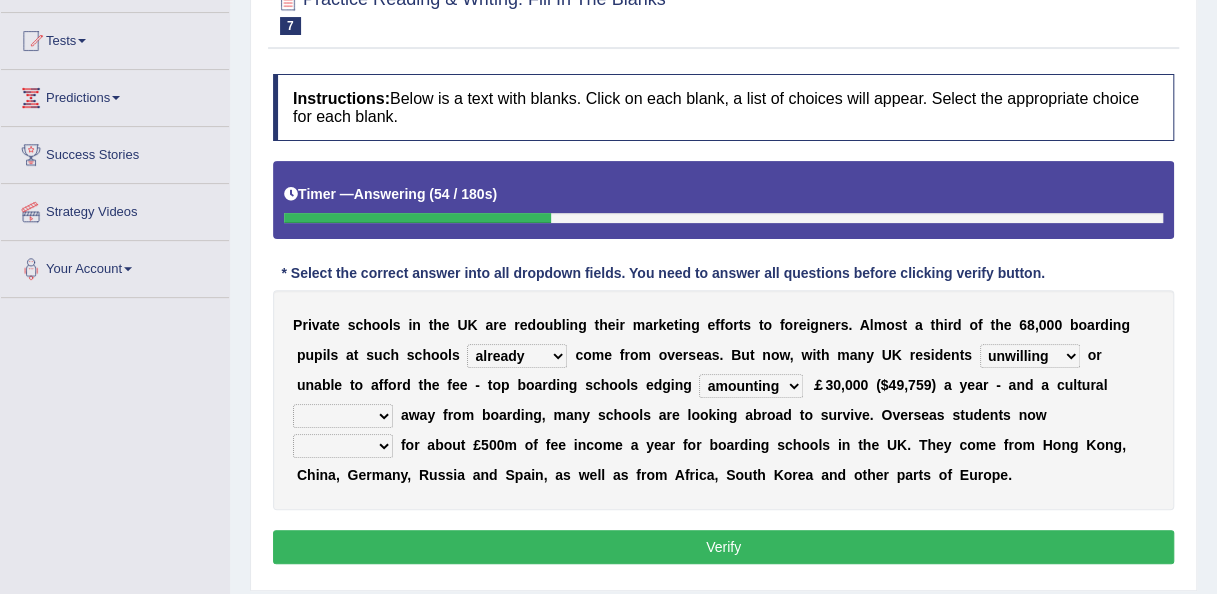 click on "rewards towards notification amounting" at bounding box center (751, 386) 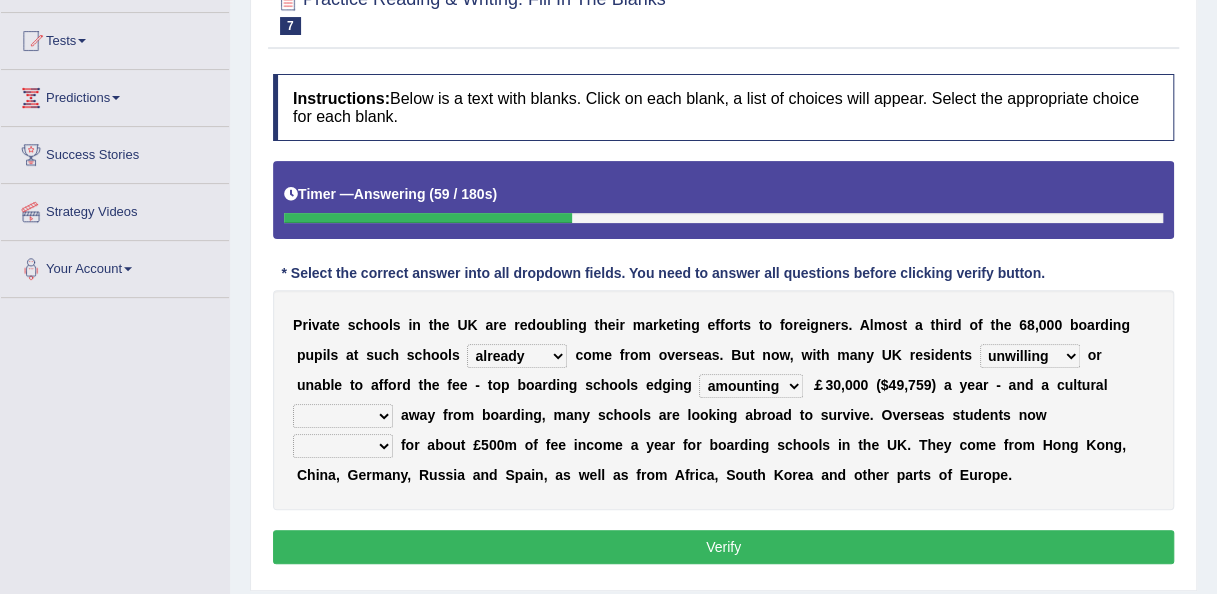 click on "rewards towards notification amounting" at bounding box center (751, 386) 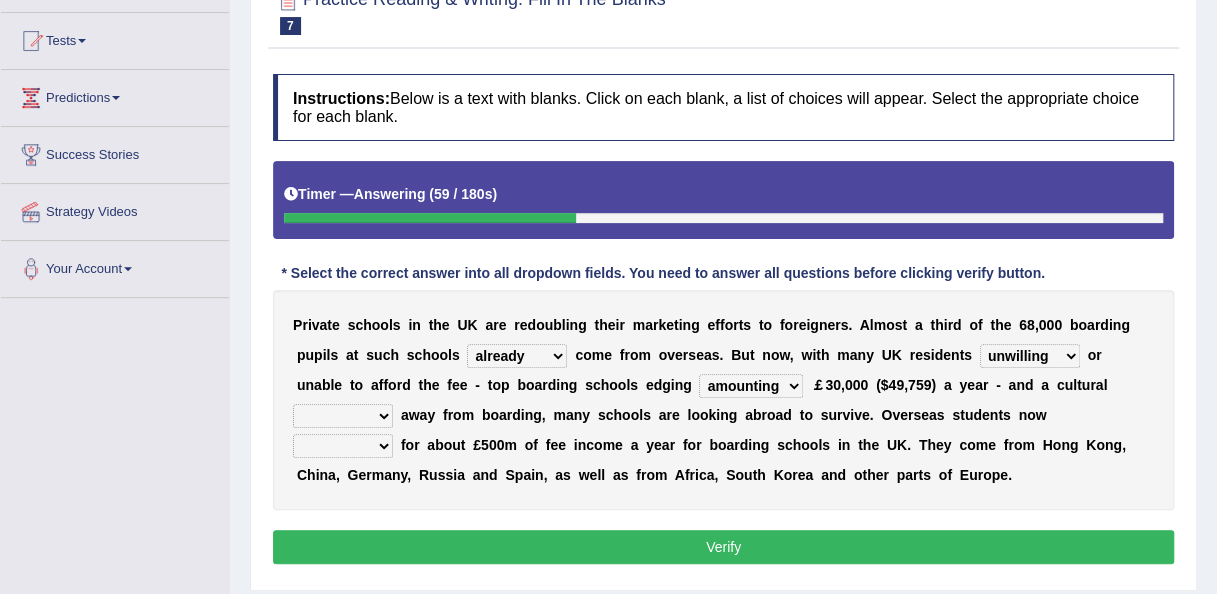 click on "rewards towards notification amounting" at bounding box center [751, 386] 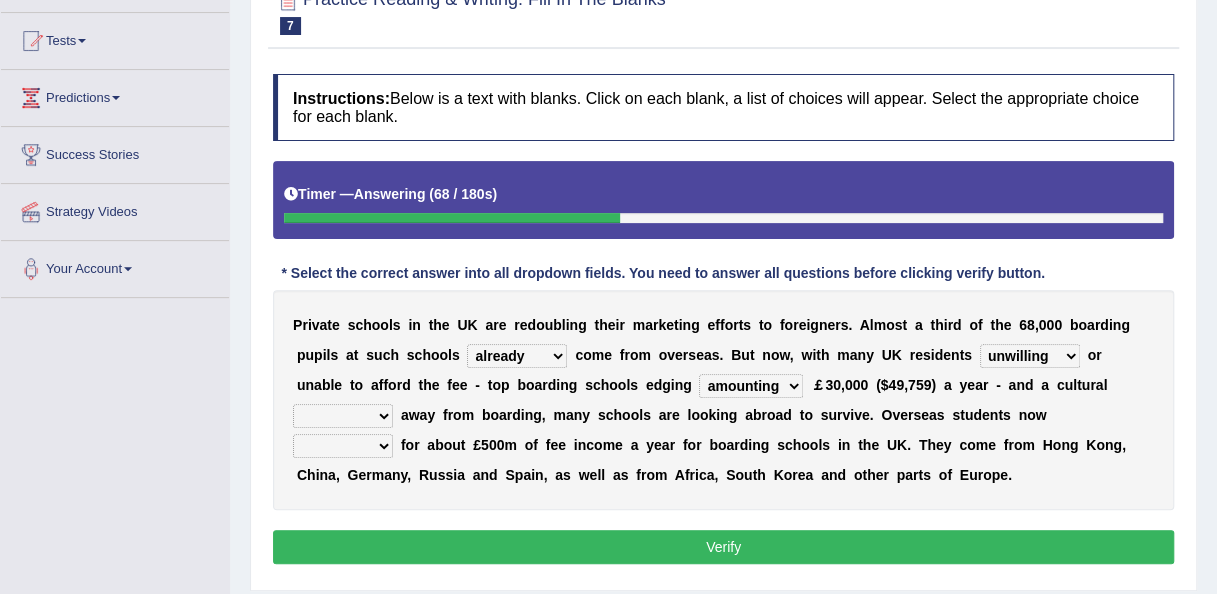 select on "towards" 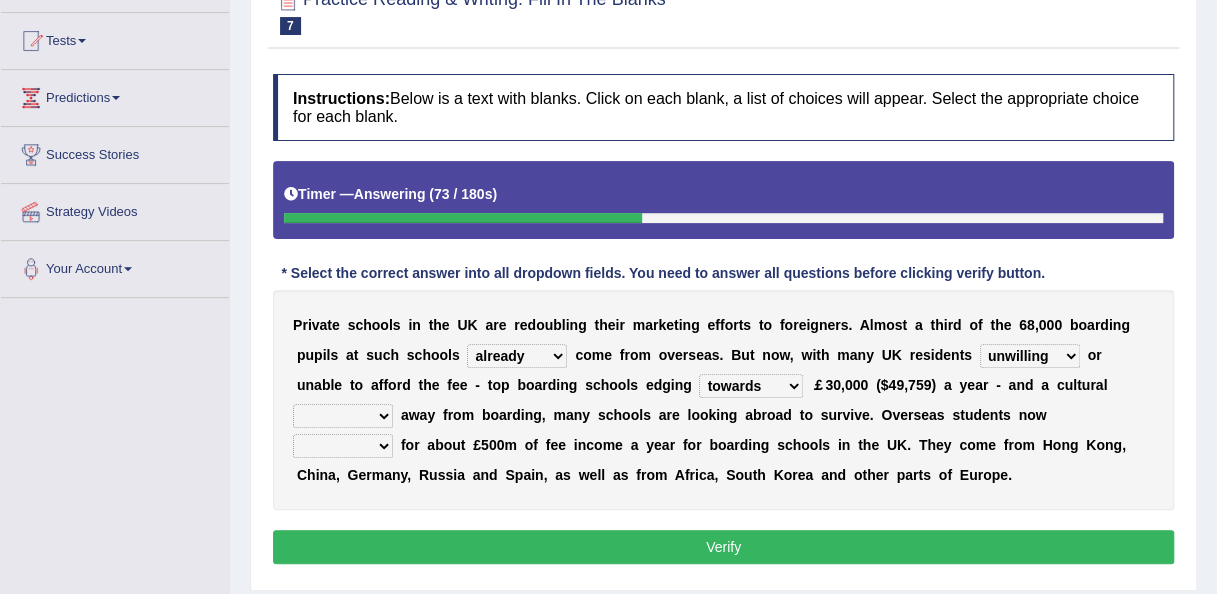 click on "go rattle shatter shift" at bounding box center (343, 416) 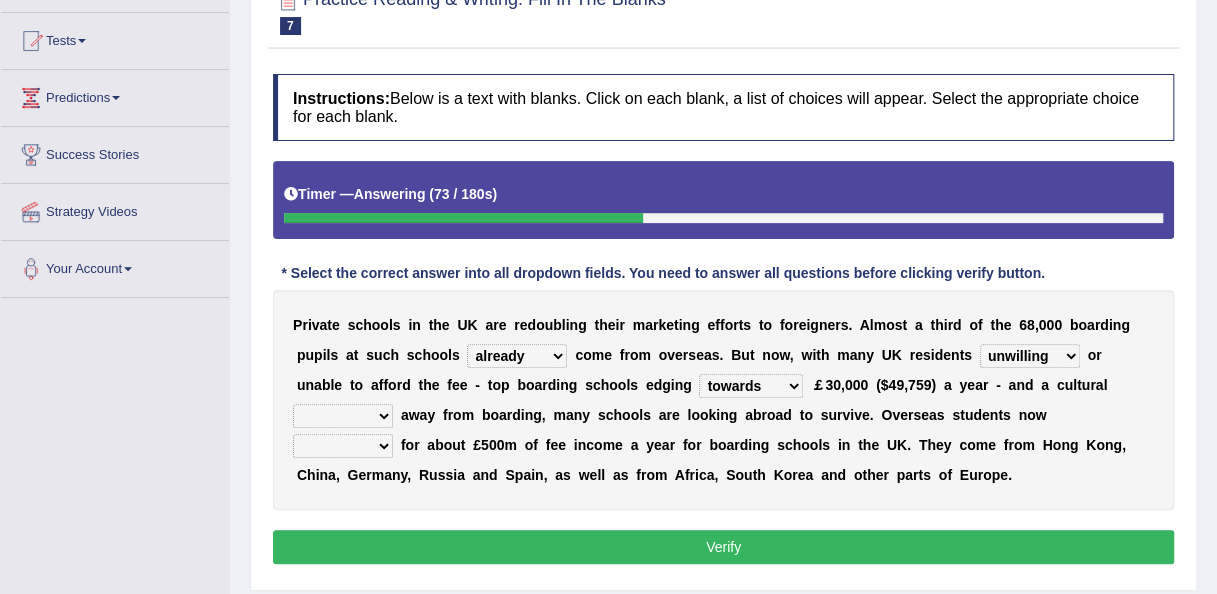 click on "go rattle shatter shift" at bounding box center (343, 416) 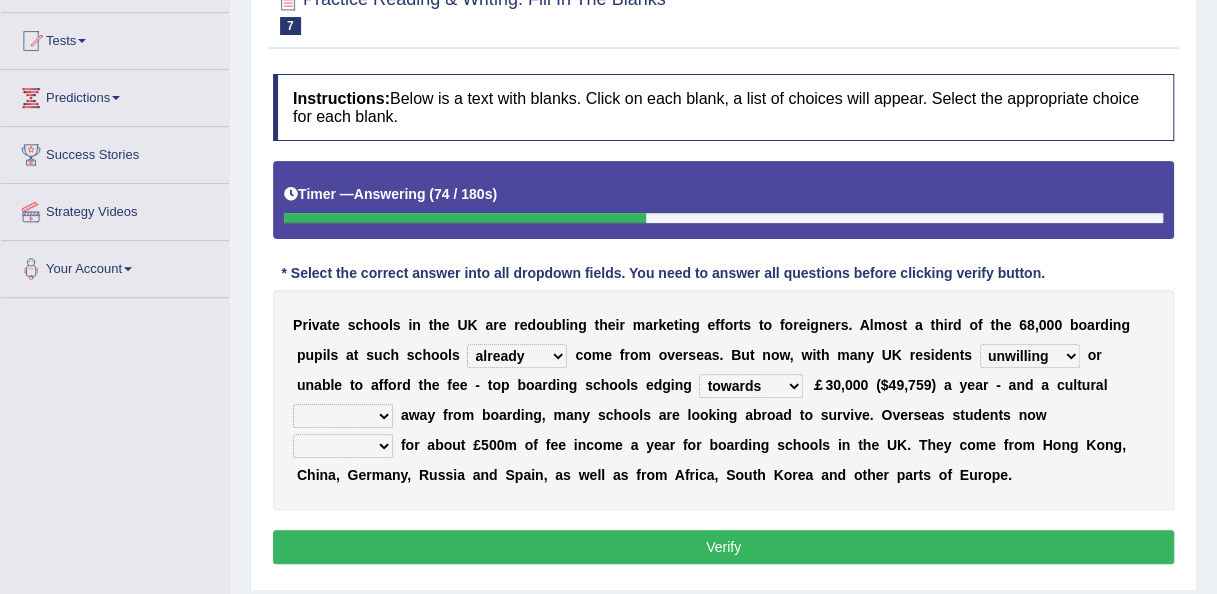 click on "go rattle shatter shift" at bounding box center [343, 416] 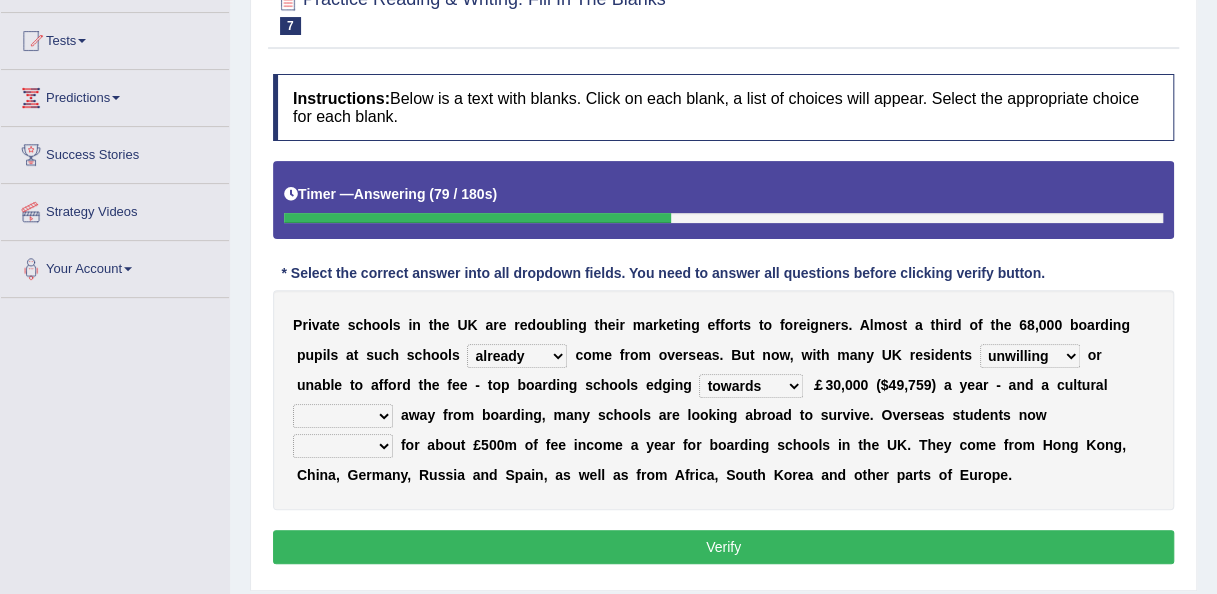 select on "shatter" 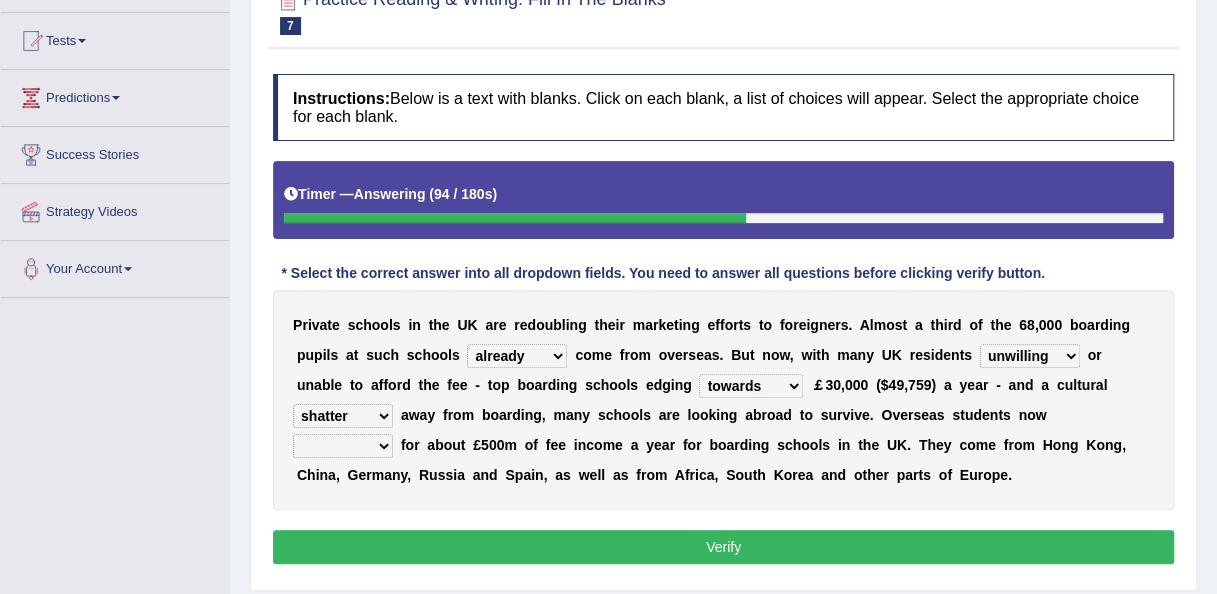 click on "hold think account say" at bounding box center (343, 446) 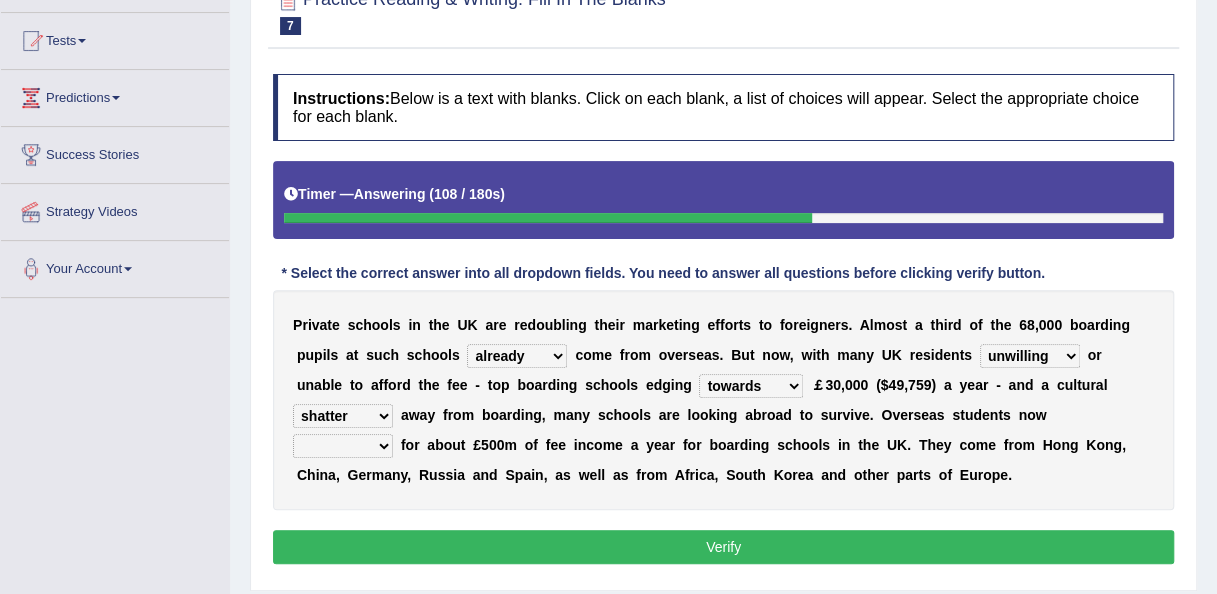 select on "hold" 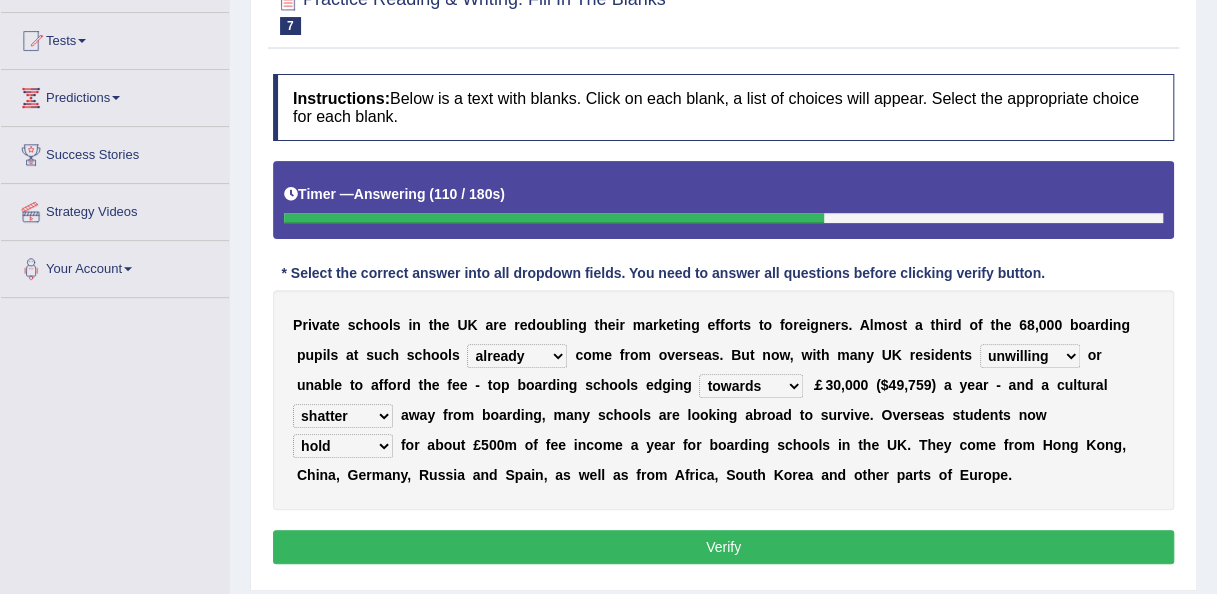 click on "Verify" at bounding box center [723, 547] 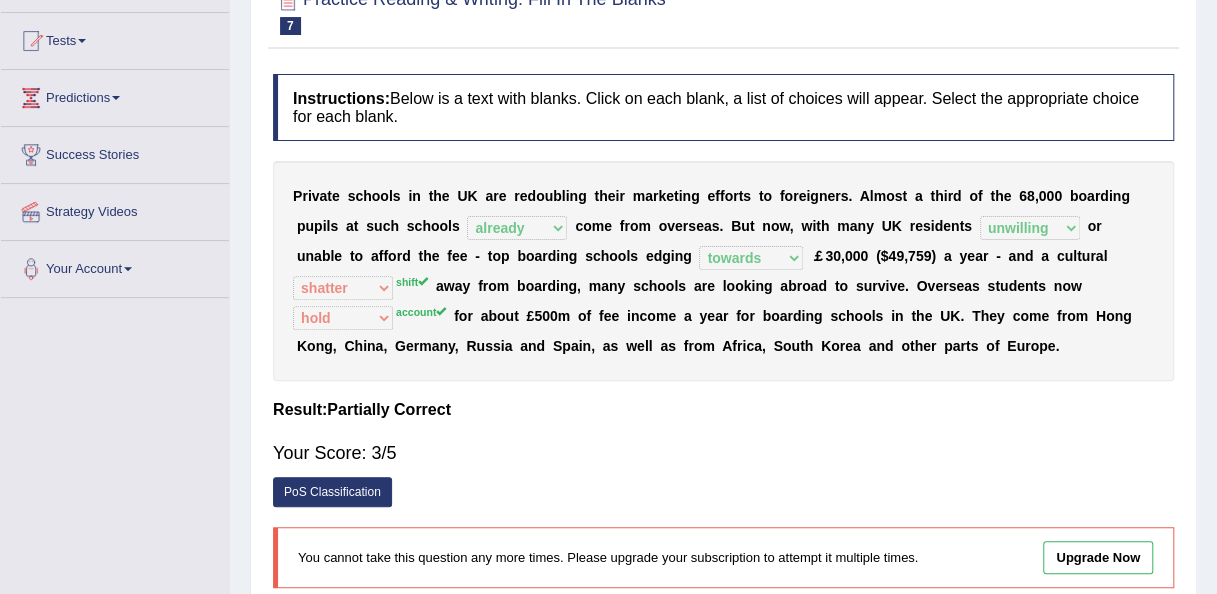 scroll, scrollTop: 0, scrollLeft: 0, axis: both 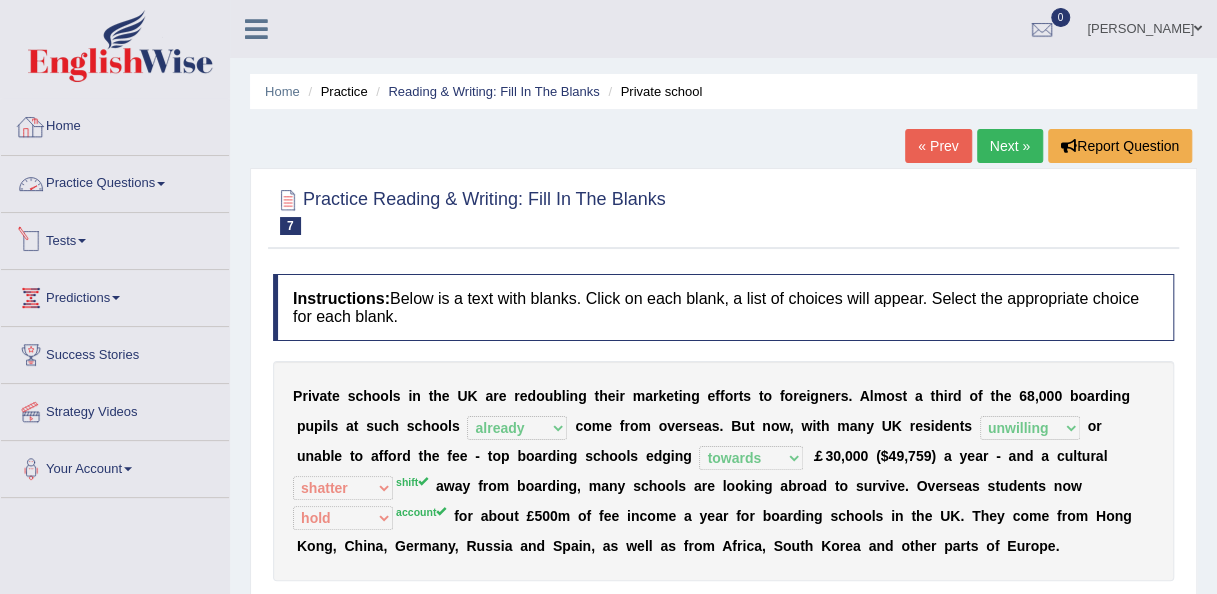 click on "Home" at bounding box center (115, 124) 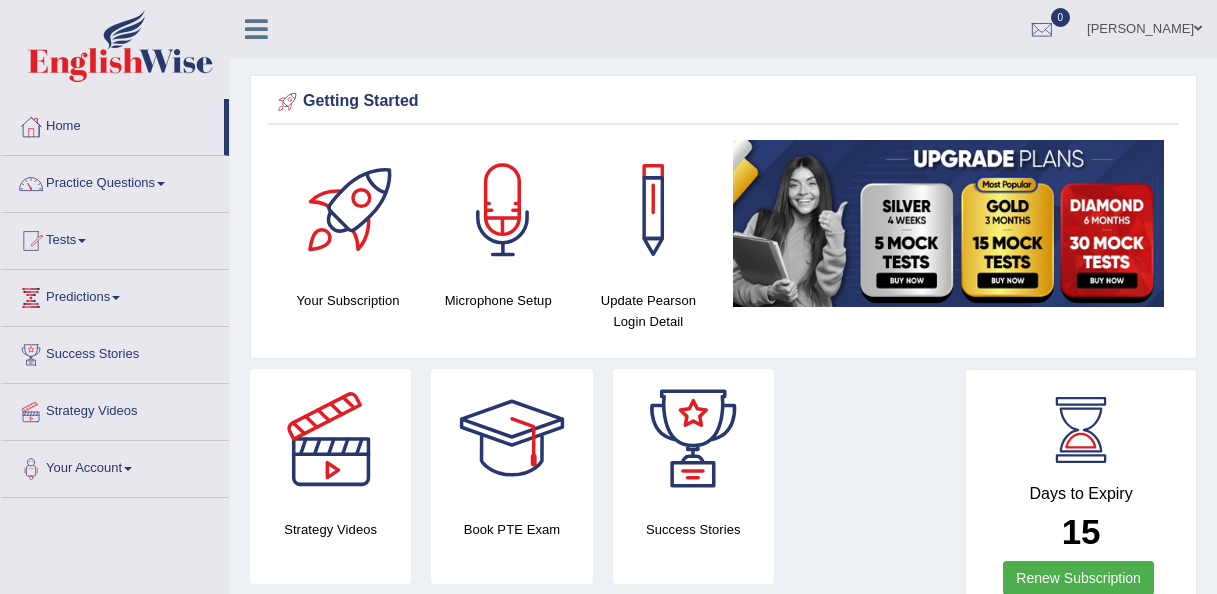 scroll, scrollTop: 0, scrollLeft: 0, axis: both 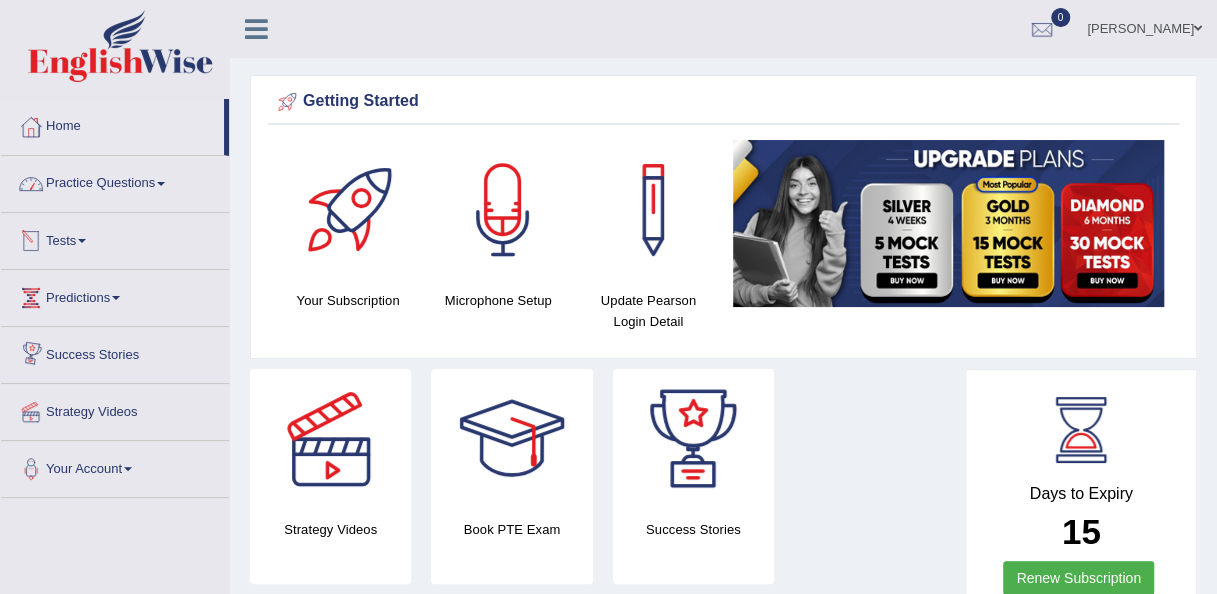 click on "Practice Questions" at bounding box center (115, 181) 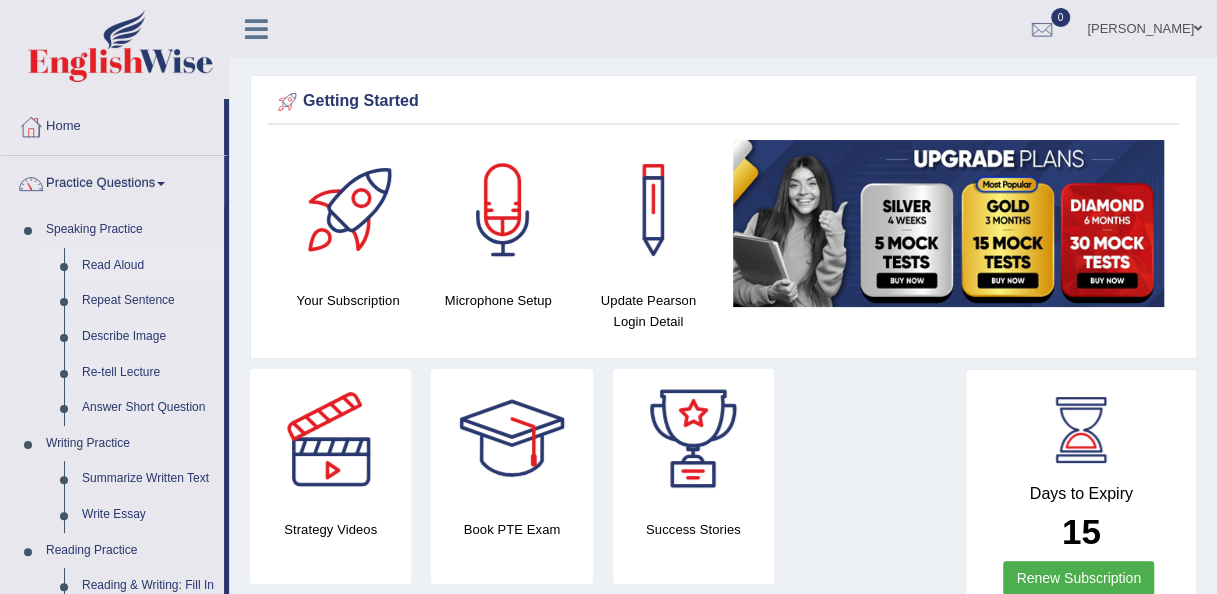 click on "Read Aloud" at bounding box center (148, 266) 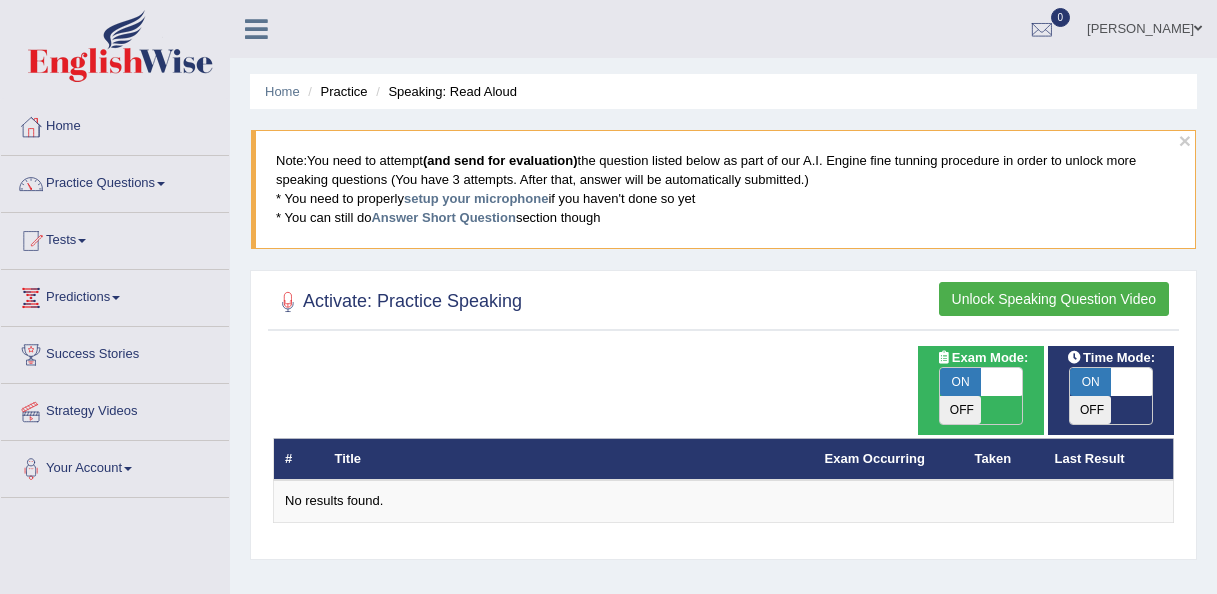 scroll, scrollTop: 0, scrollLeft: 0, axis: both 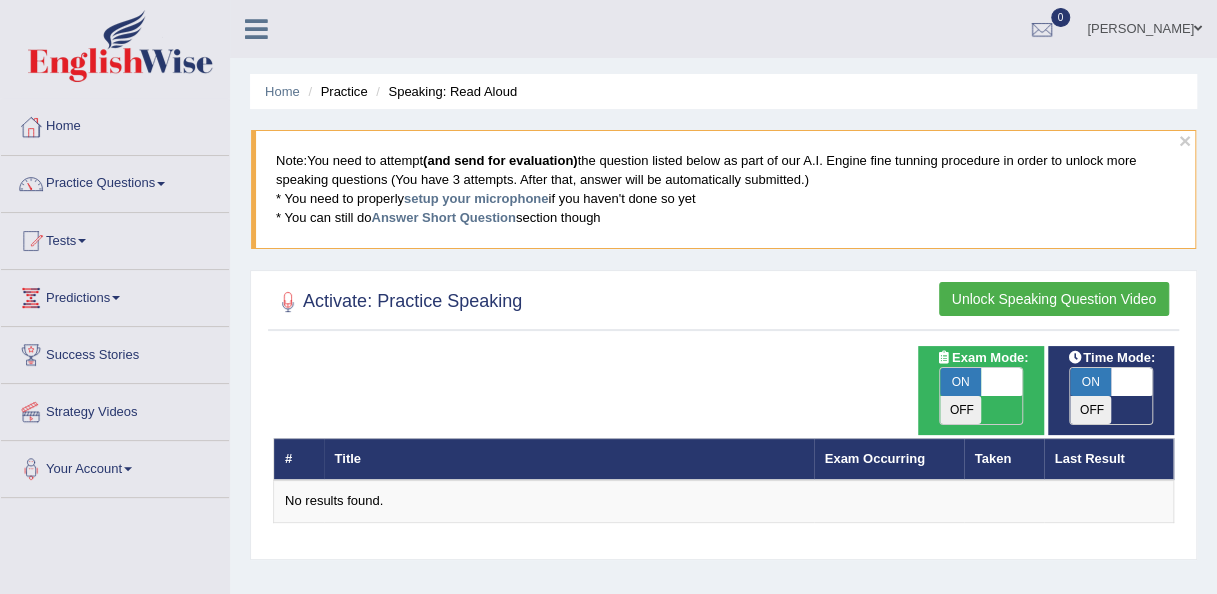 click on "ON" at bounding box center (961, 382) 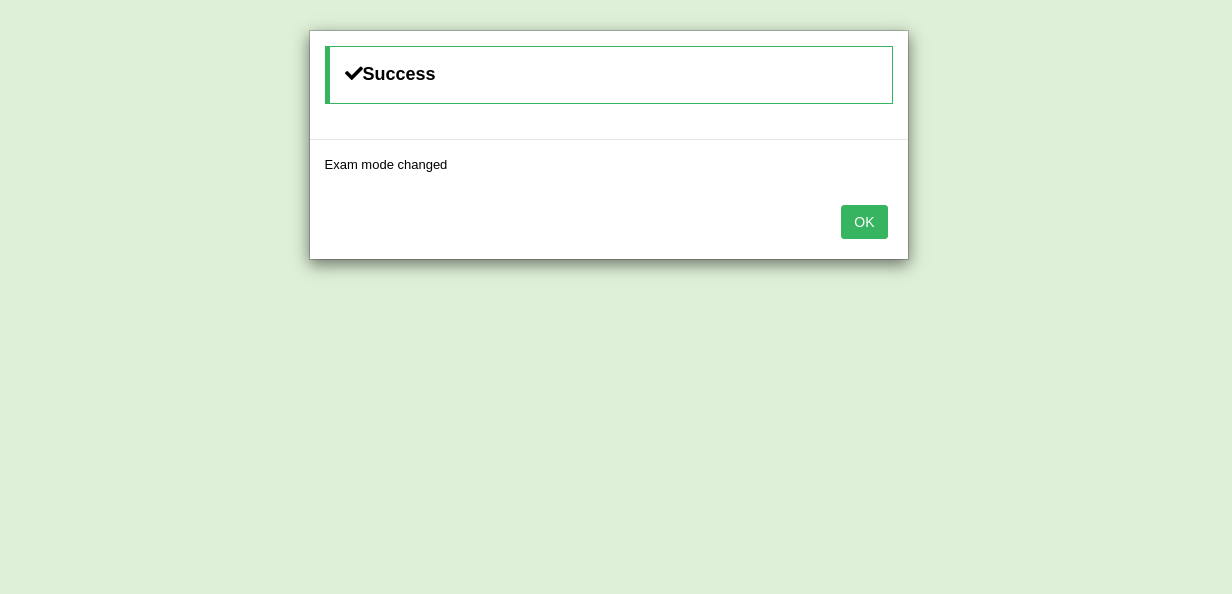 click on "OK" at bounding box center [864, 222] 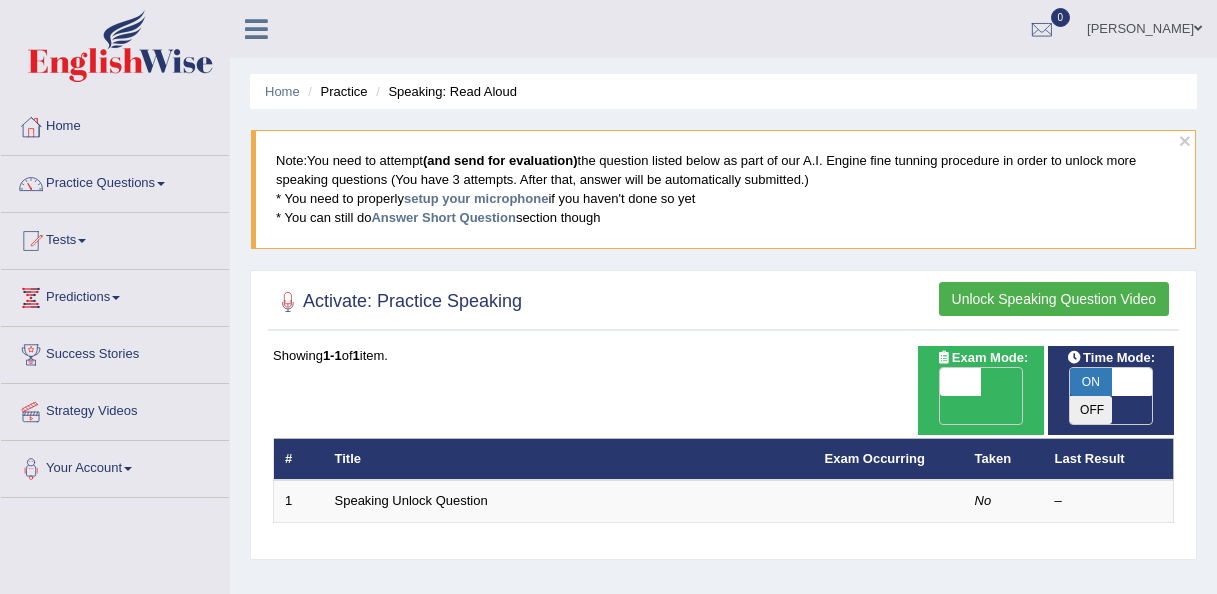 scroll, scrollTop: 0, scrollLeft: 0, axis: both 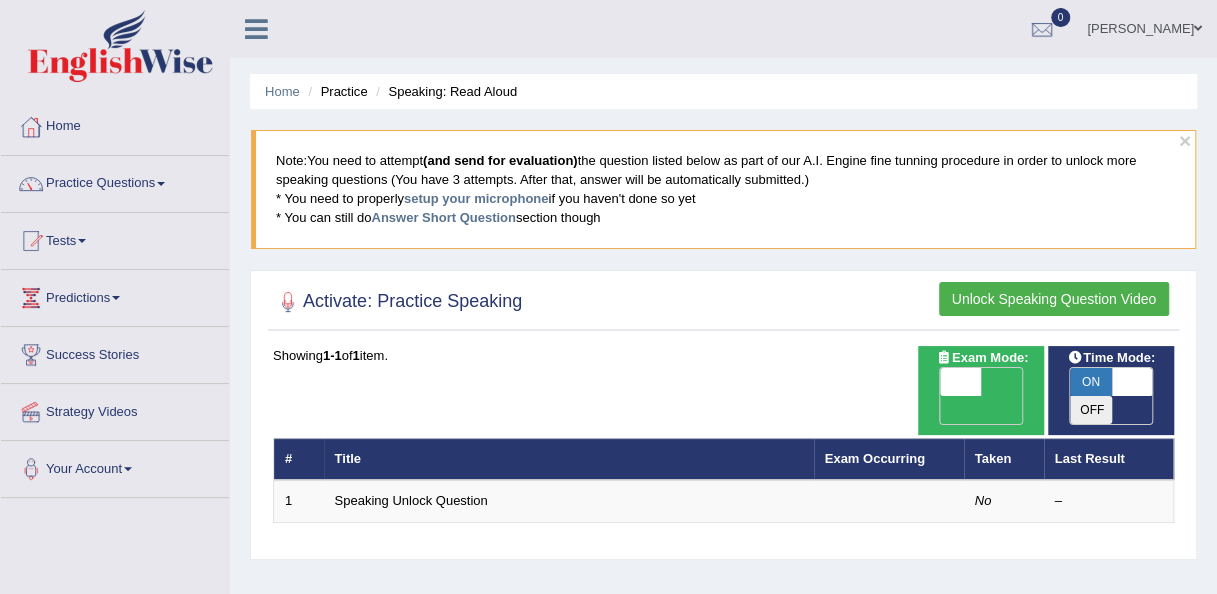 click on "OFF" at bounding box center [919, 410] 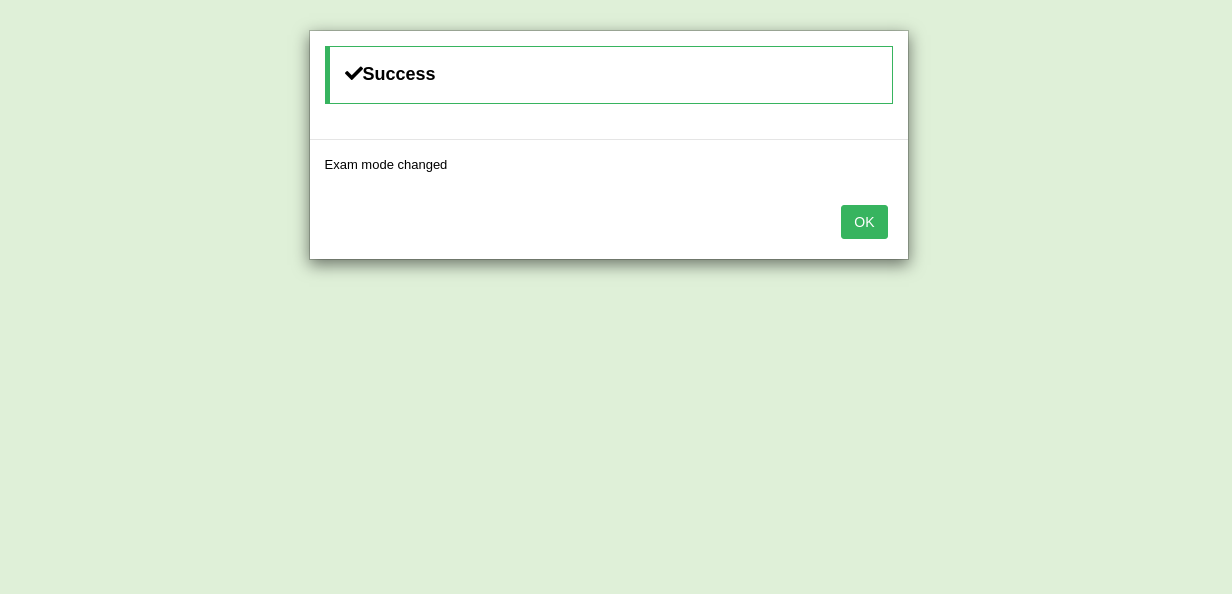 click on "OK" at bounding box center (864, 222) 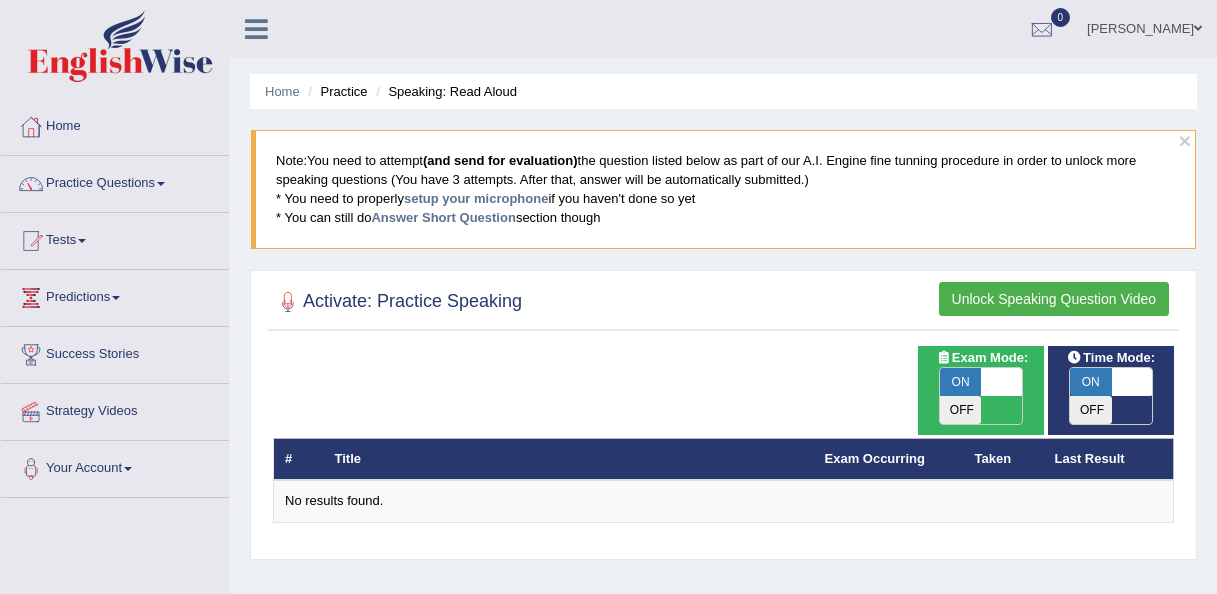 scroll, scrollTop: 0, scrollLeft: 0, axis: both 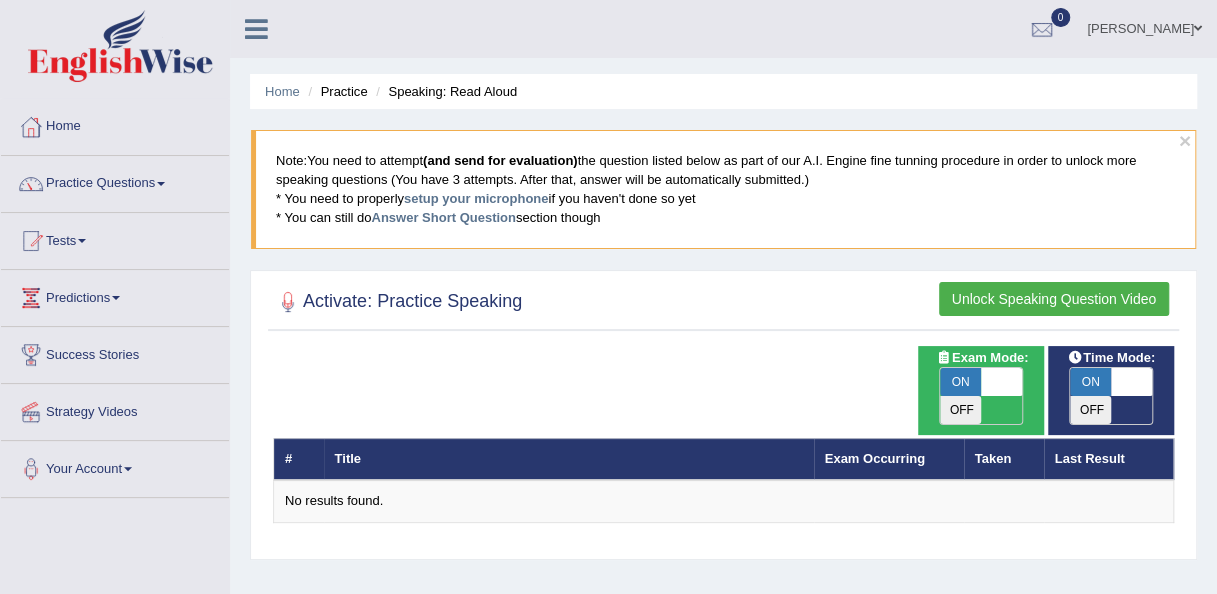 click on "Unlock Speaking Question Video" at bounding box center [1054, 299] 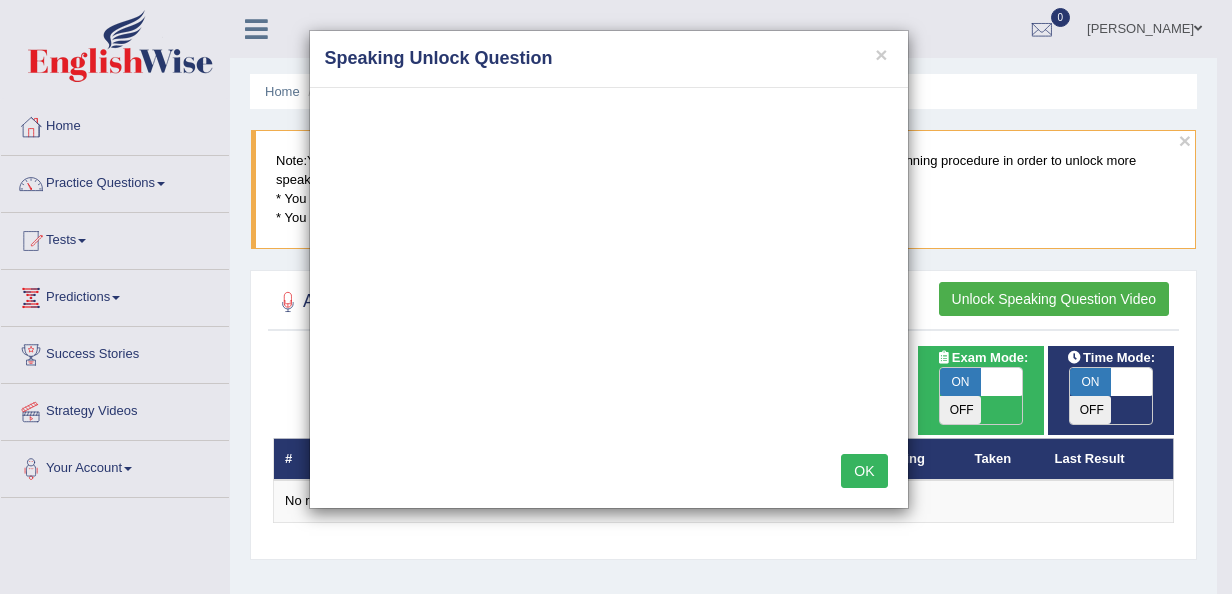 click on "OK" at bounding box center (864, 471) 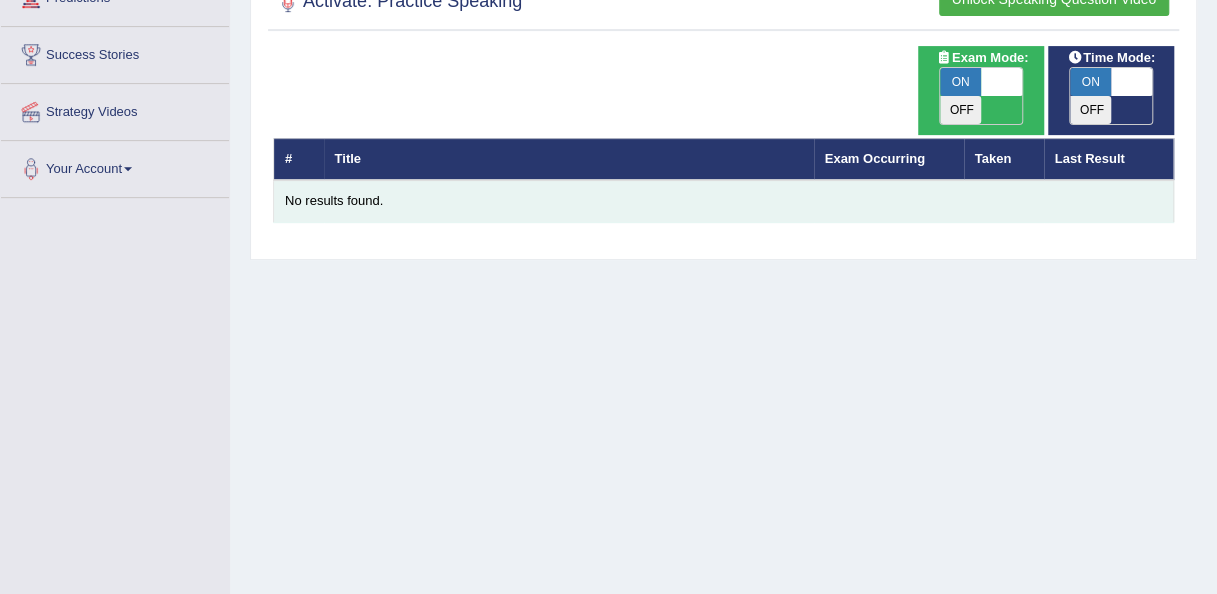 scroll, scrollTop: 0, scrollLeft: 0, axis: both 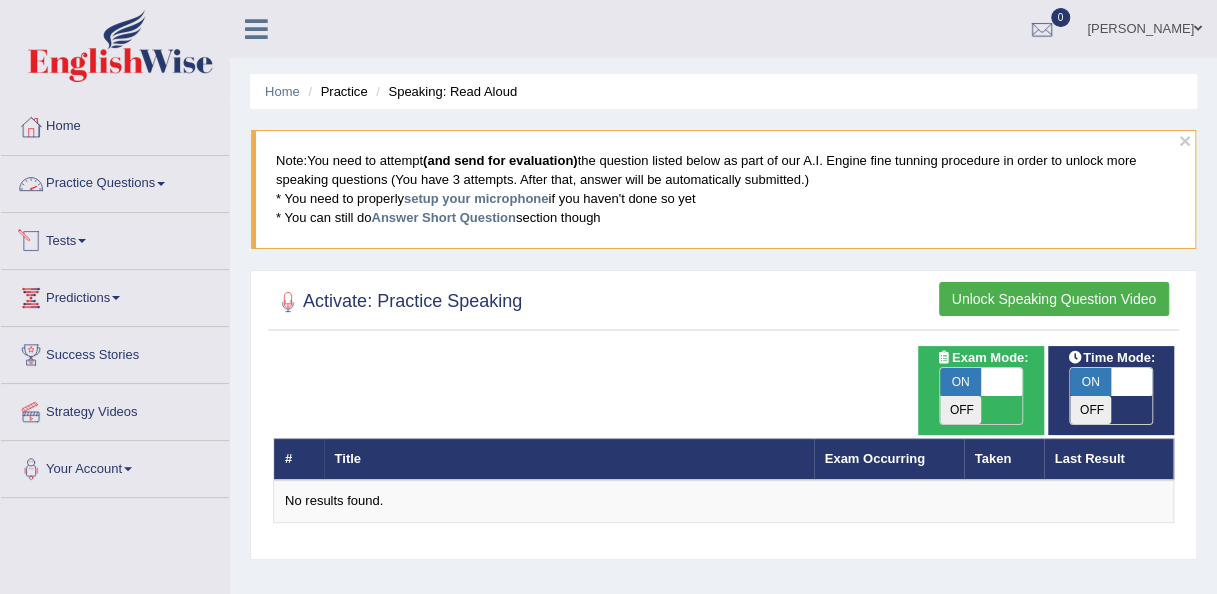 click on "Practice Questions" at bounding box center (115, 181) 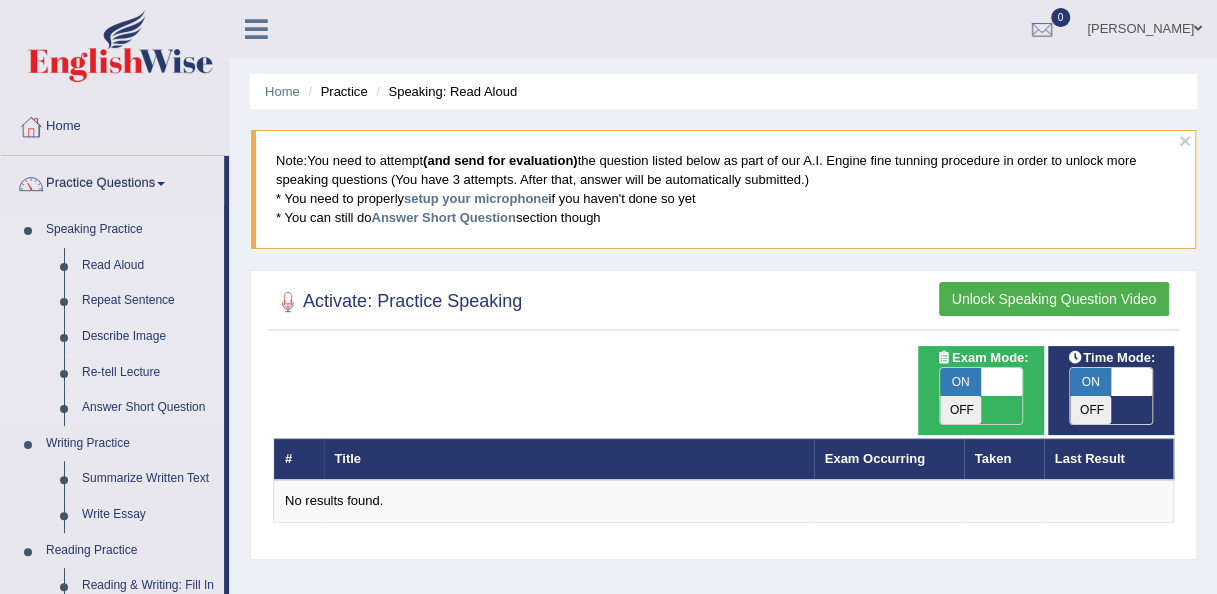 click on "Read Aloud" at bounding box center [148, 266] 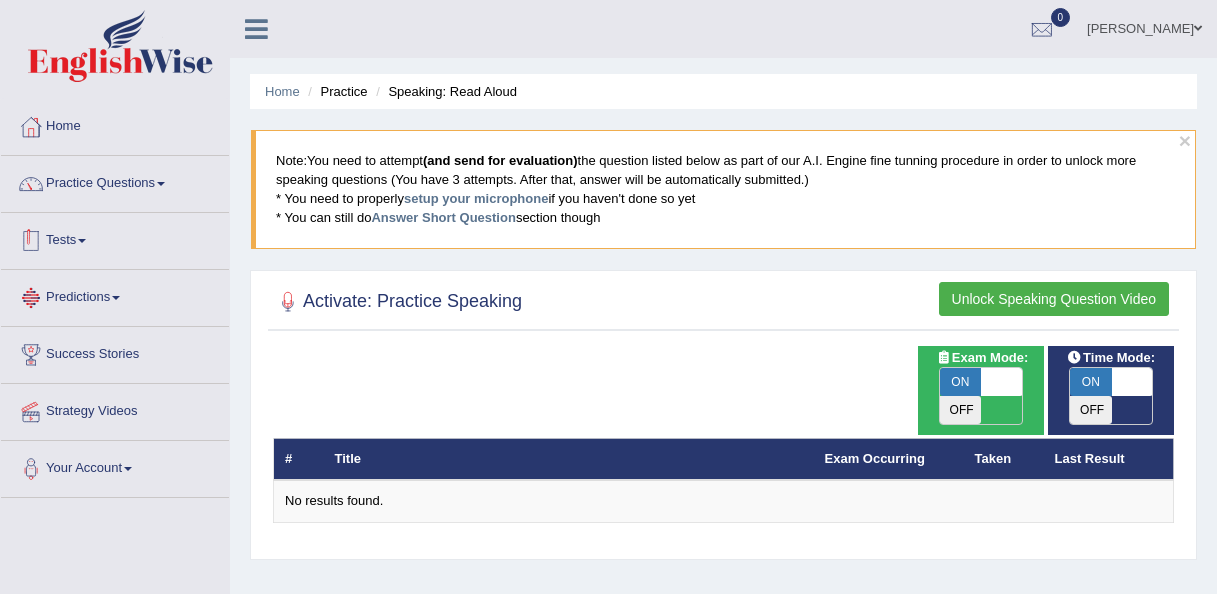 scroll, scrollTop: 0, scrollLeft: 0, axis: both 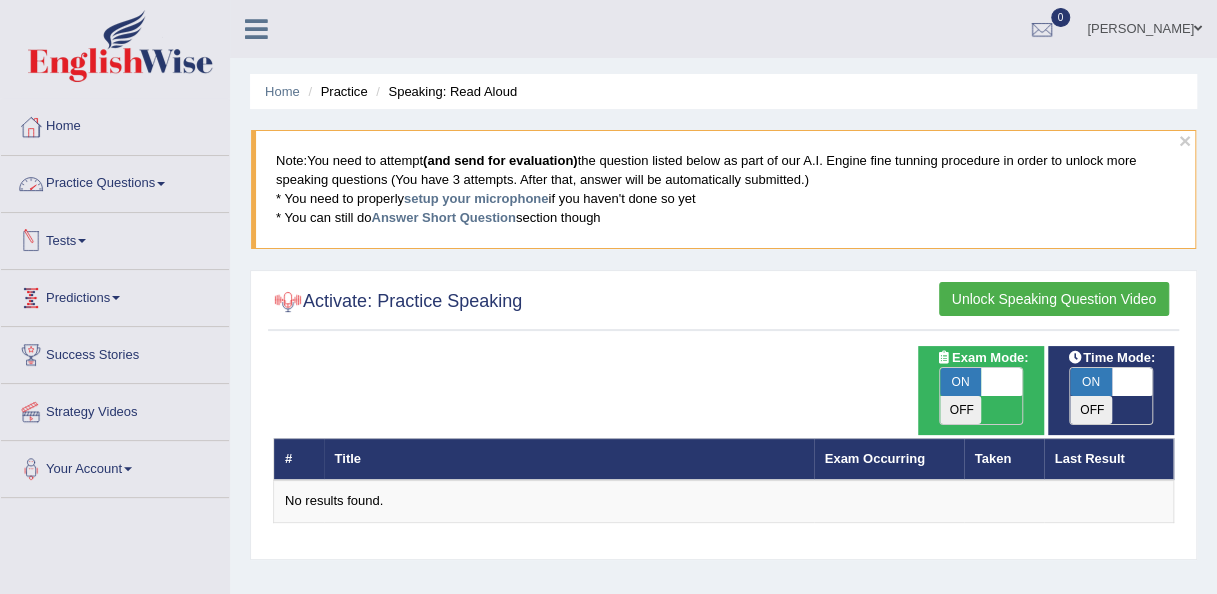 click on "Practice Questions" at bounding box center (115, 181) 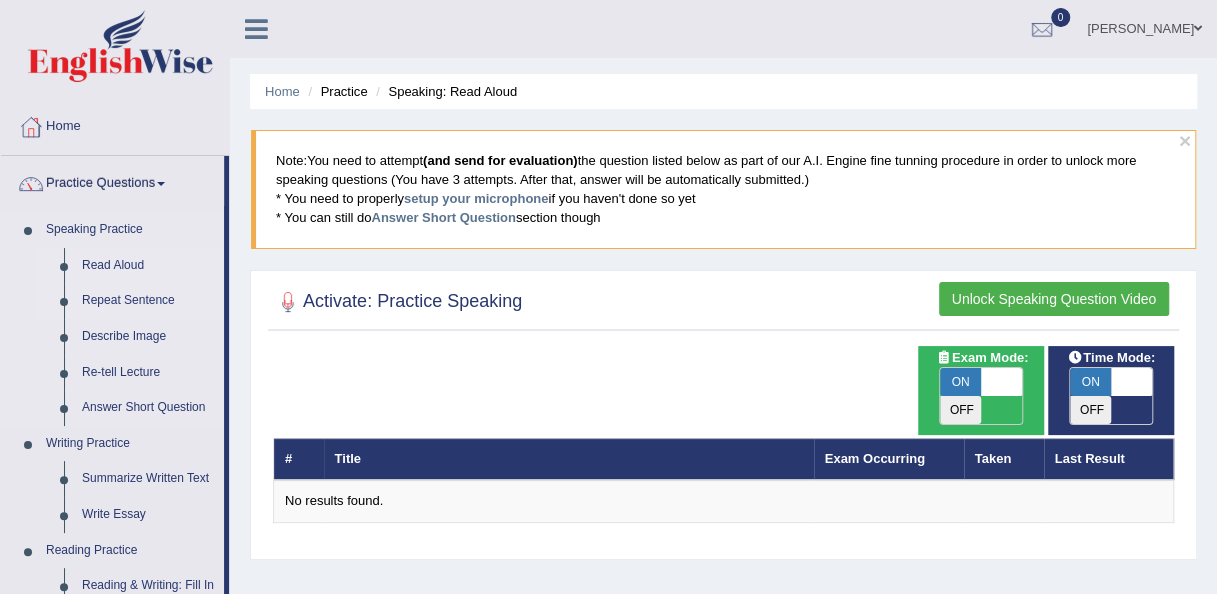 click on "Repeat Sentence" at bounding box center [148, 301] 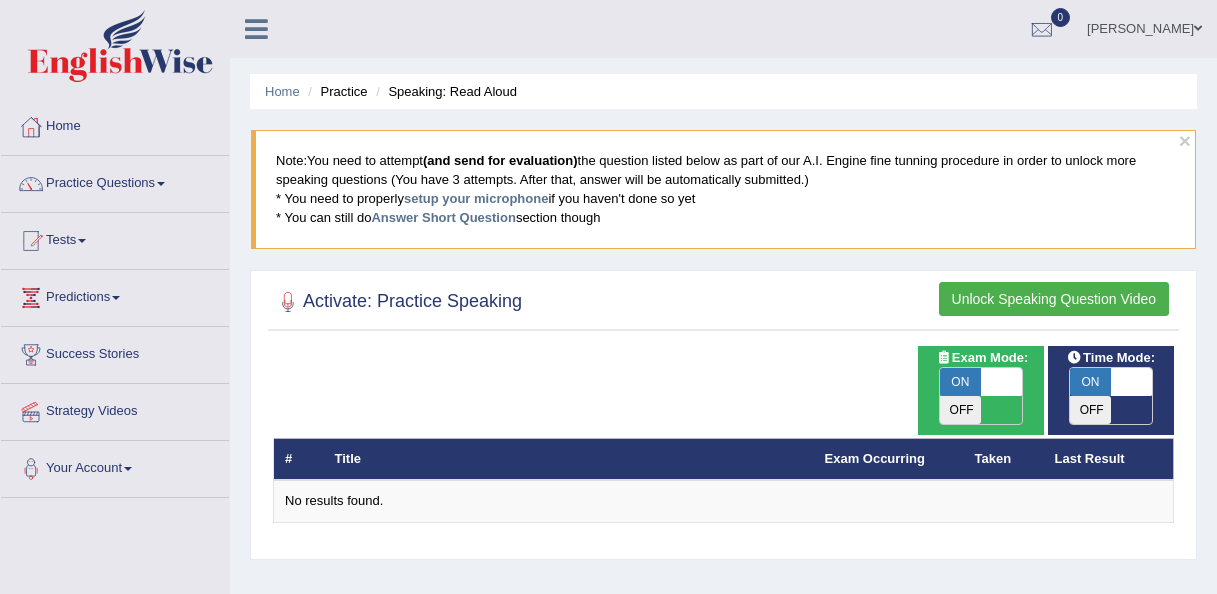 scroll, scrollTop: 0, scrollLeft: 0, axis: both 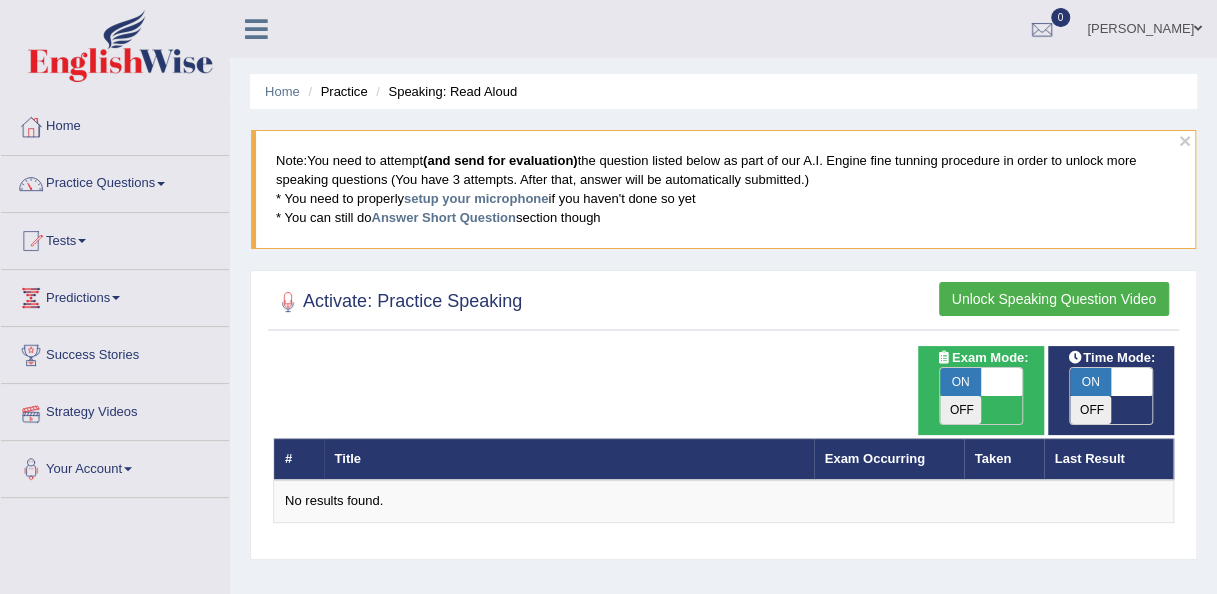 click at bounding box center (116, 298) 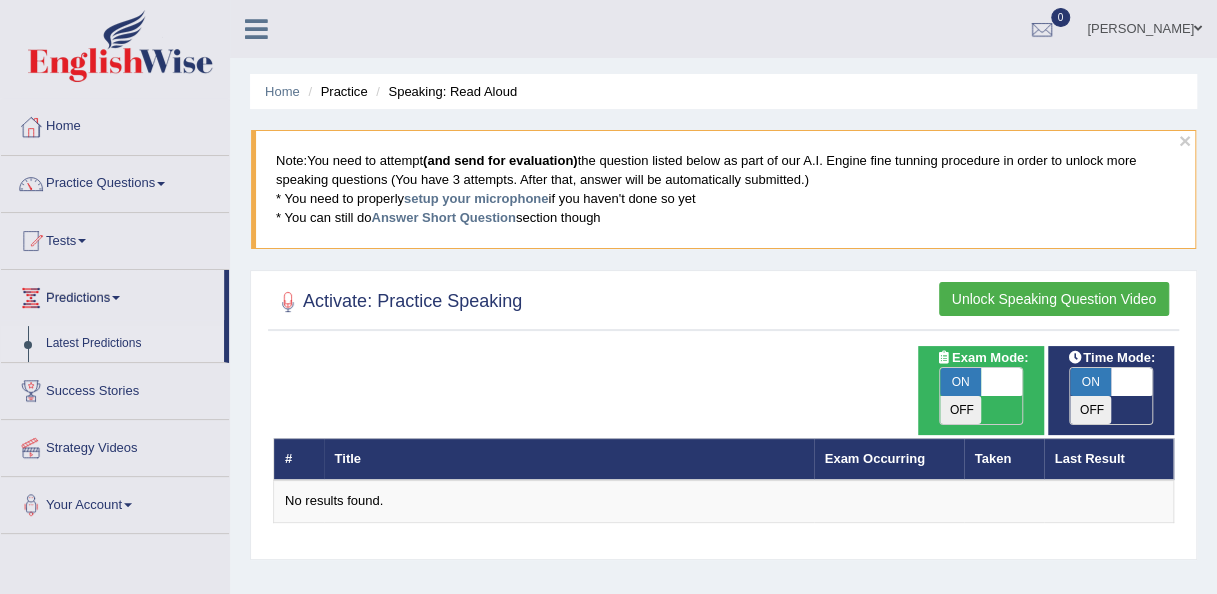 click on "Latest Predictions" at bounding box center (130, 344) 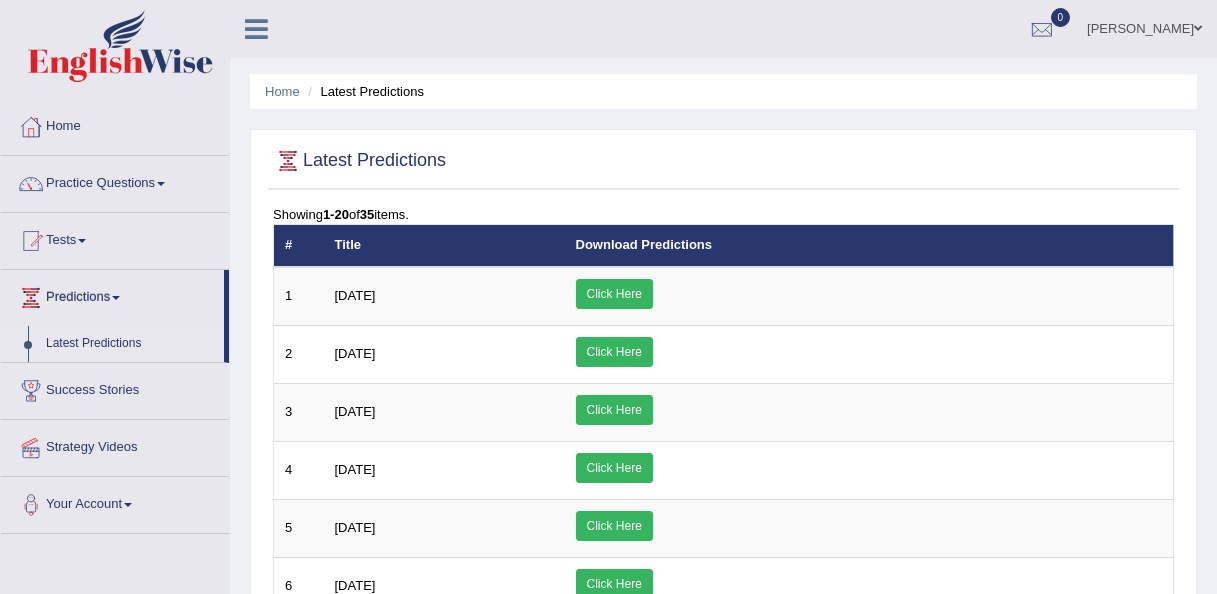 scroll, scrollTop: 0, scrollLeft: 0, axis: both 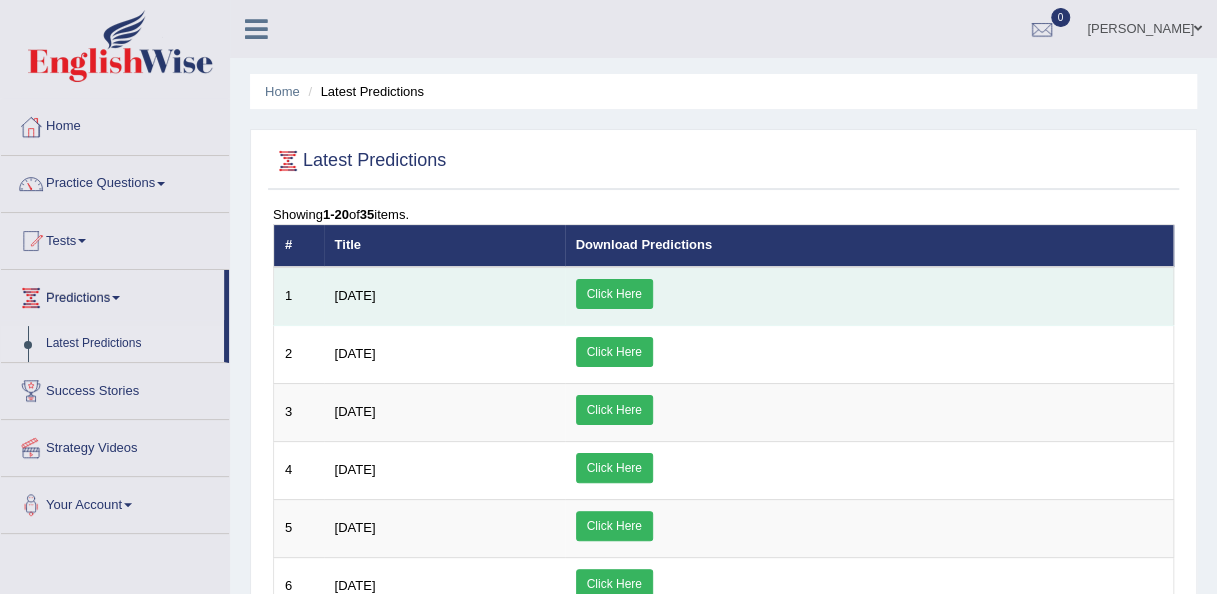 click on "Click Here" at bounding box center (614, 294) 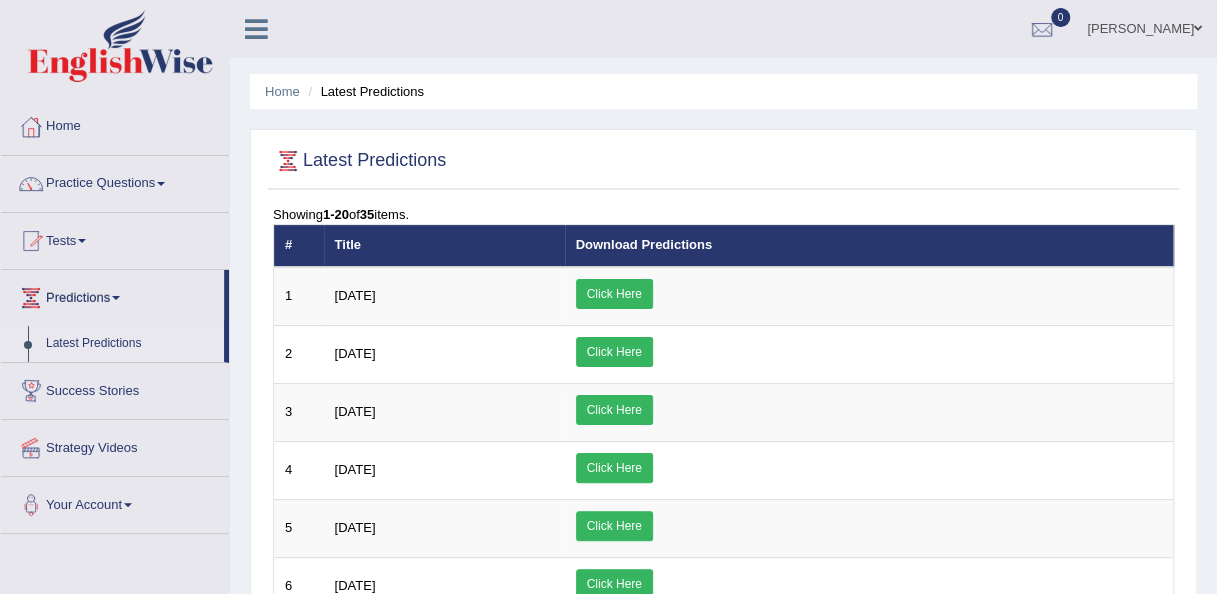 click on "Success Stories" at bounding box center [115, 388] 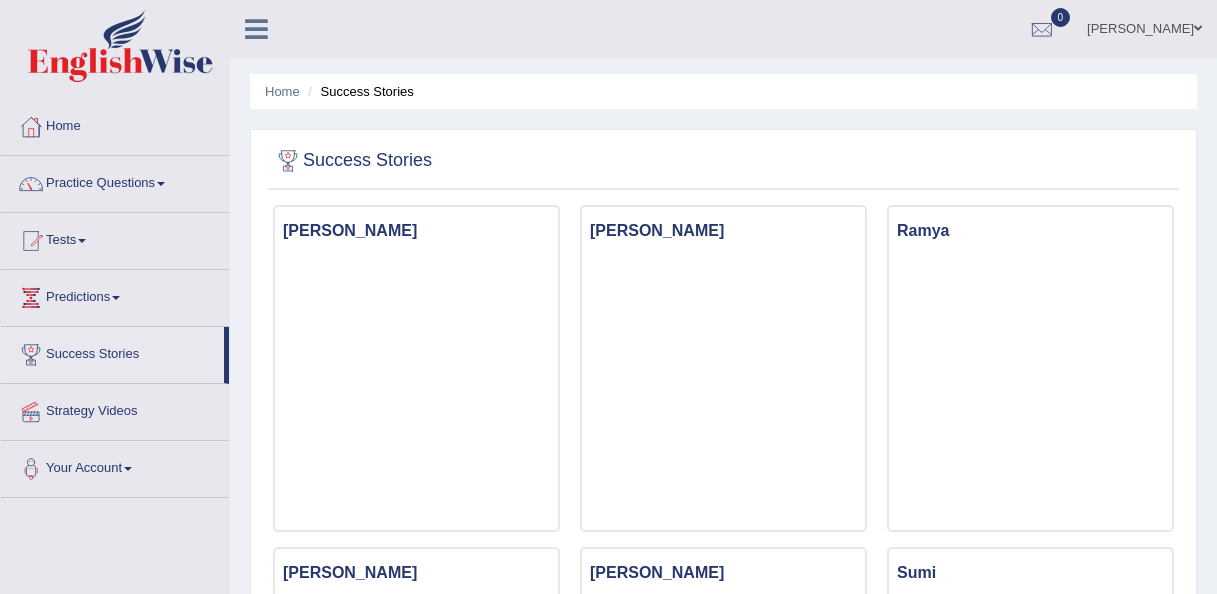 scroll, scrollTop: 0, scrollLeft: 0, axis: both 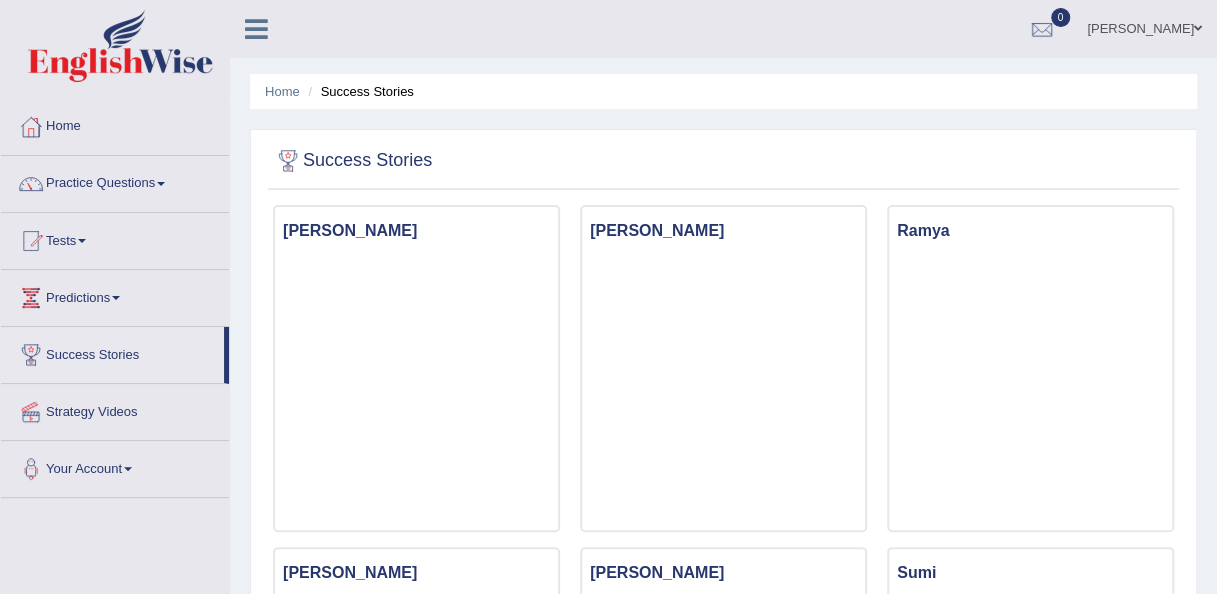 drag, startPoint x: 722, startPoint y: 141, endPoint x: 746, endPoint y: 161, distance: 31.241 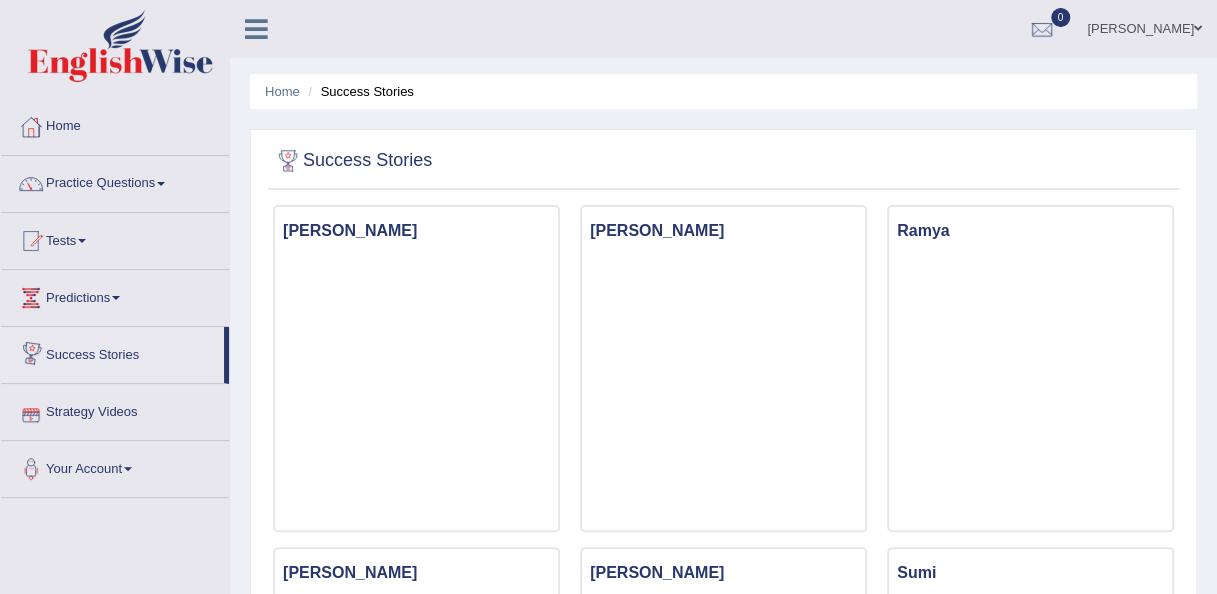 click on "Strategy Videos" at bounding box center [115, 409] 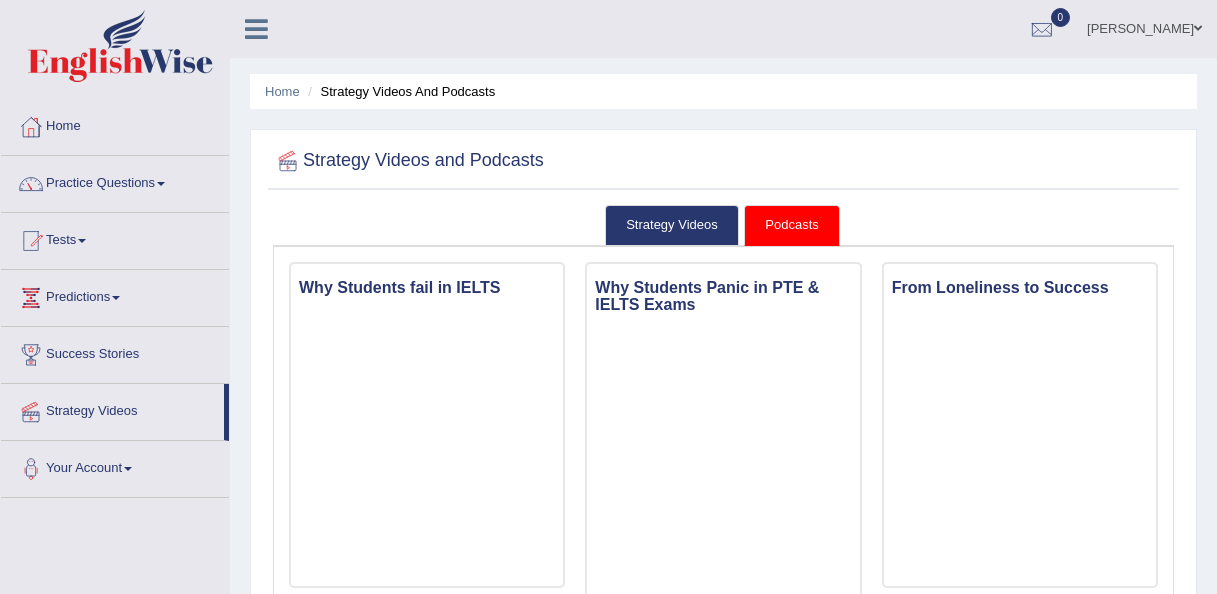scroll, scrollTop: 0, scrollLeft: 0, axis: both 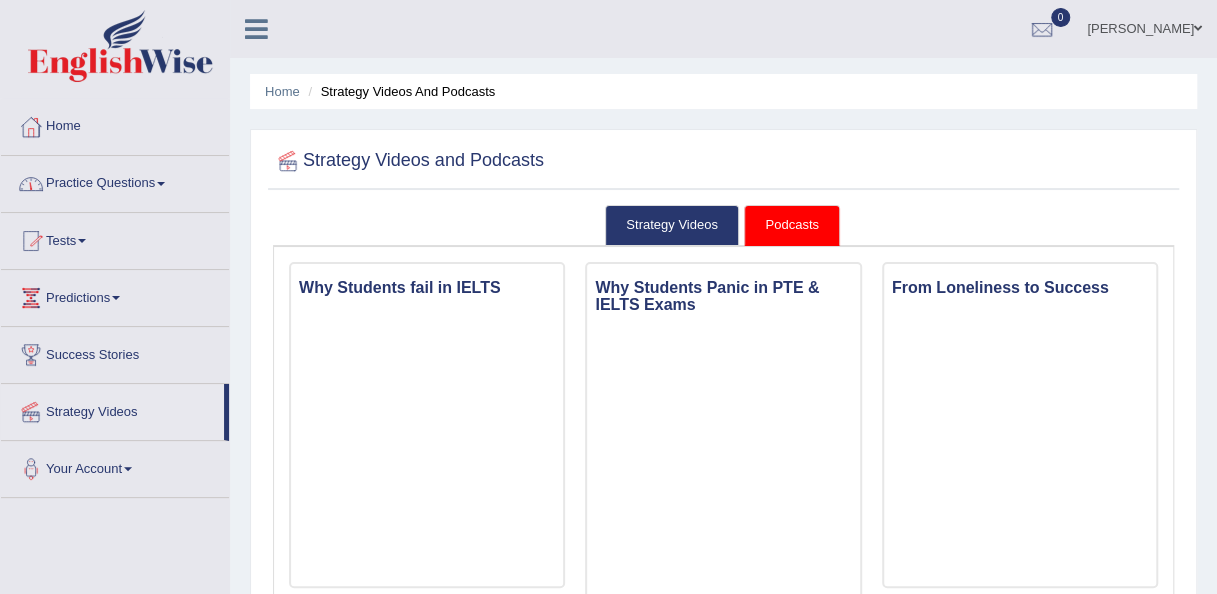 click on "Practice Questions" at bounding box center (115, 181) 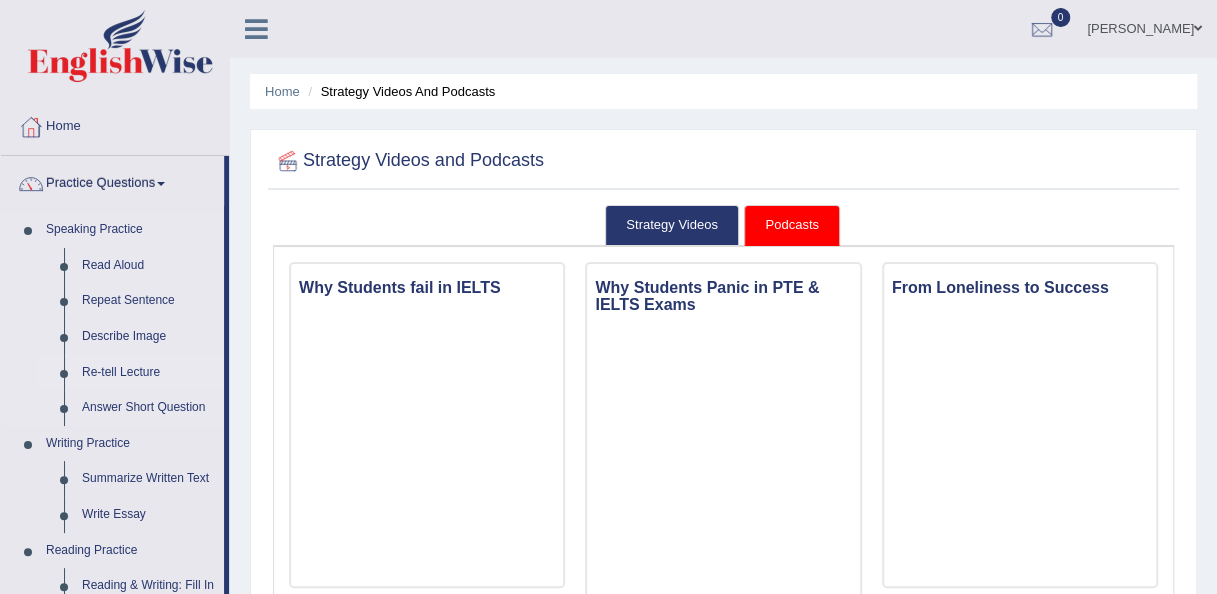 click on "Re-tell Lecture" at bounding box center (148, 373) 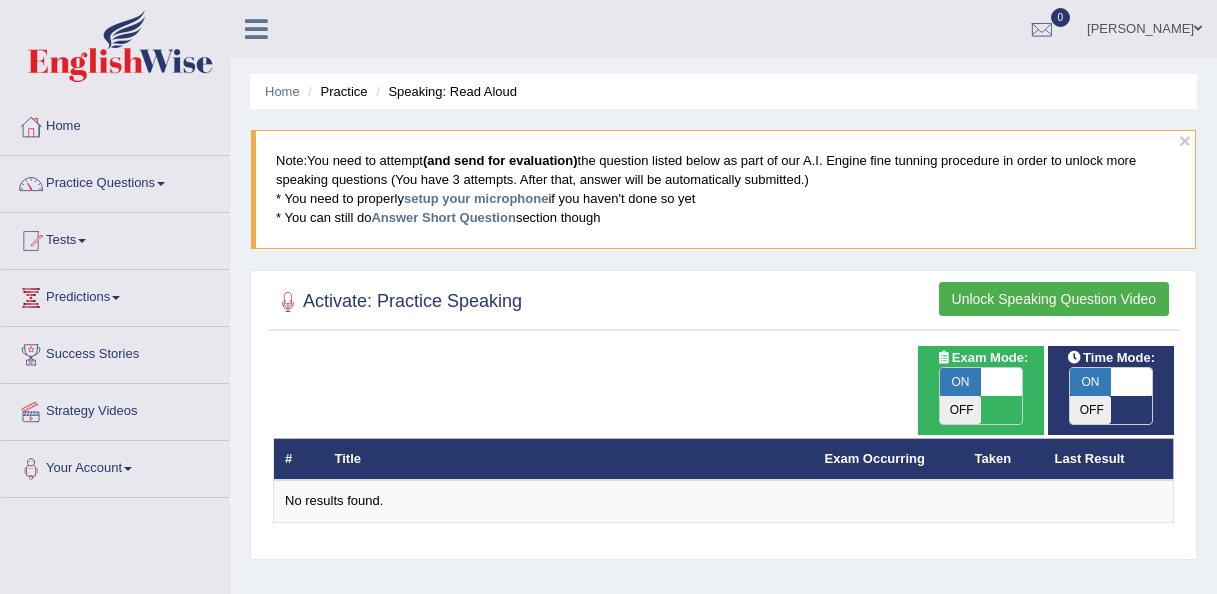 scroll, scrollTop: 0, scrollLeft: 0, axis: both 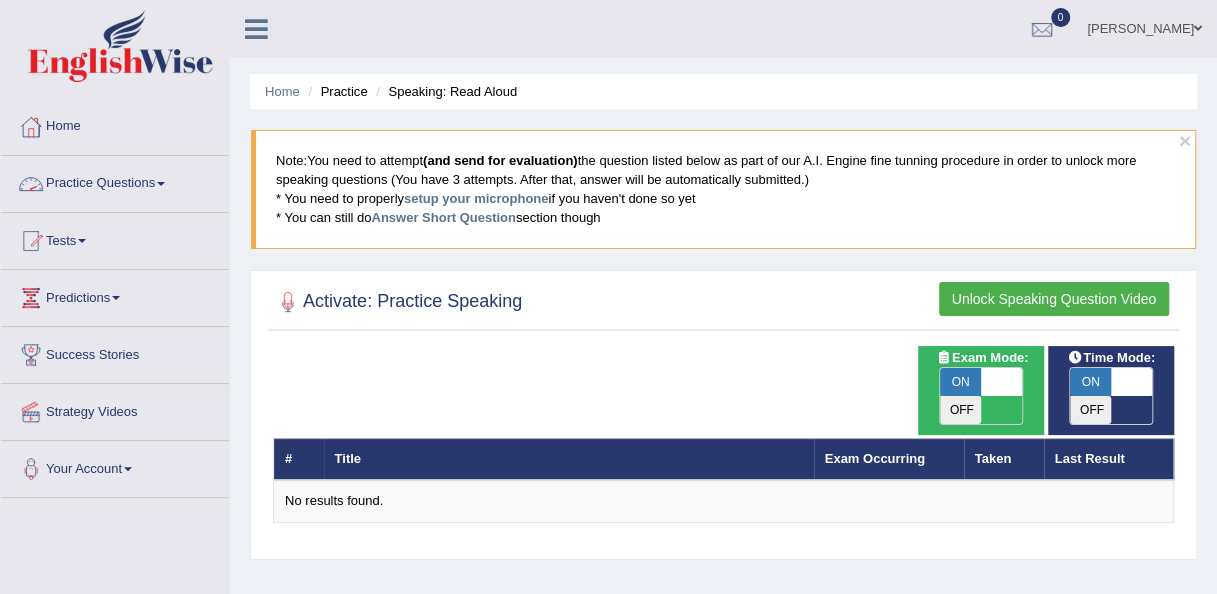 click on "Practice Questions" at bounding box center (115, 181) 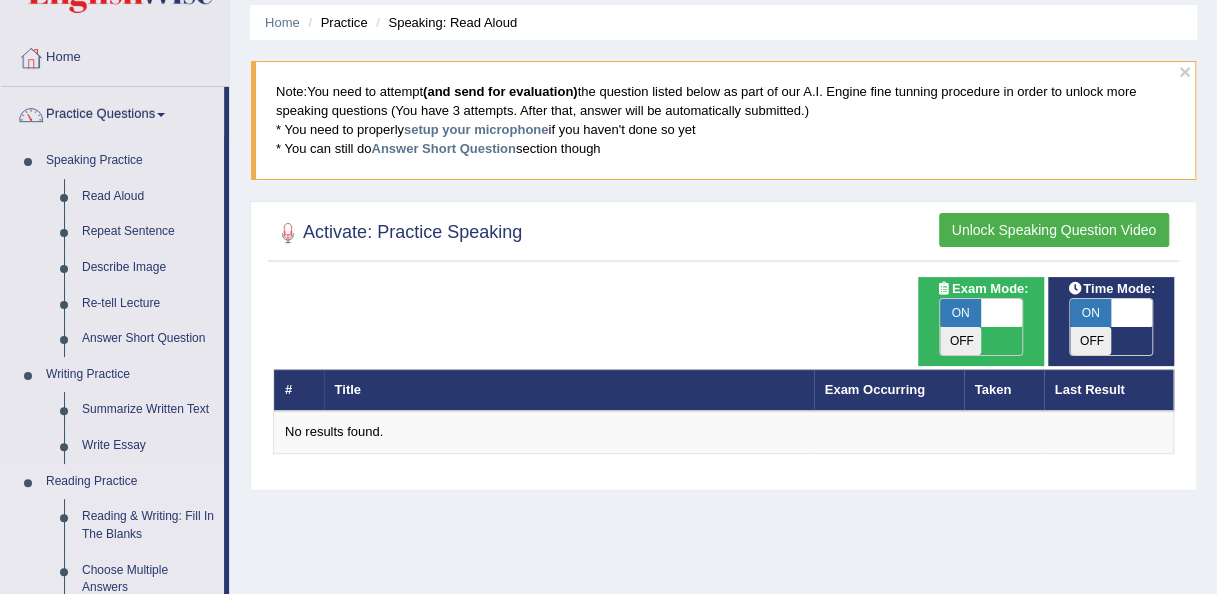 scroll, scrollTop: 200, scrollLeft: 0, axis: vertical 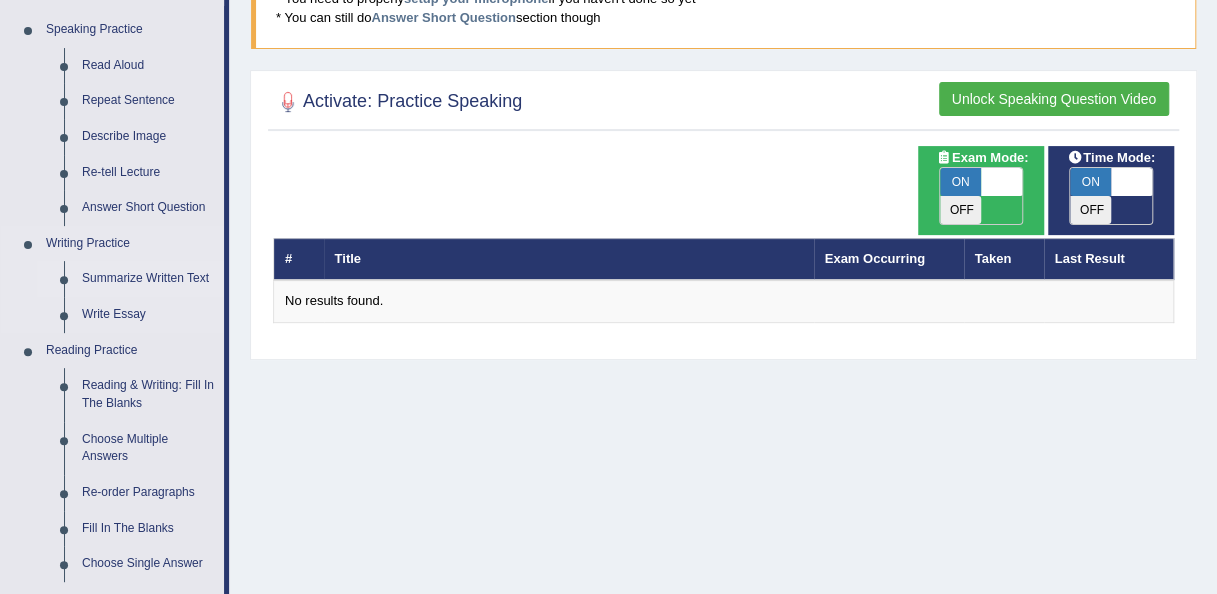 click on "Summarize Written Text" at bounding box center [148, 279] 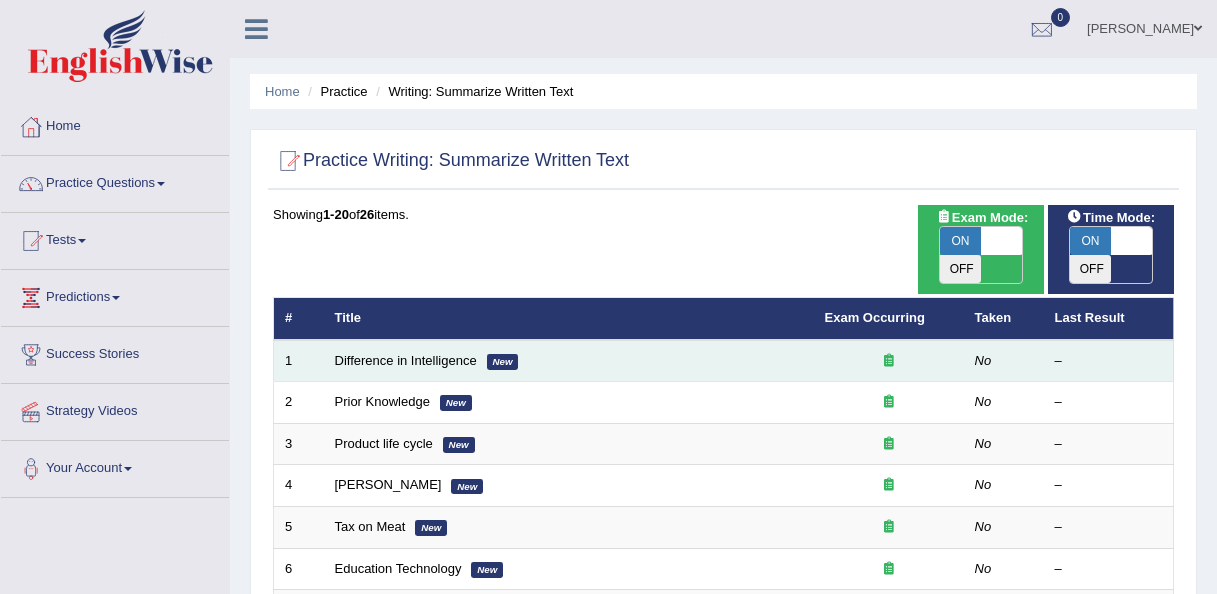 scroll, scrollTop: 0, scrollLeft: 0, axis: both 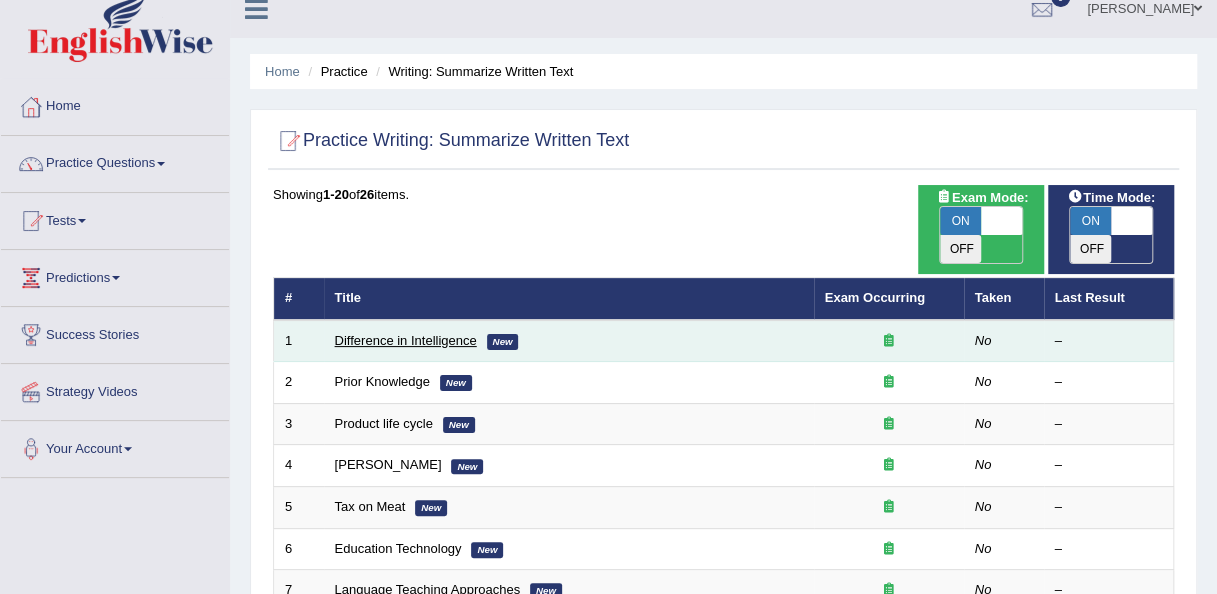 click on "Difference in Intelligence" at bounding box center (406, 340) 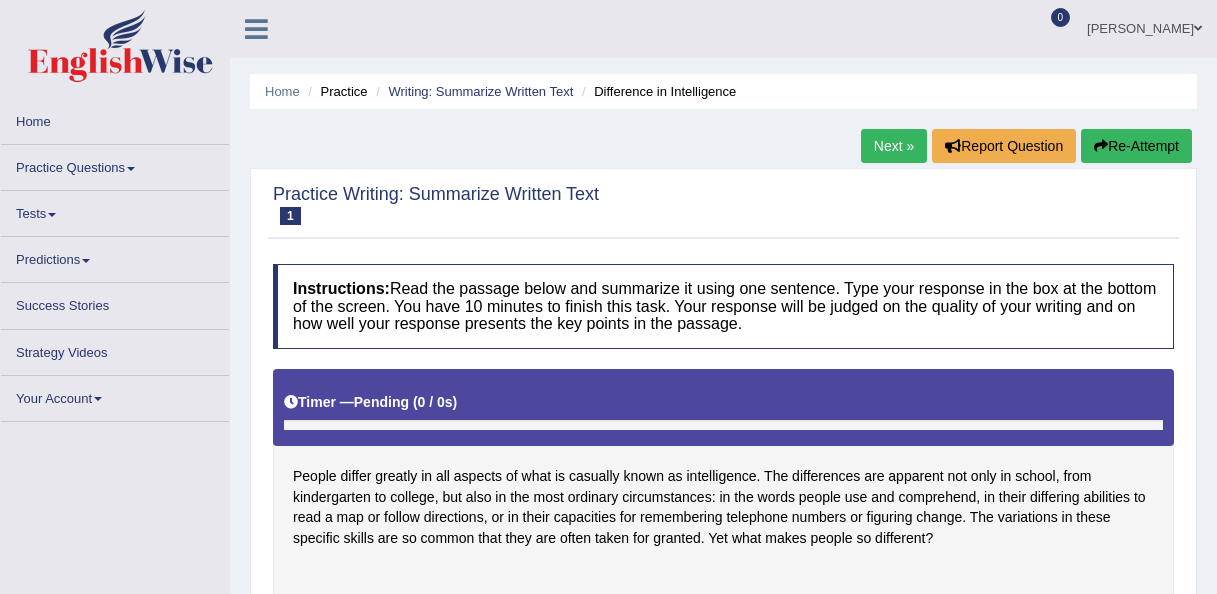 scroll, scrollTop: 0, scrollLeft: 0, axis: both 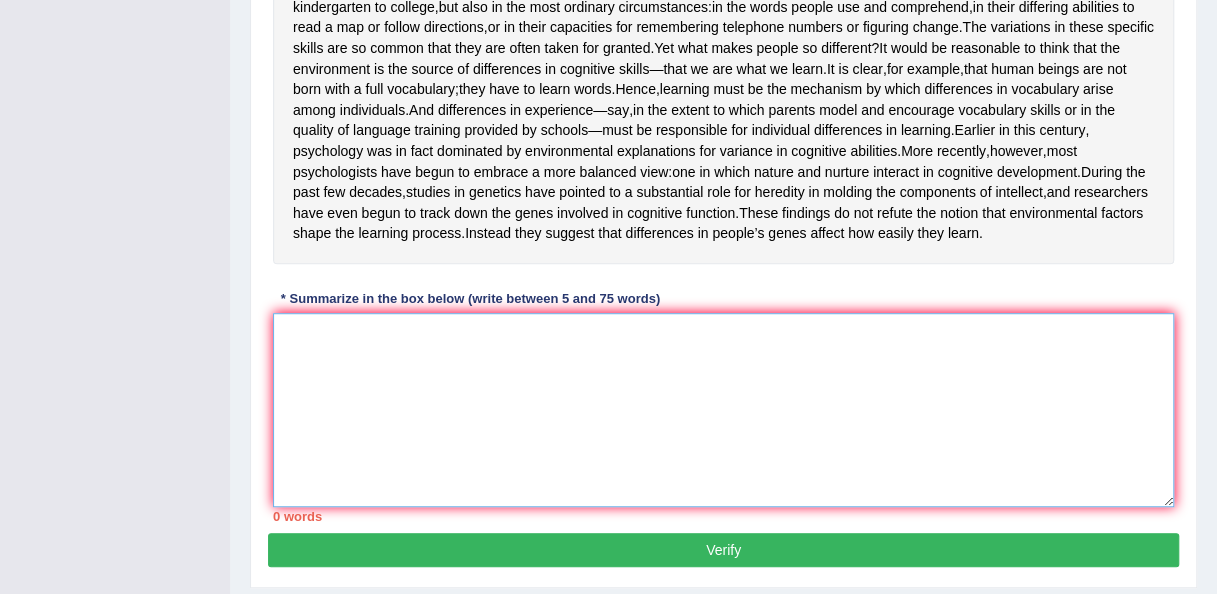 click at bounding box center [723, 410] 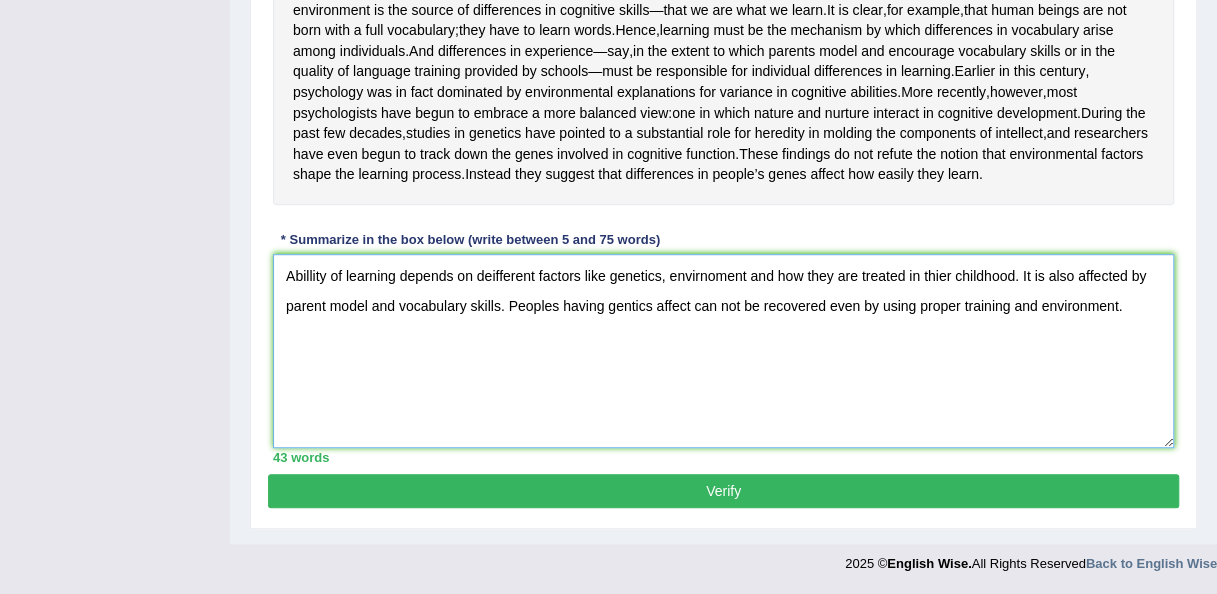 scroll, scrollTop: 617, scrollLeft: 0, axis: vertical 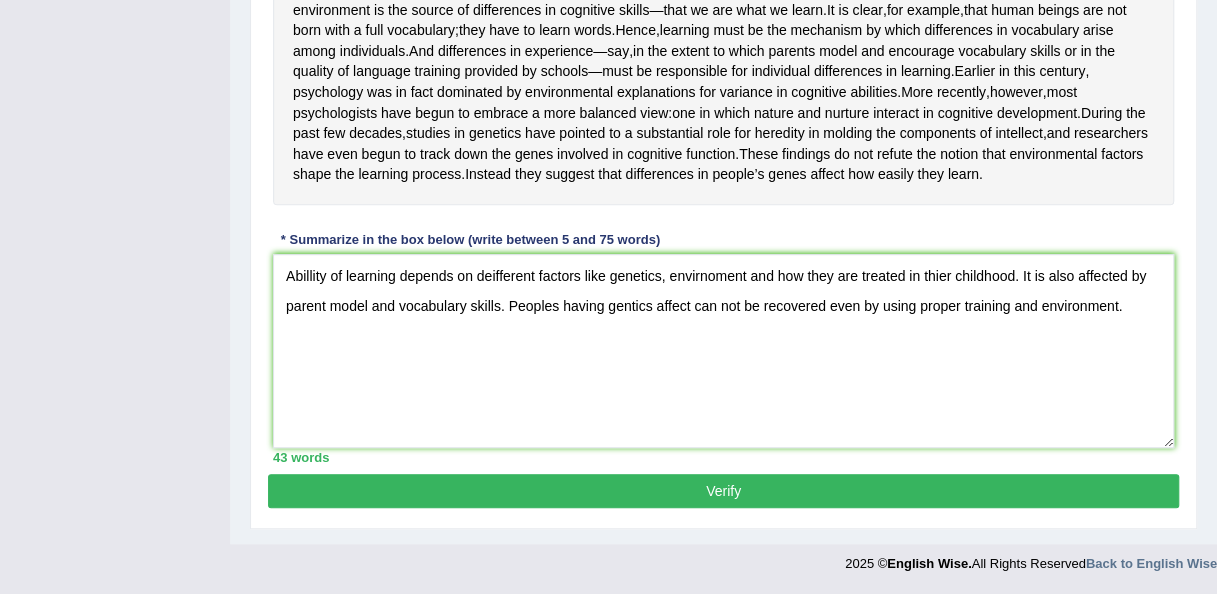 click on "Verify" at bounding box center [723, 491] 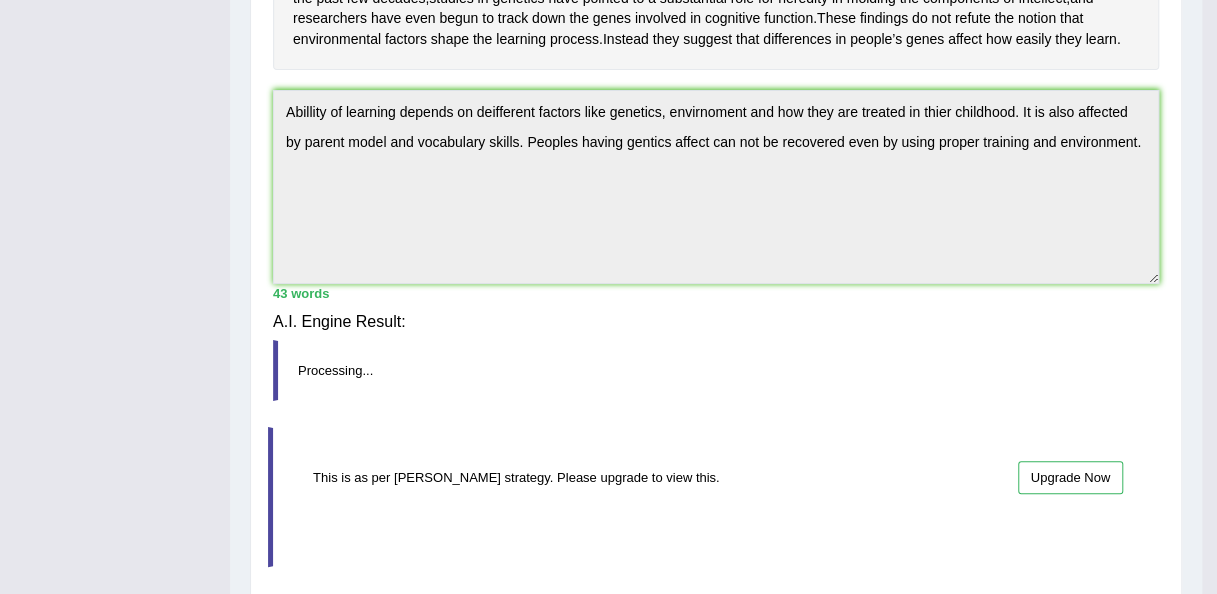 scroll, scrollTop: 528, scrollLeft: 0, axis: vertical 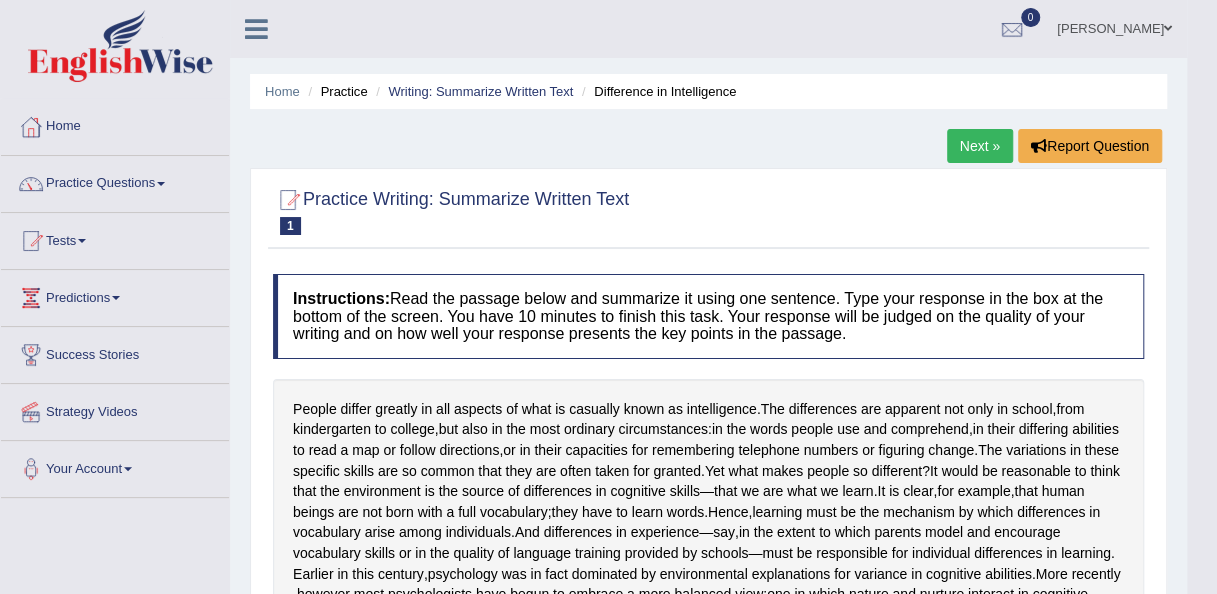 click on "Next »" at bounding box center (980, 146) 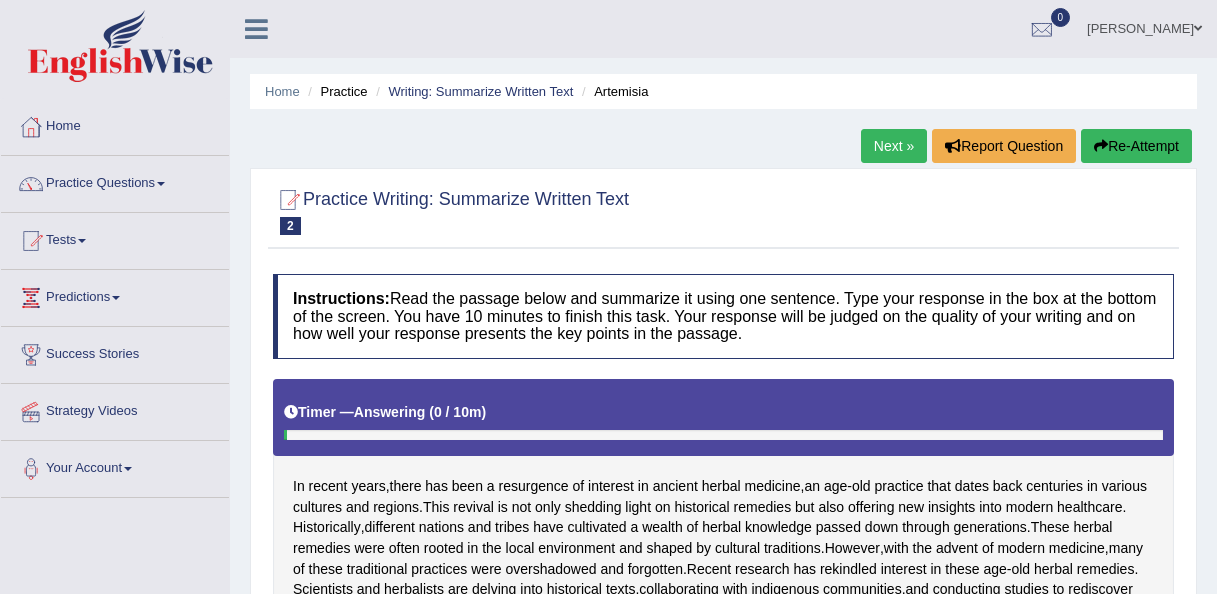 scroll, scrollTop: 600, scrollLeft: 0, axis: vertical 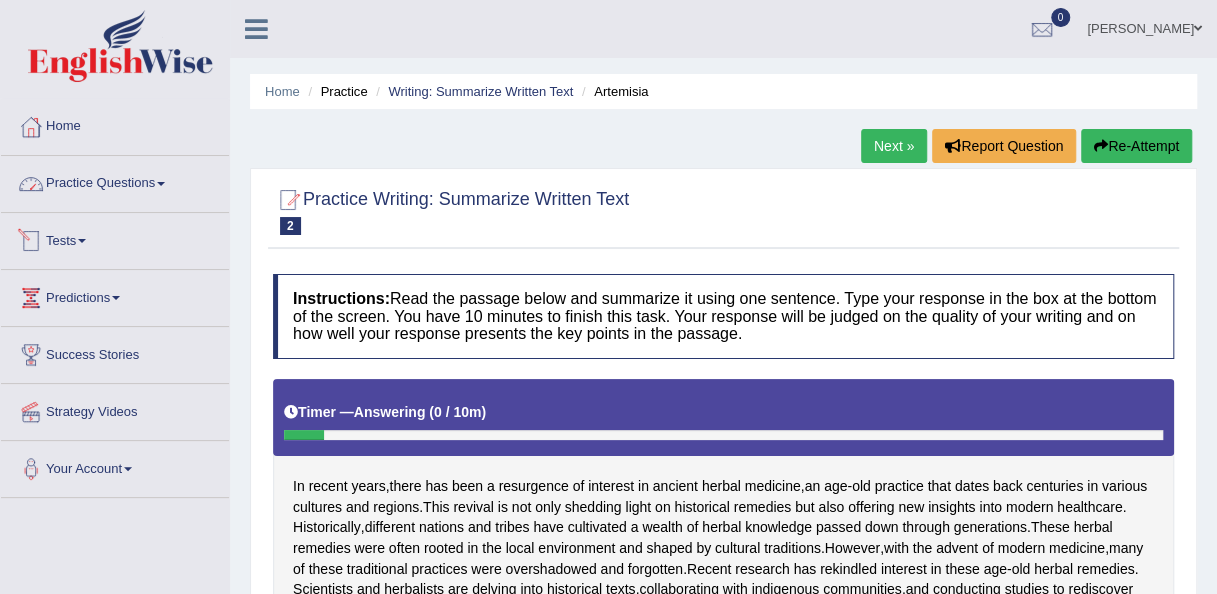click on "Practice Questions" at bounding box center (115, 181) 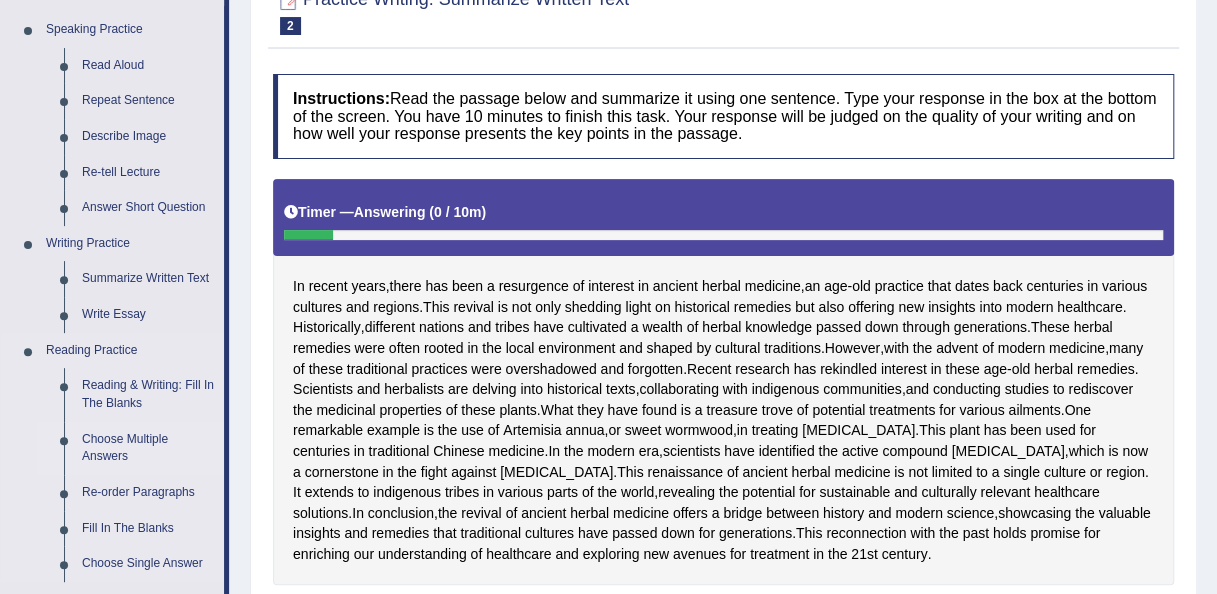 scroll, scrollTop: 300, scrollLeft: 0, axis: vertical 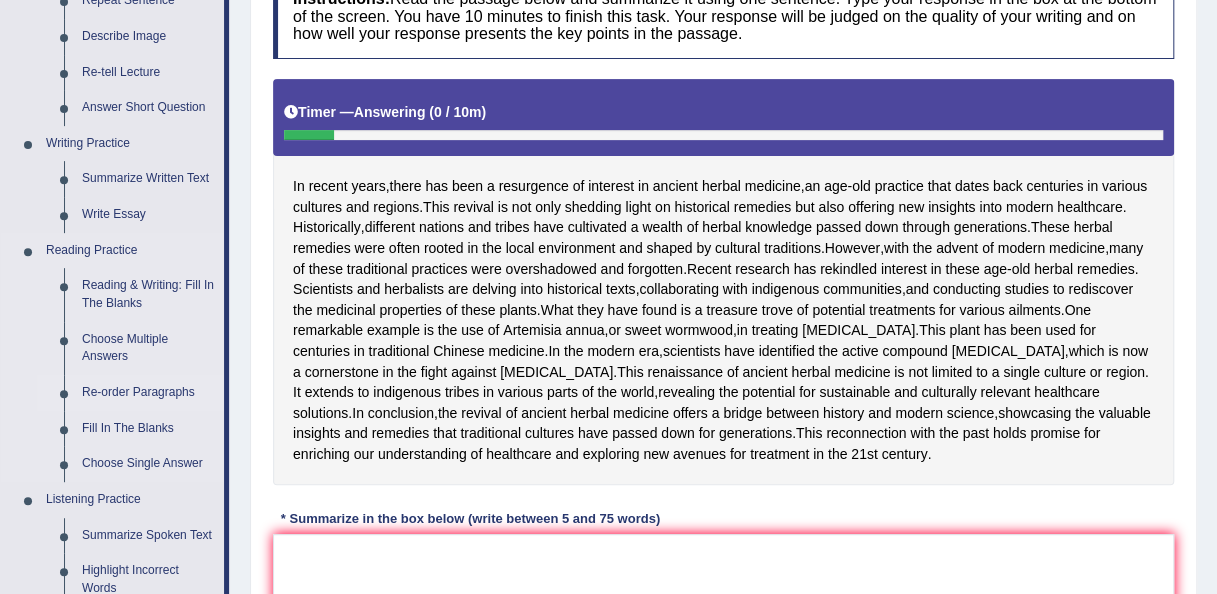 click on "Re-order Paragraphs" at bounding box center [148, 393] 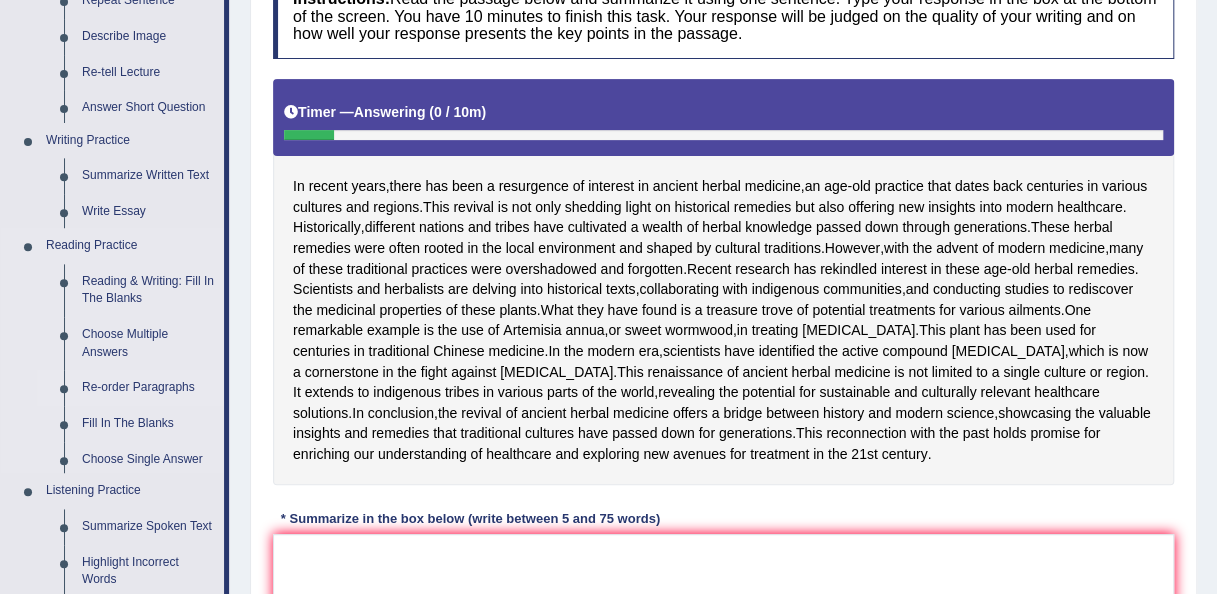 click on "Re-order Paragraphs" at bounding box center (148, 388) 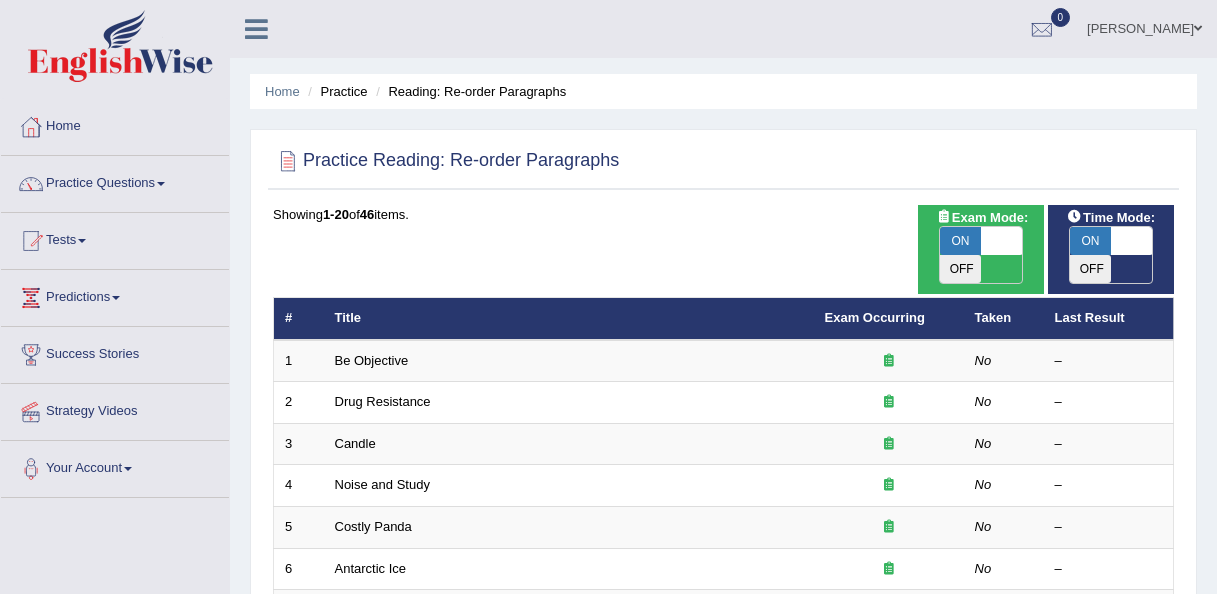 scroll, scrollTop: 0, scrollLeft: 0, axis: both 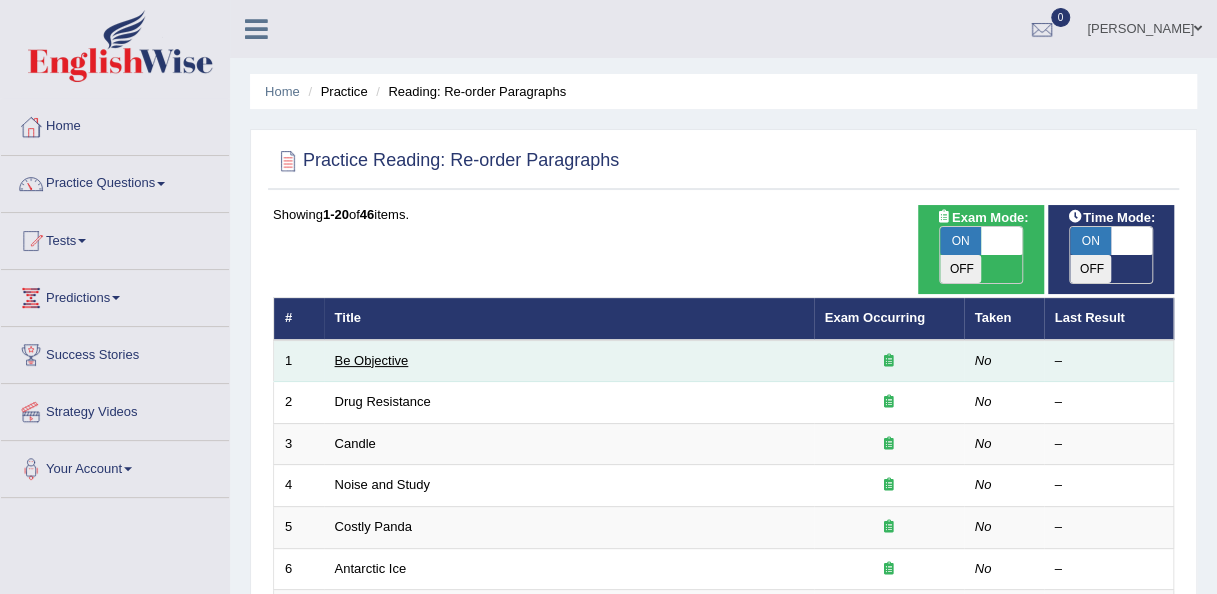 click on "Be Objective" at bounding box center (372, 360) 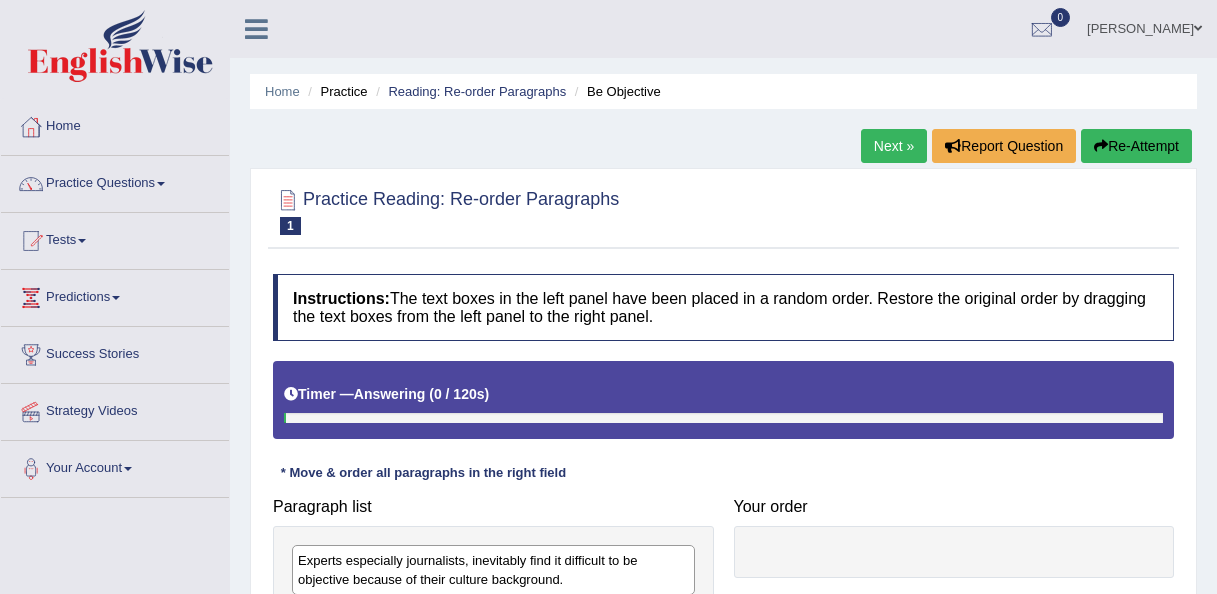 scroll, scrollTop: 0, scrollLeft: 0, axis: both 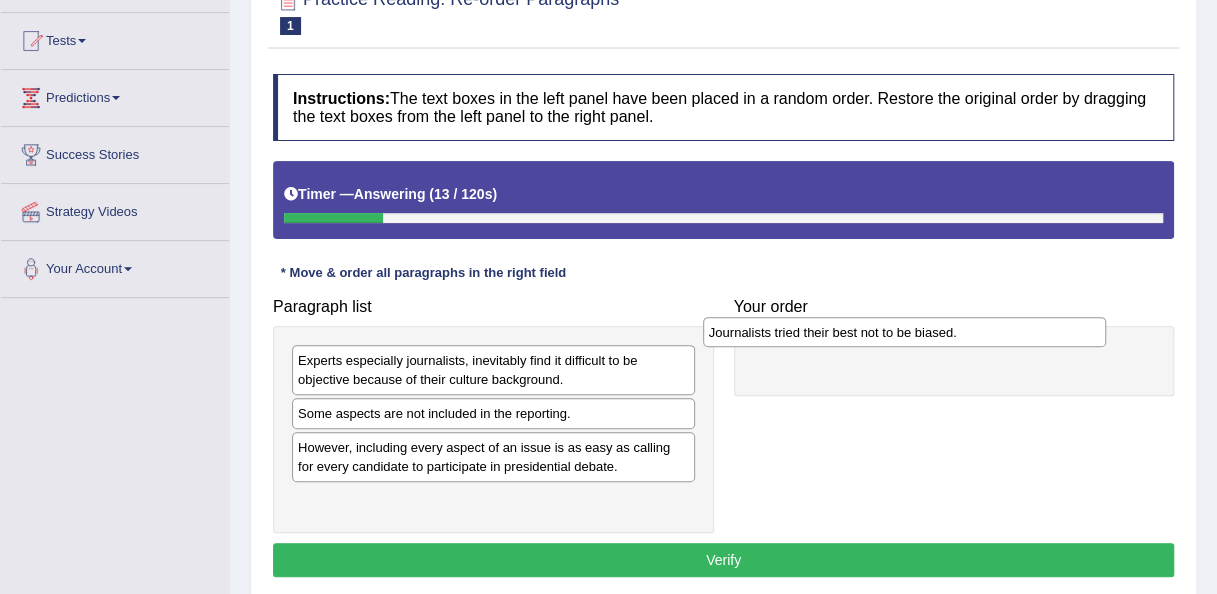 drag, startPoint x: 454, startPoint y: 504, endPoint x: 870, endPoint y: 340, distance: 447.1599 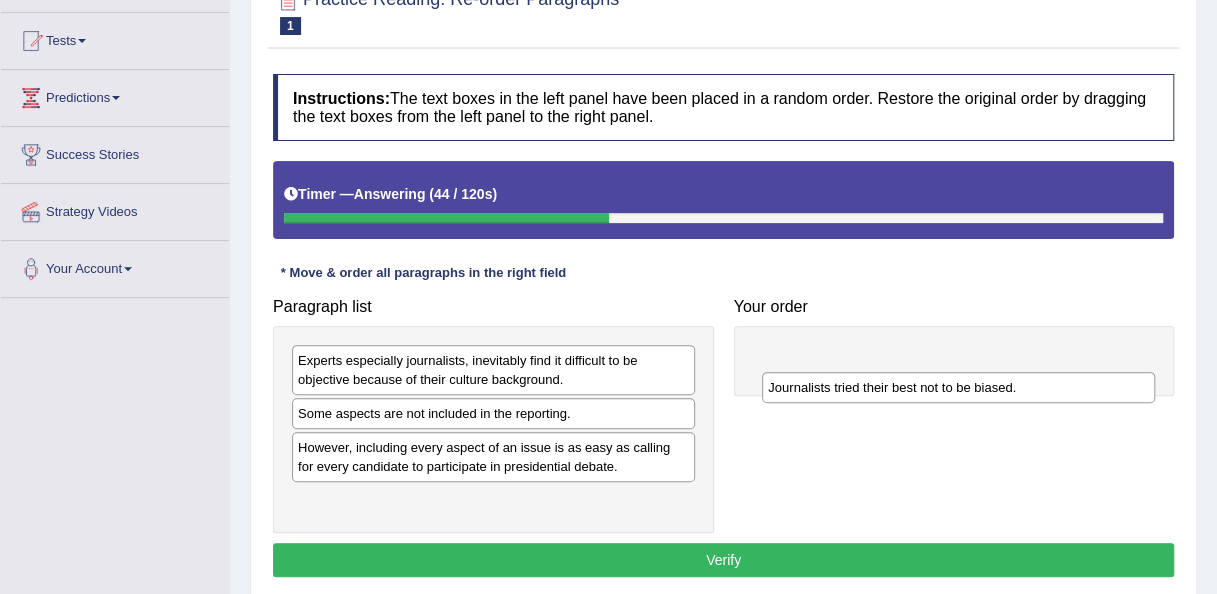 drag, startPoint x: 866, startPoint y: 354, endPoint x: 866, endPoint y: 405, distance: 51 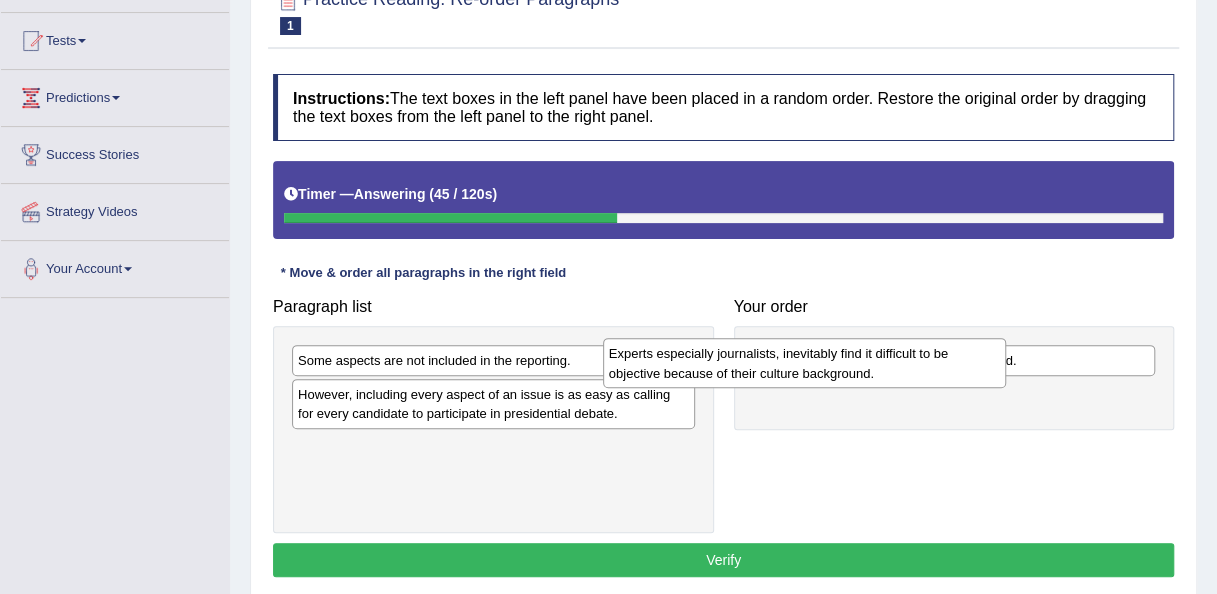 drag, startPoint x: 448, startPoint y: 358, endPoint x: 785, endPoint y: 348, distance: 337.14835 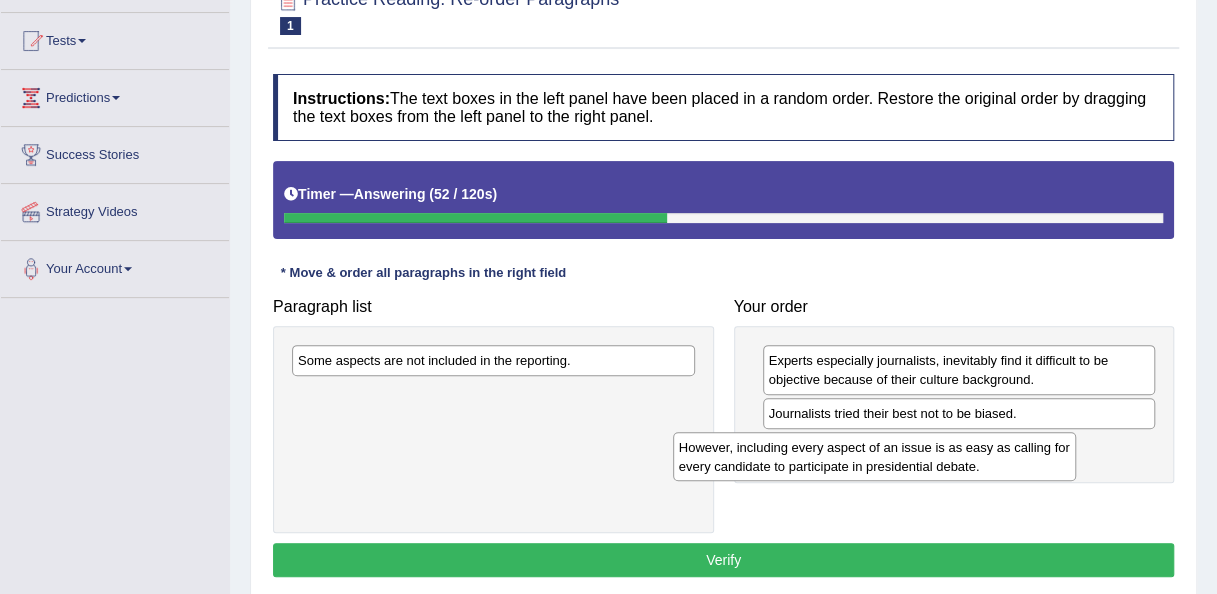 drag, startPoint x: 481, startPoint y: 415, endPoint x: 871, endPoint y: 467, distance: 393.4514 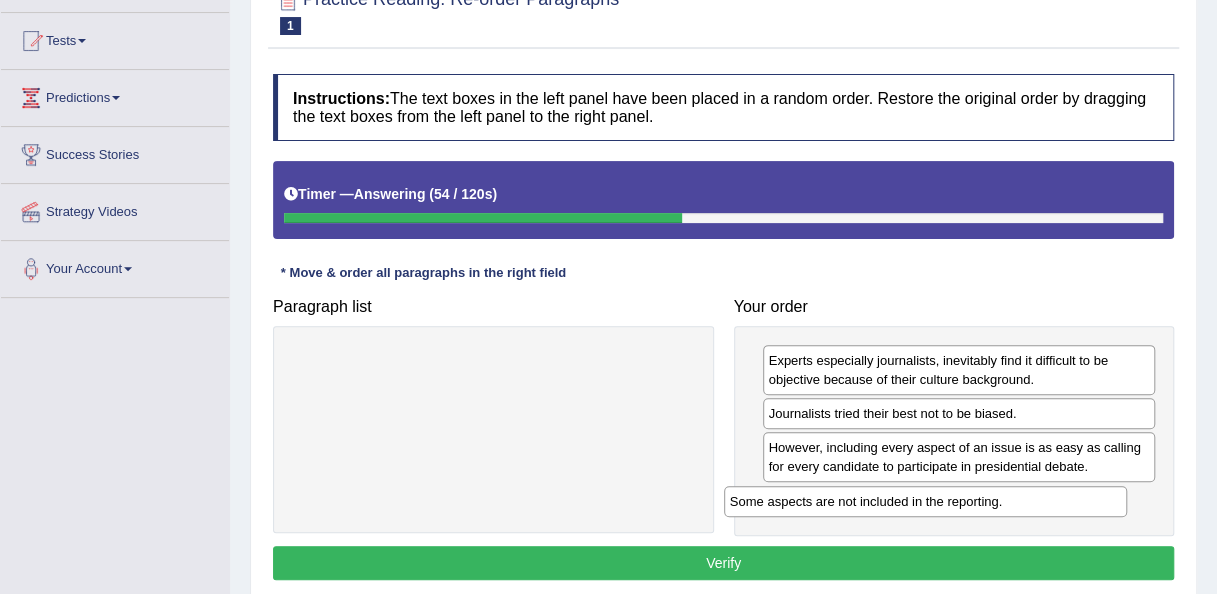 drag, startPoint x: 484, startPoint y: 358, endPoint x: 924, endPoint y: 500, distance: 462.3462 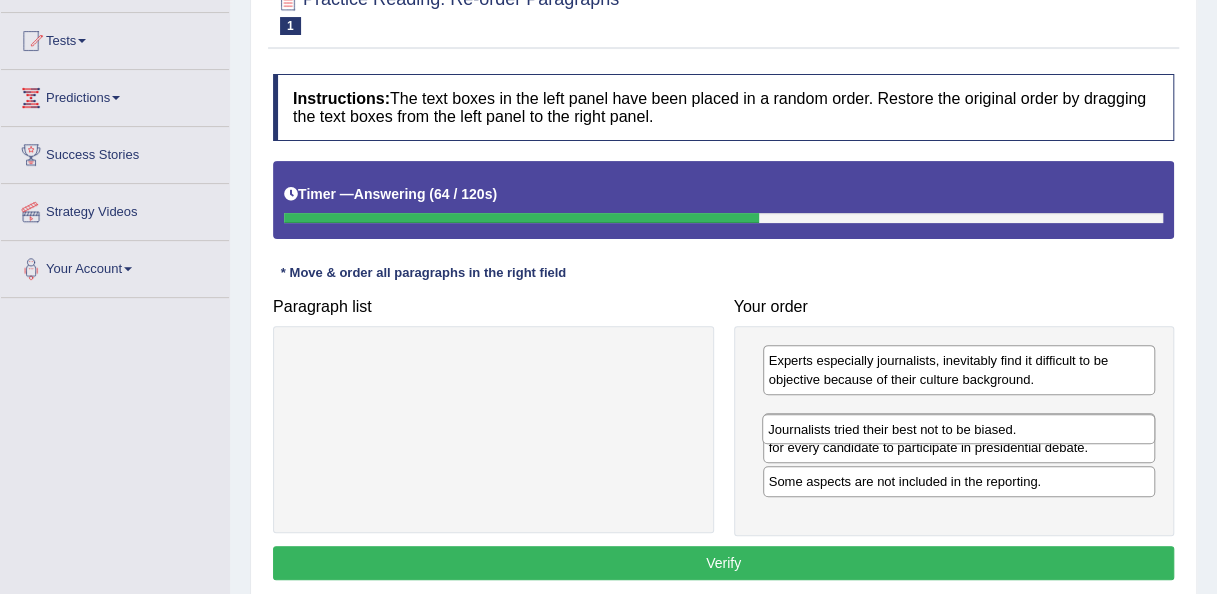 drag, startPoint x: 917, startPoint y: 412, endPoint x: 915, endPoint y: 458, distance: 46.043457 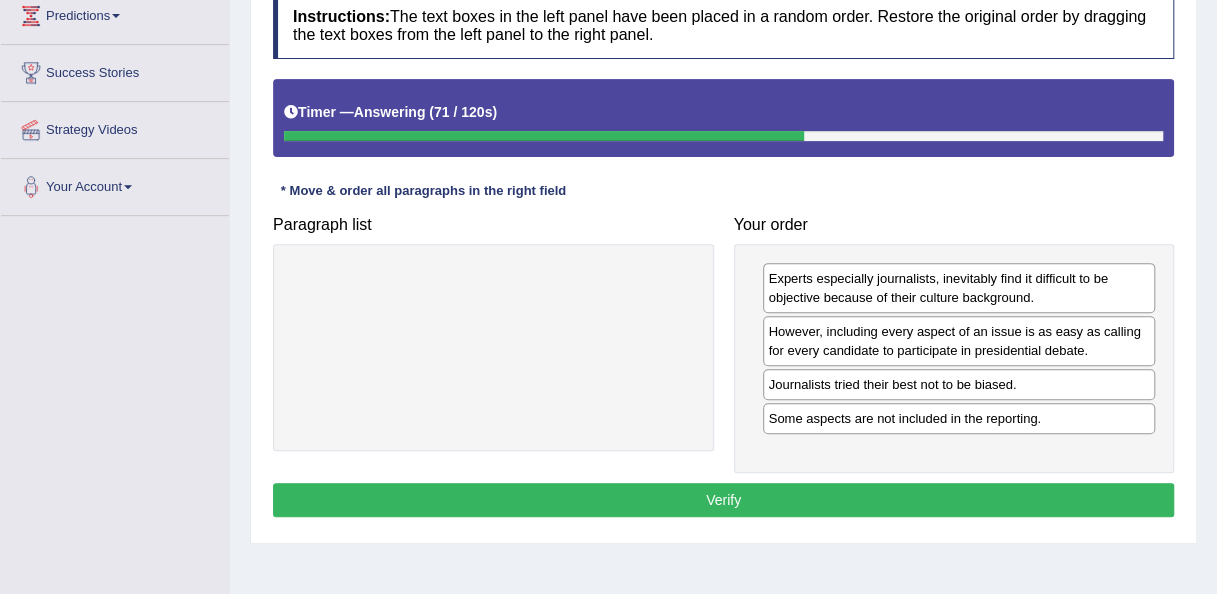 scroll, scrollTop: 300, scrollLeft: 0, axis: vertical 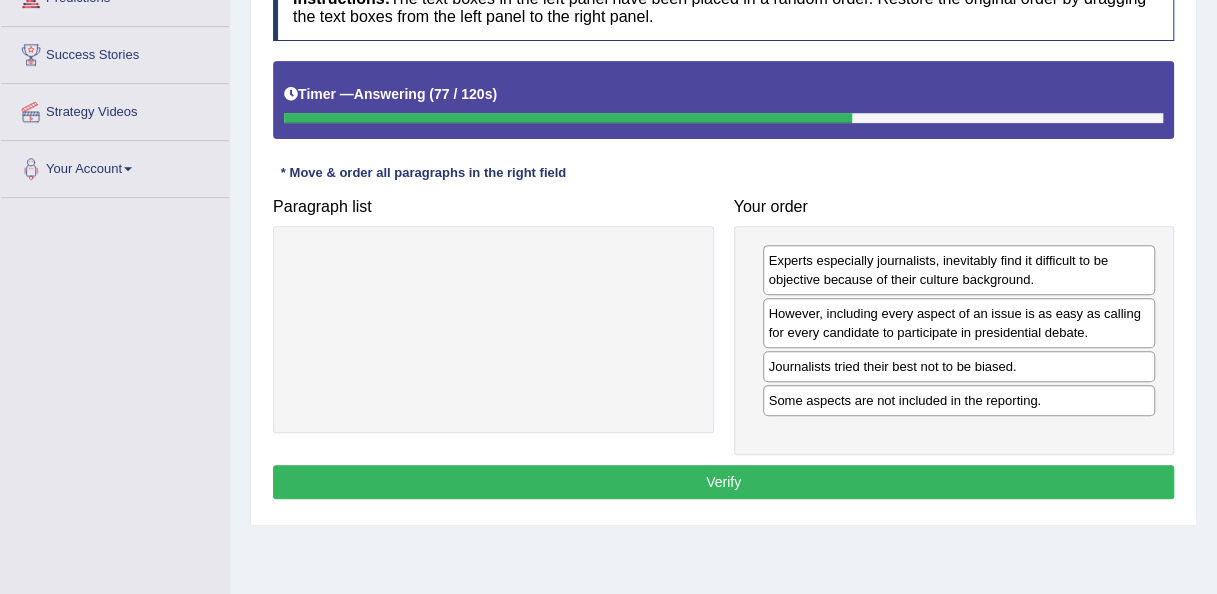 click on "Verify" at bounding box center (723, 482) 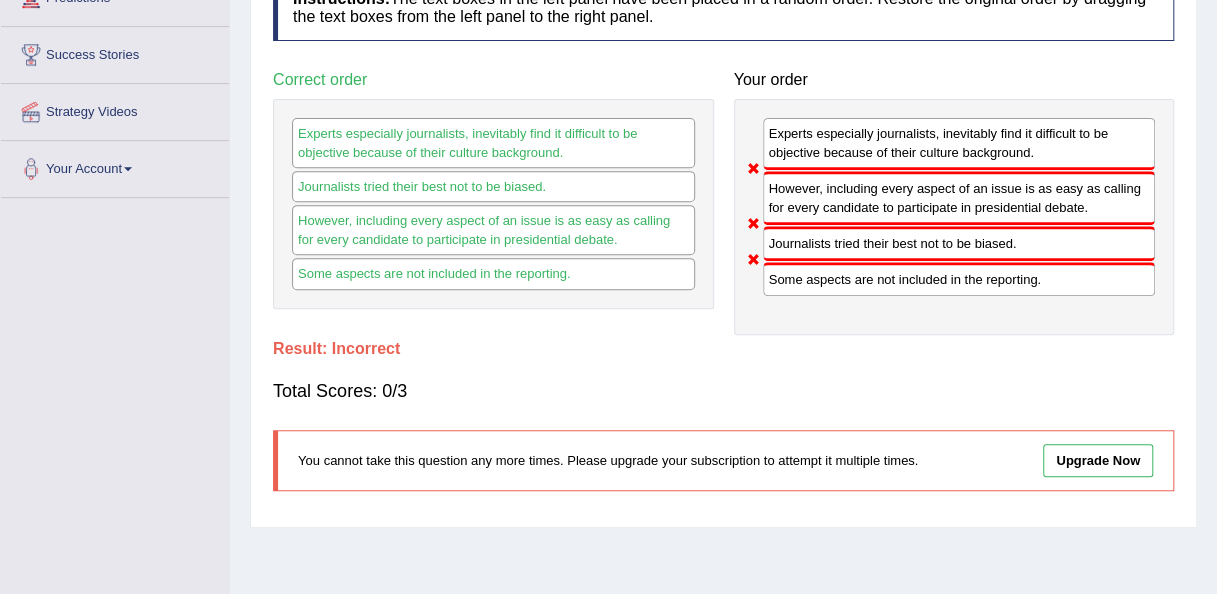 scroll, scrollTop: 200, scrollLeft: 0, axis: vertical 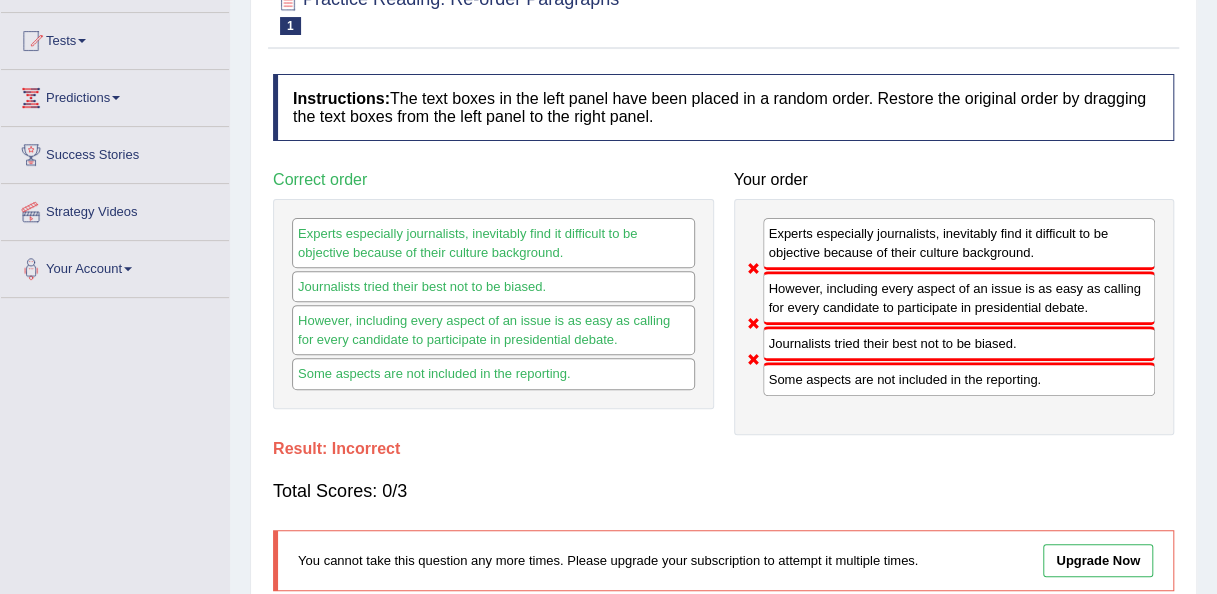 drag, startPoint x: 854, startPoint y: 242, endPoint x: 856, endPoint y: 274, distance: 32.06244 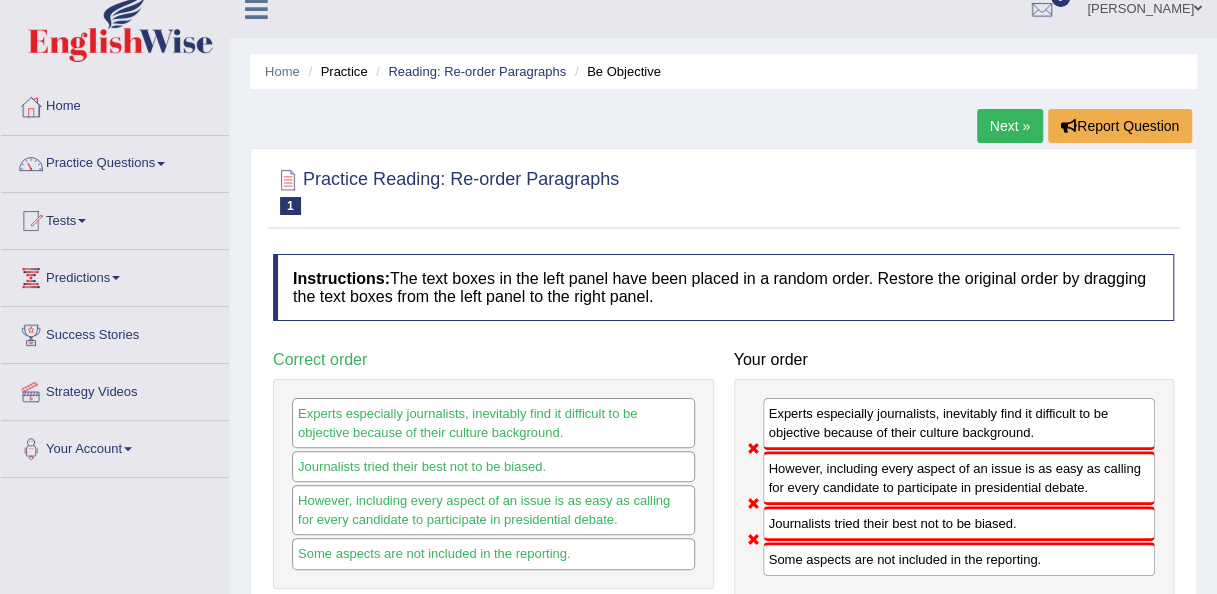 scroll, scrollTop: 0, scrollLeft: 0, axis: both 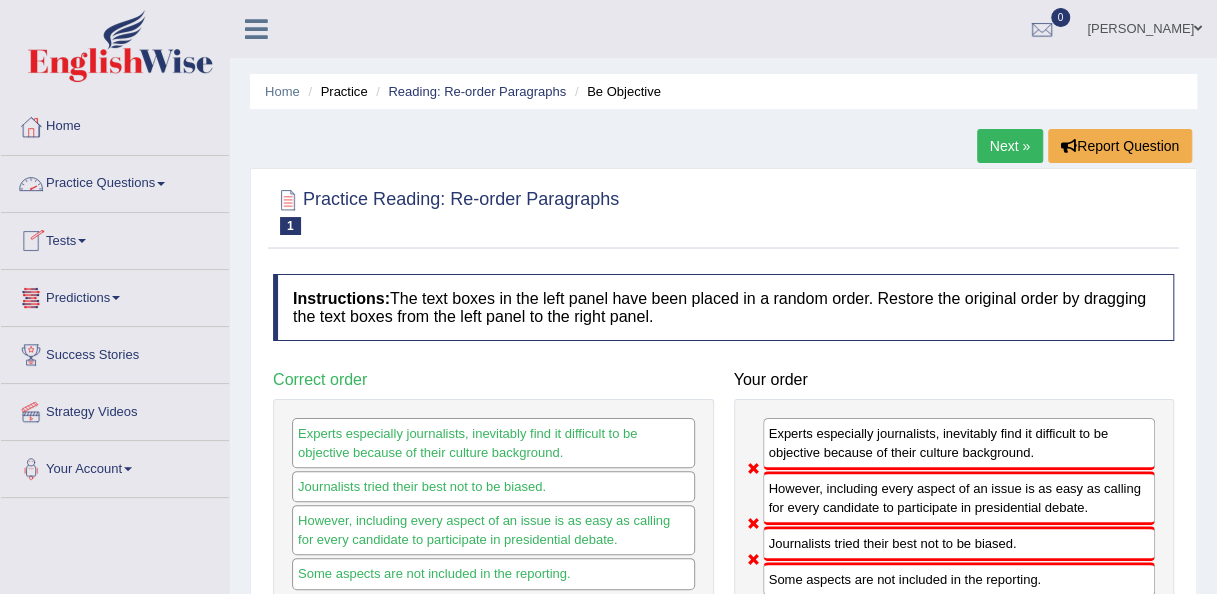 click on "Practice Questions" at bounding box center [115, 181] 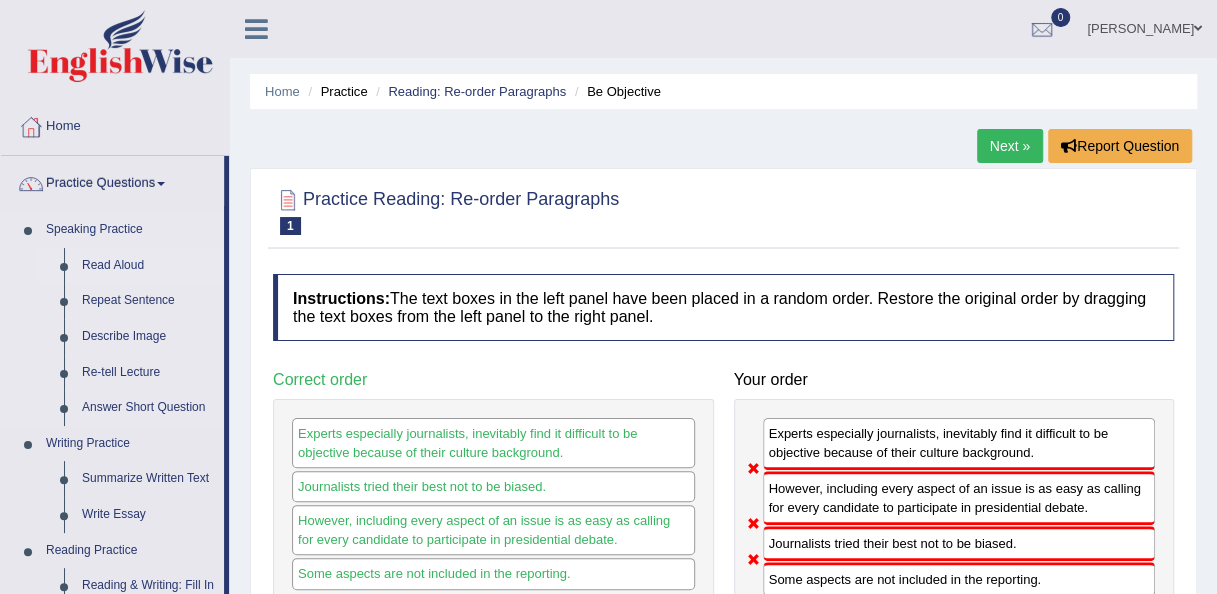 click on "Read Aloud" at bounding box center [148, 266] 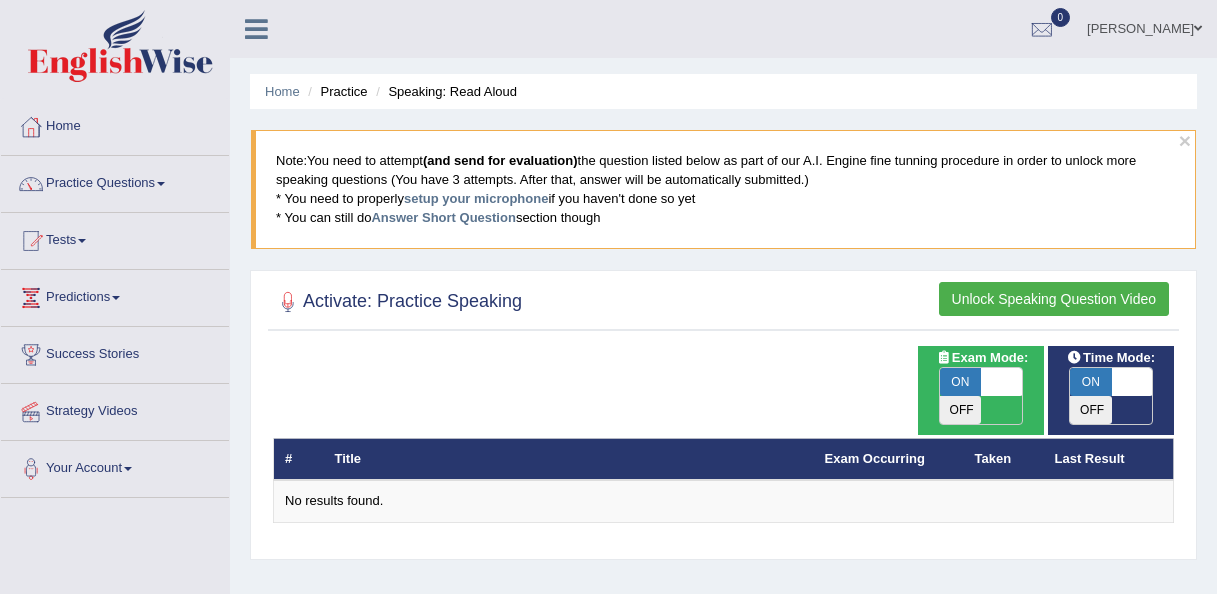 scroll, scrollTop: 0, scrollLeft: 0, axis: both 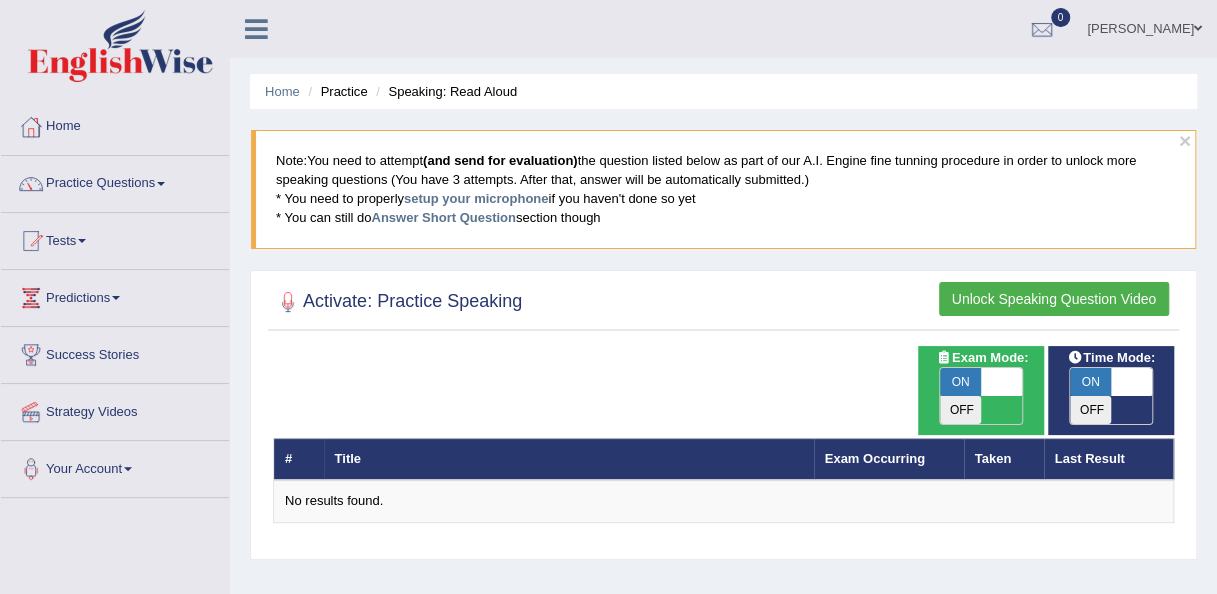 click on "Unlock Speaking Question Video" at bounding box center [1054, 299] 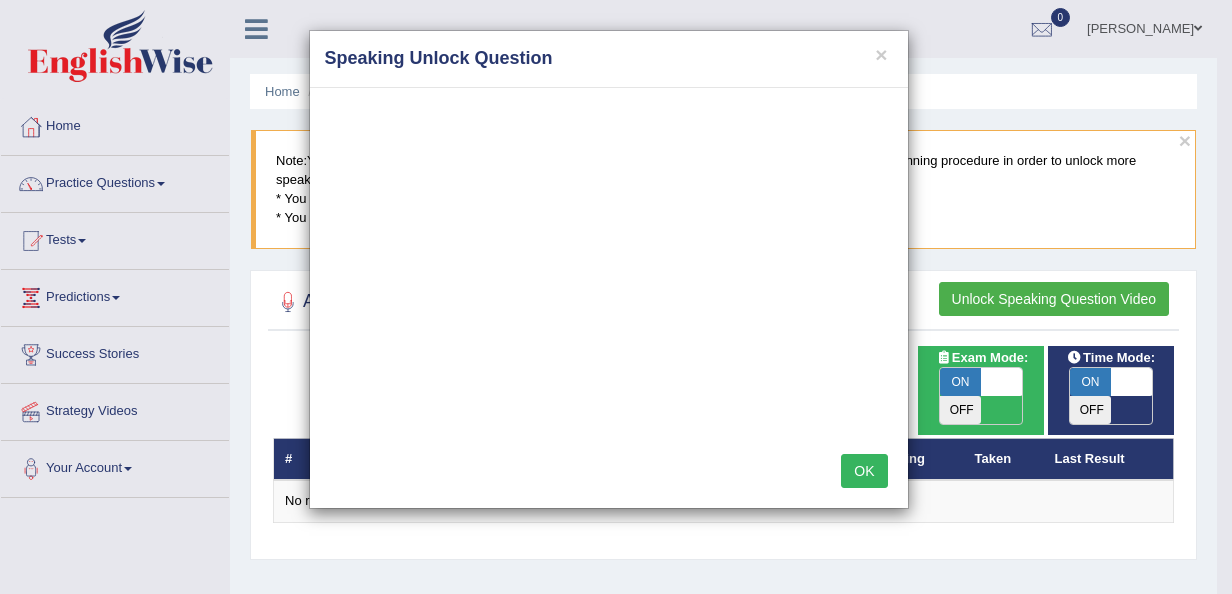 click on "OK" at bounding box center (864, 471) 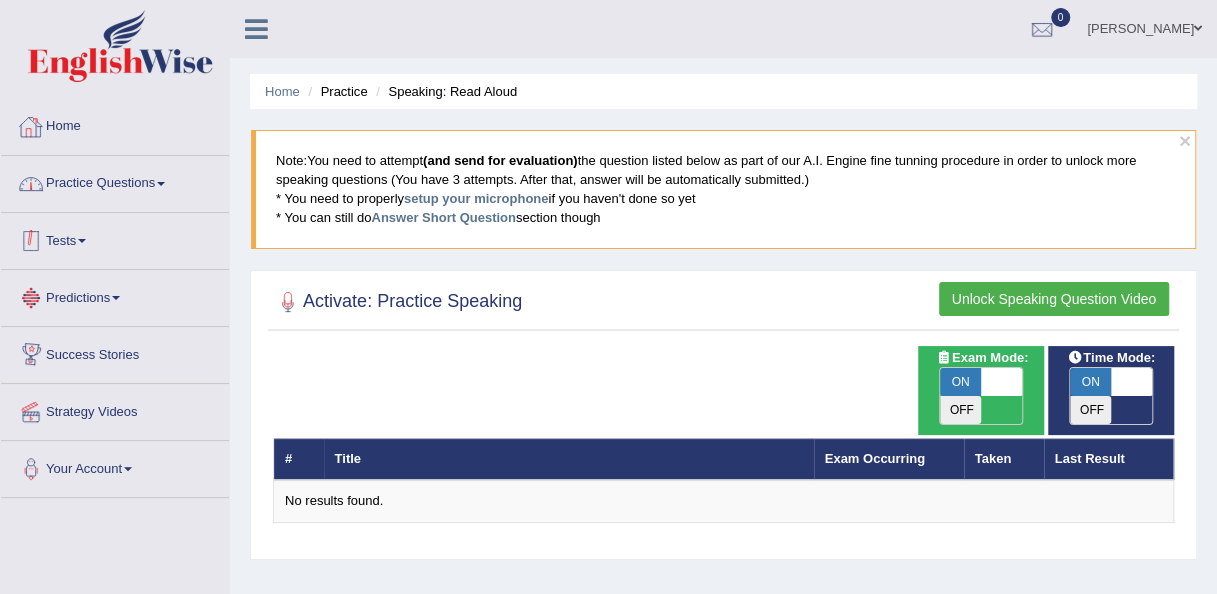 click on "Home" at bounding box center [115, 124] 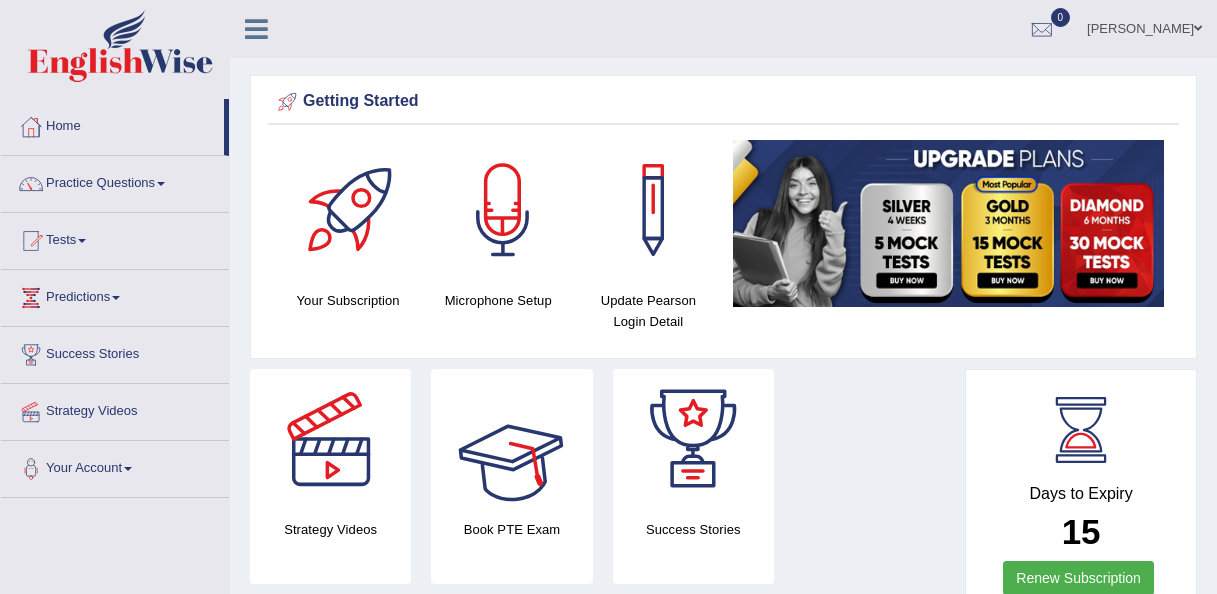 scroll, scrollTop: 0, scrollLeft: 0, axis: both 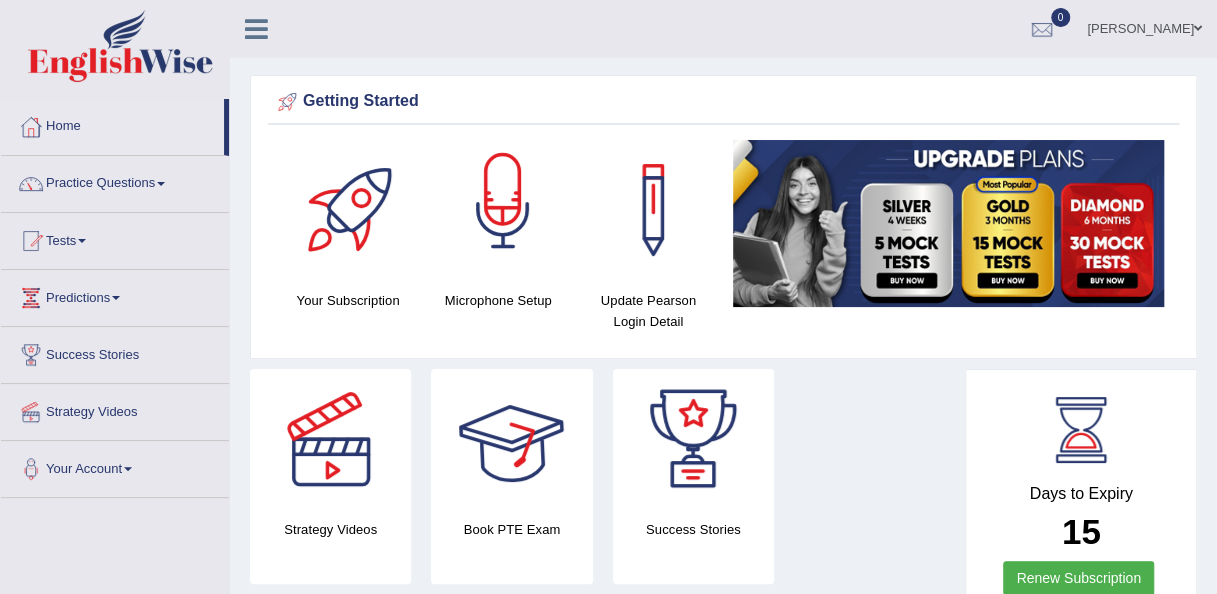 click at bounding box center [503, 210] 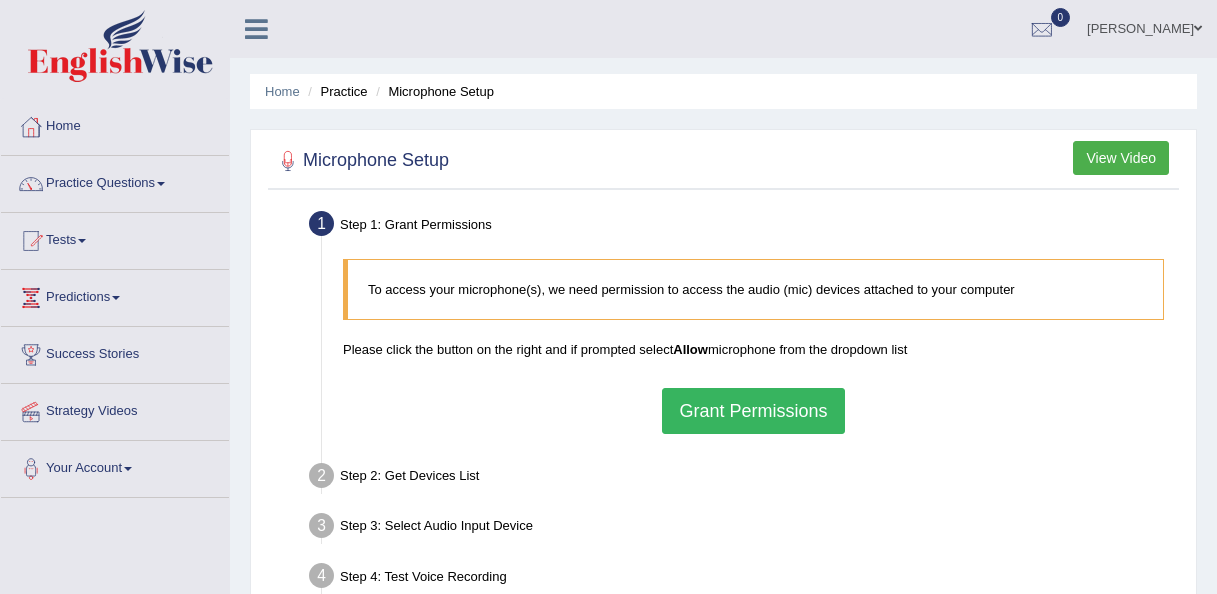 scroll, scrollTop: 0, scrollLeft: 0, axis: both 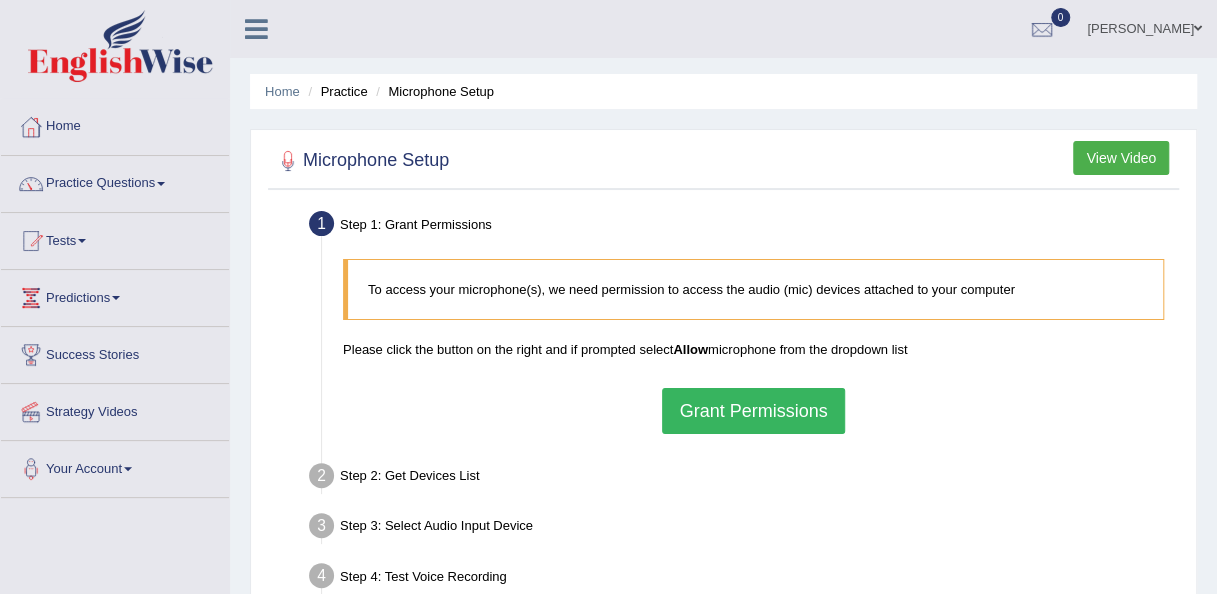 click on "Grant Permissions" at bounding box center (753, 411) 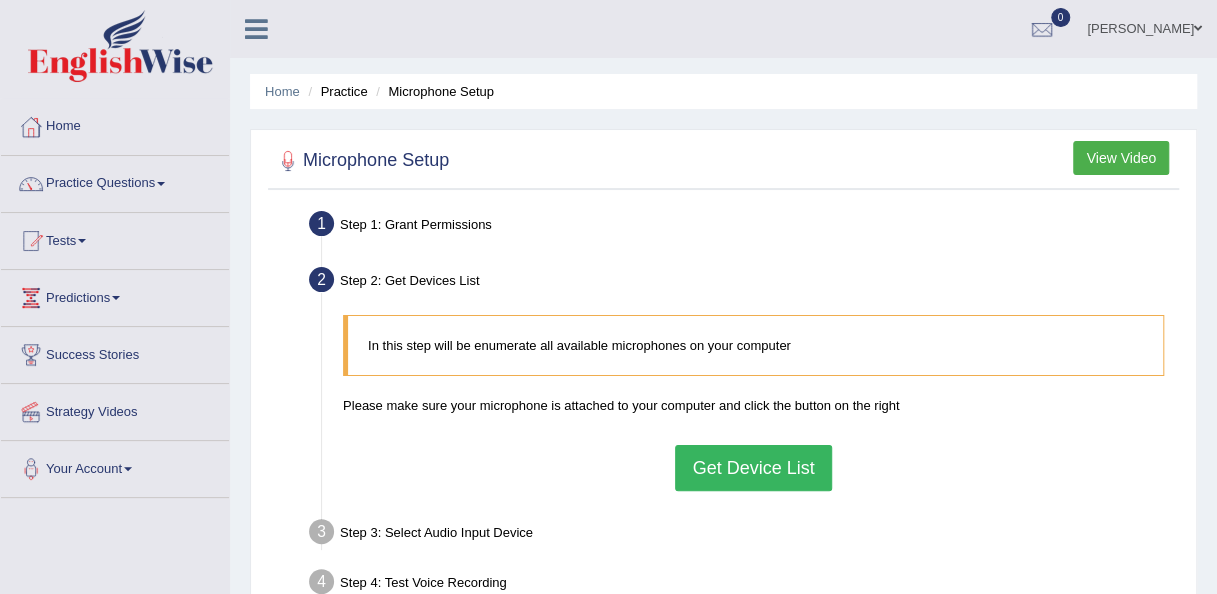 click on "Get Device List" at bounding box center (753, 468) 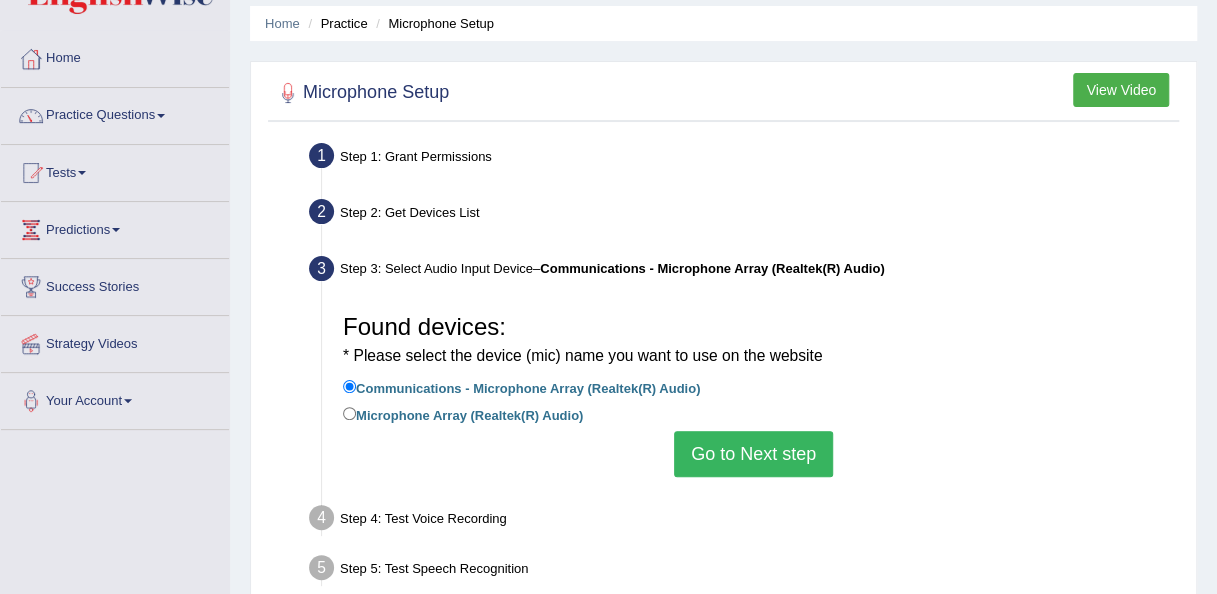 scroll, scrollTop: 100, scrollLeft: 0, axis: vertical 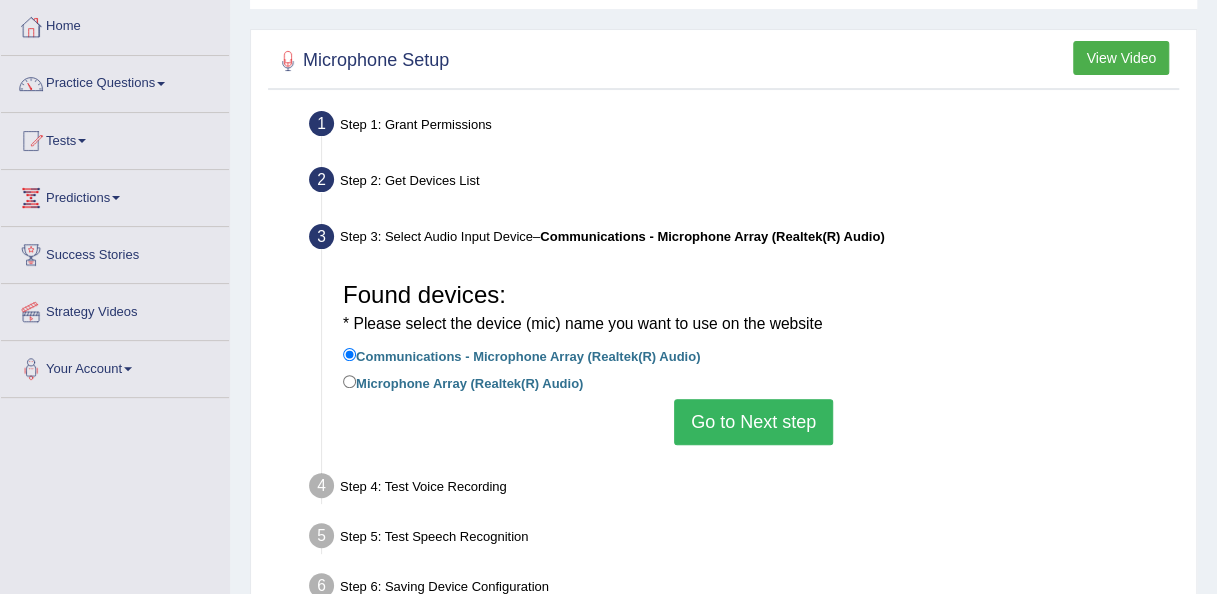 click on "Go to Next step" at bounding box center (753, 422) 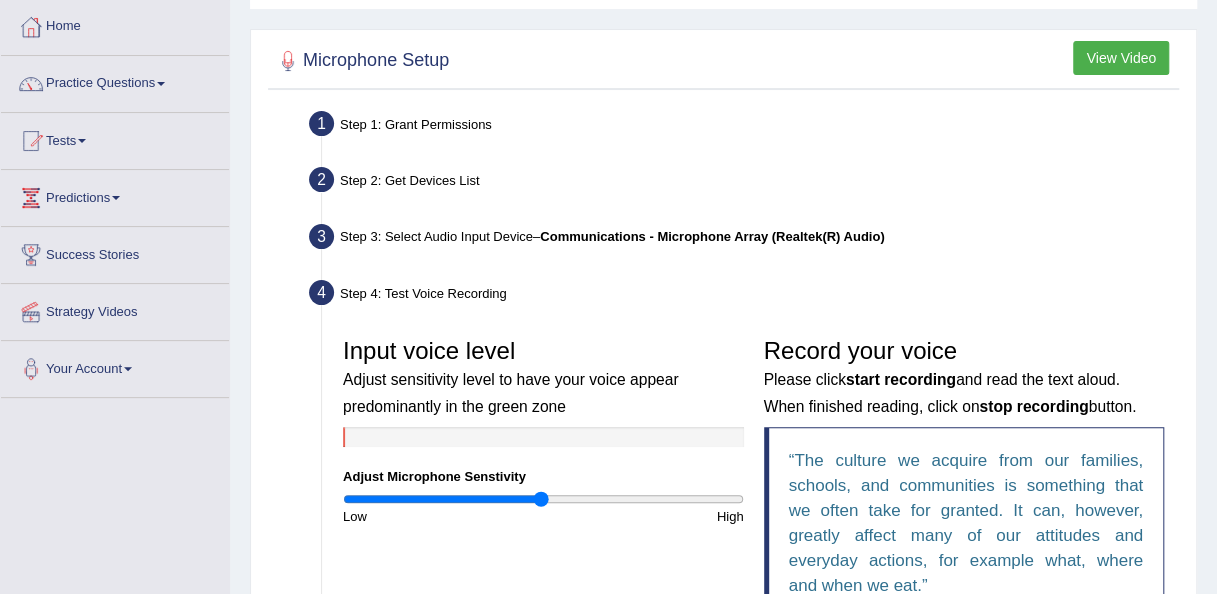 scroll, scrollTop: 300, scrollLeft: 0, axis: vertical 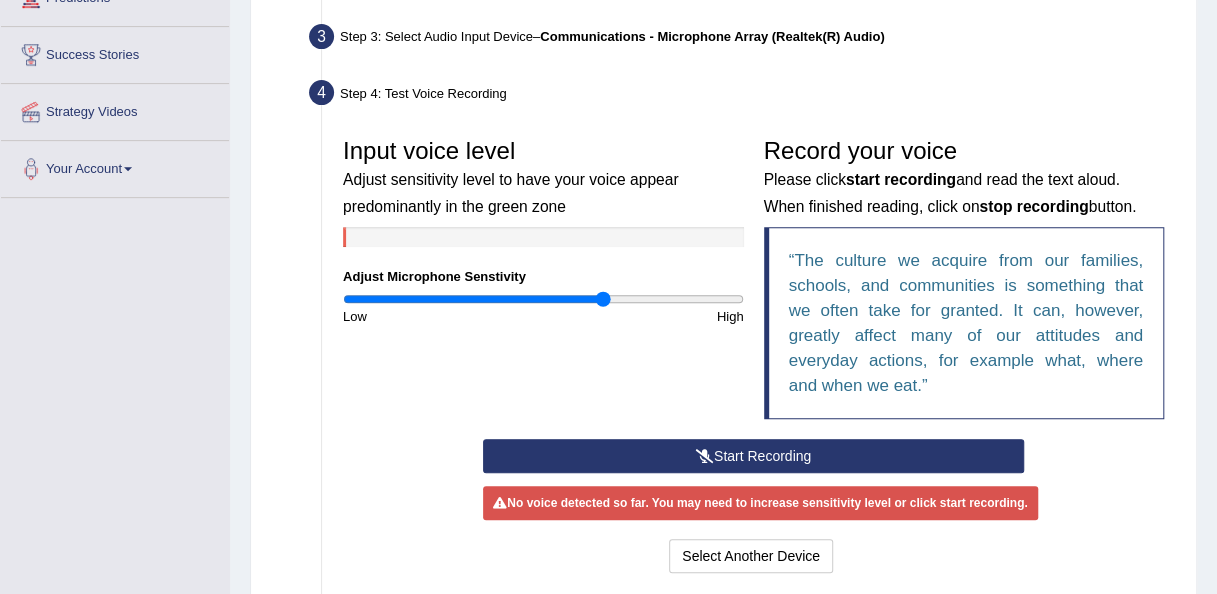 drag, startPoint x: 548, startPoint y: 299, endPoint x: 603, endPoint y: 305, distance: 55.326305 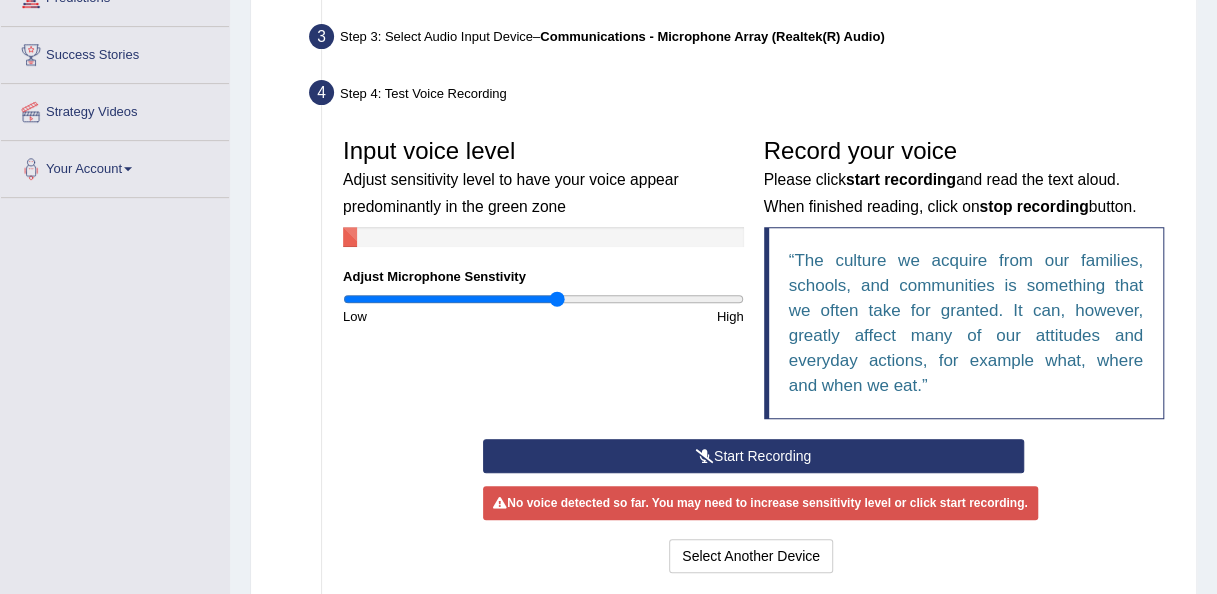 drag, startPoint x: 606, startPoint y: 296, endPoint x: 556, endPoint y: 312, distance: 52.49762 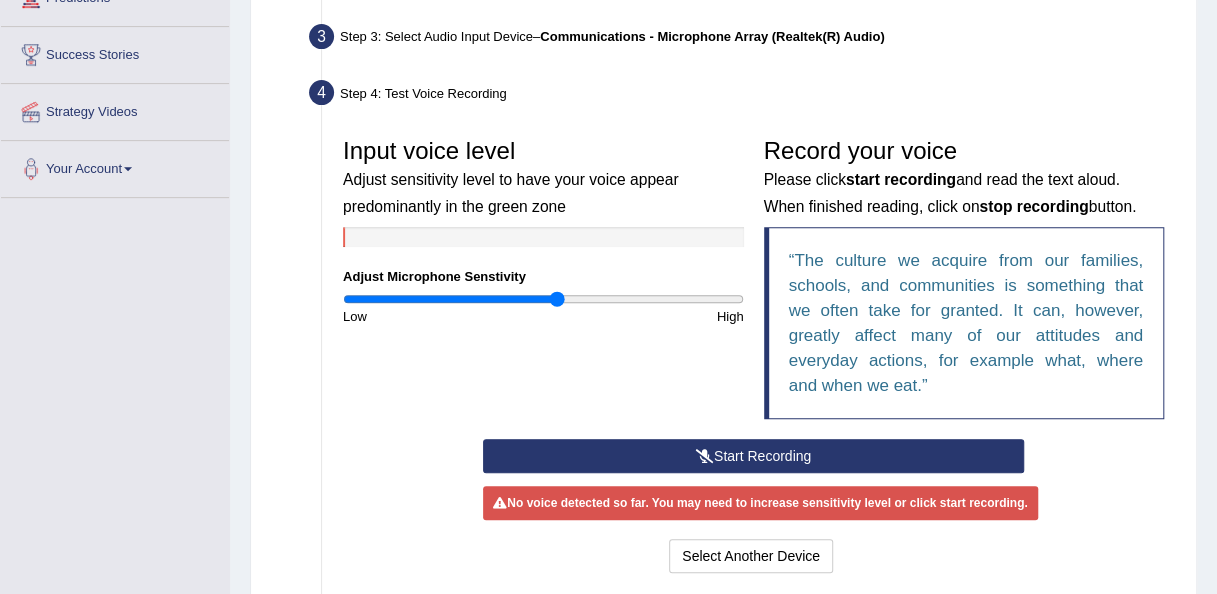 click at bounding box center (705, 456) 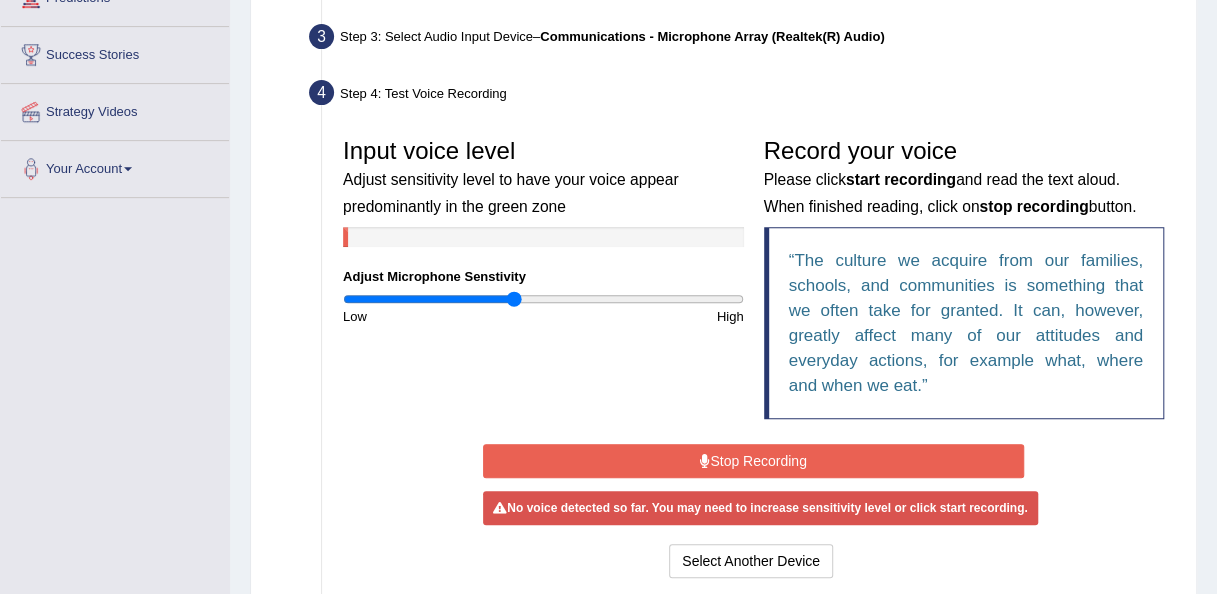 drag, startPoint x: 551, startPoint y: 296, endPoint x: 514, endPoint y: 299, distance: 37.12142 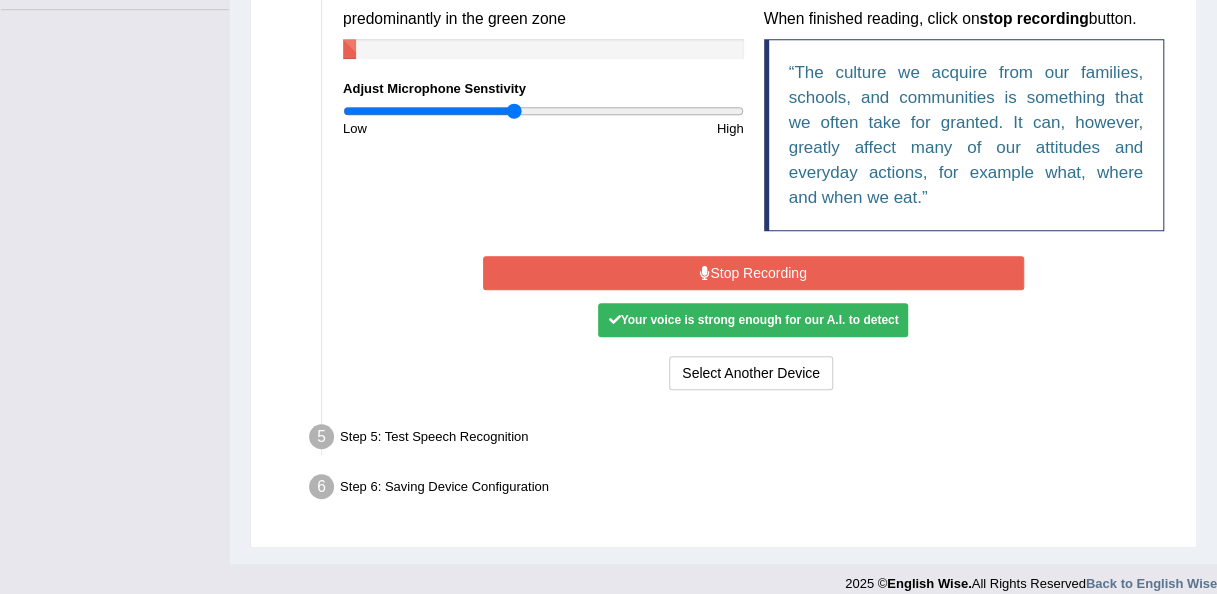 scroll, scrollTop: 500, scrollLeft: 0, axis: vertical 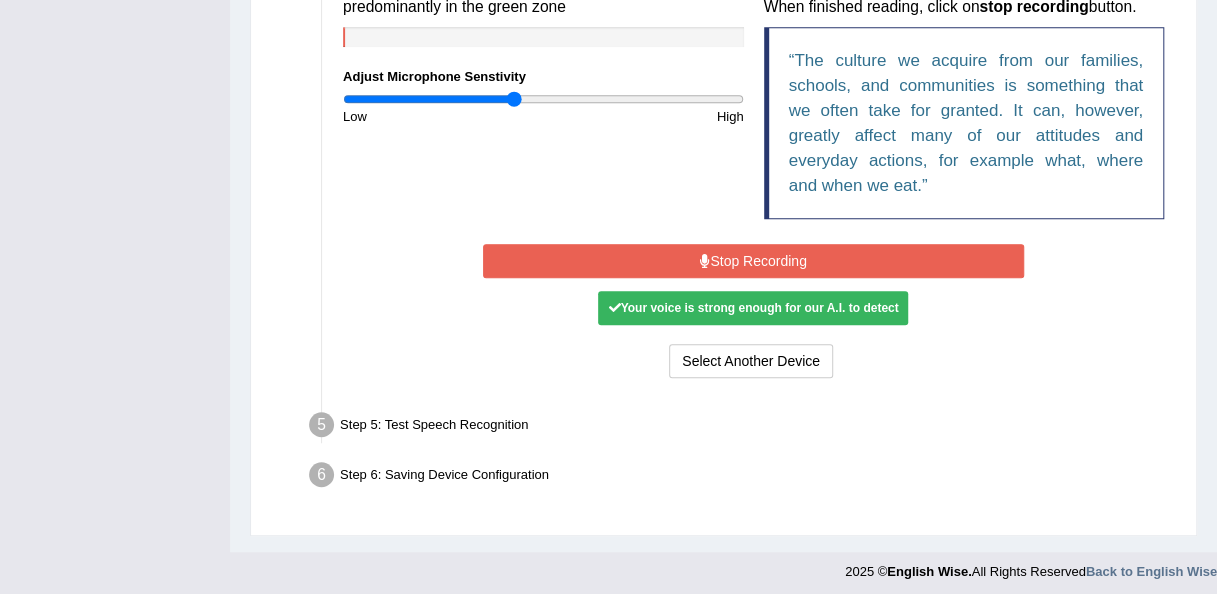 click on "Stop Recording" at bounding box center (753, 261) 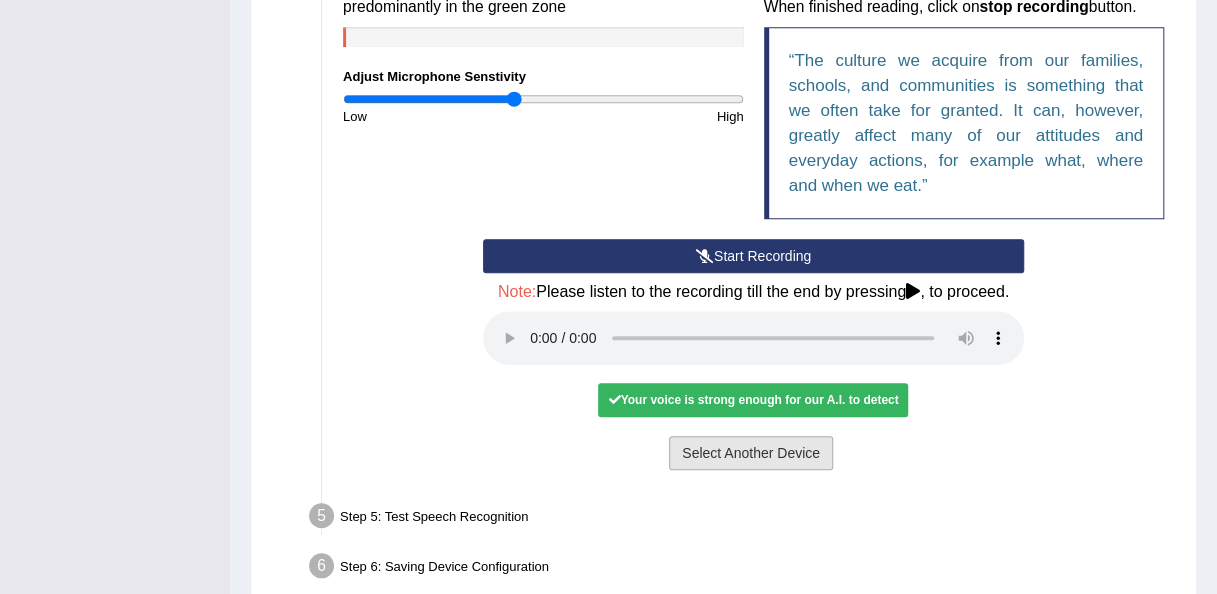 click on "Select Another Device" at bounding box center (751, 453) 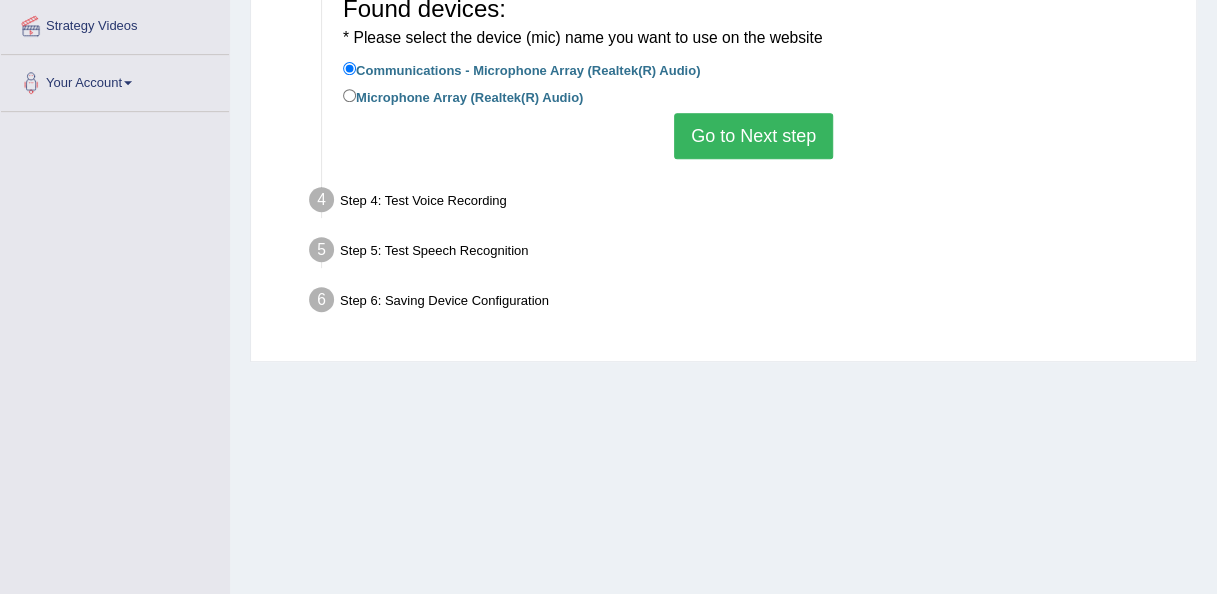 scroll, scrollTop: 356, scrollLeft: 0, axis: vertical 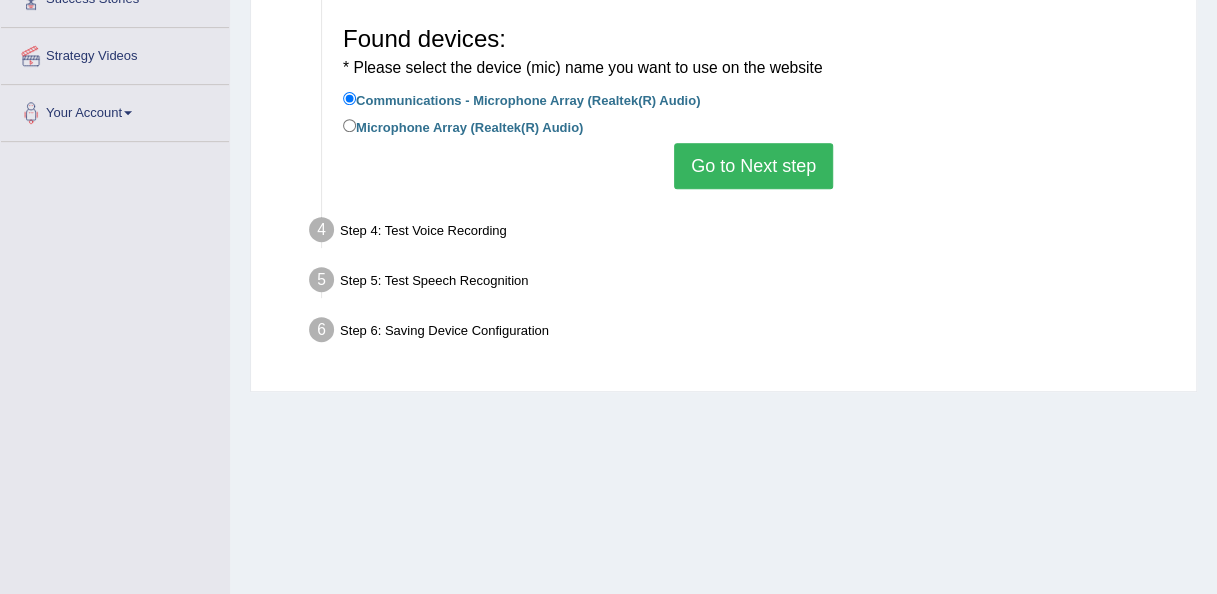 click on "Go to Next step" at bounding box center (753, 166) 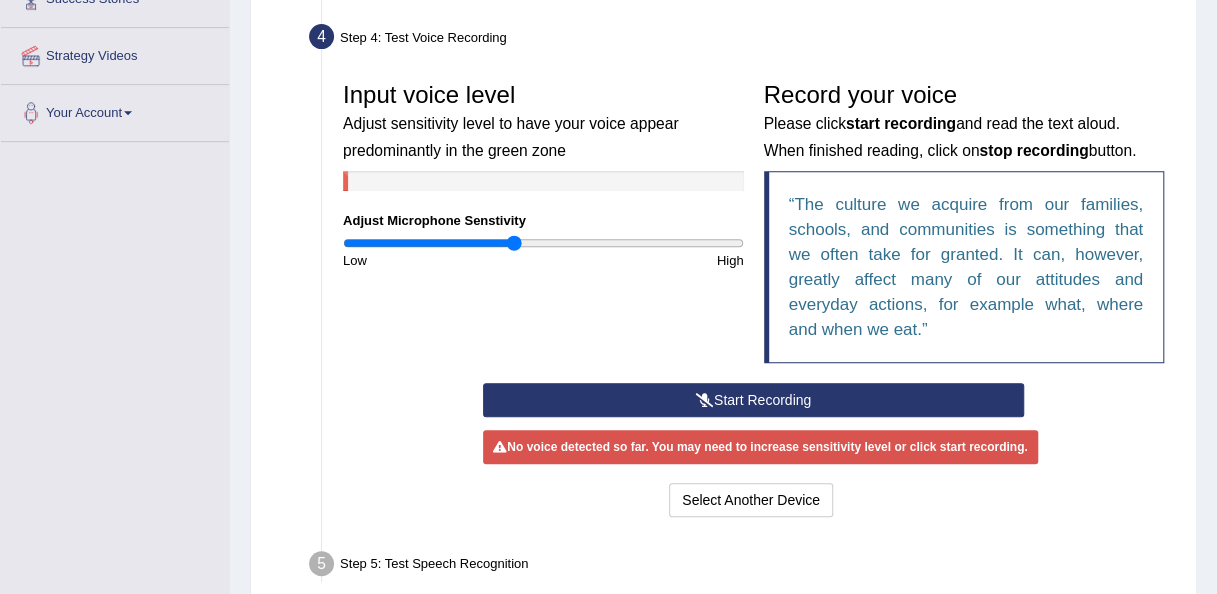 click at bounding box center (705, 400) 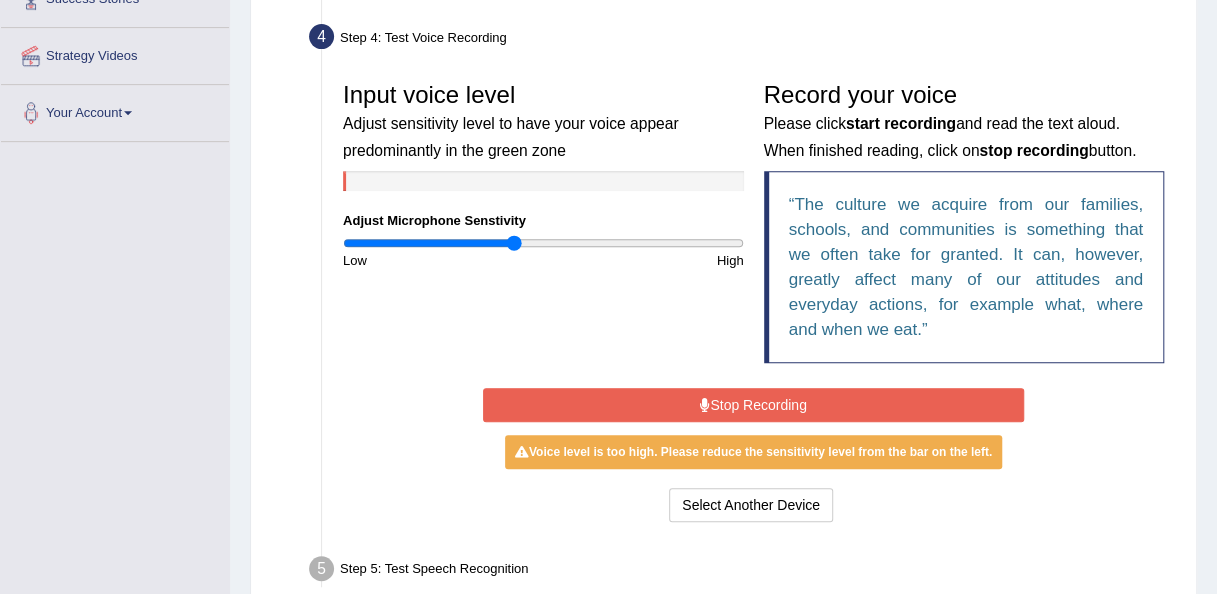 click on "Stop Recording" at bounding box center [753, 405] 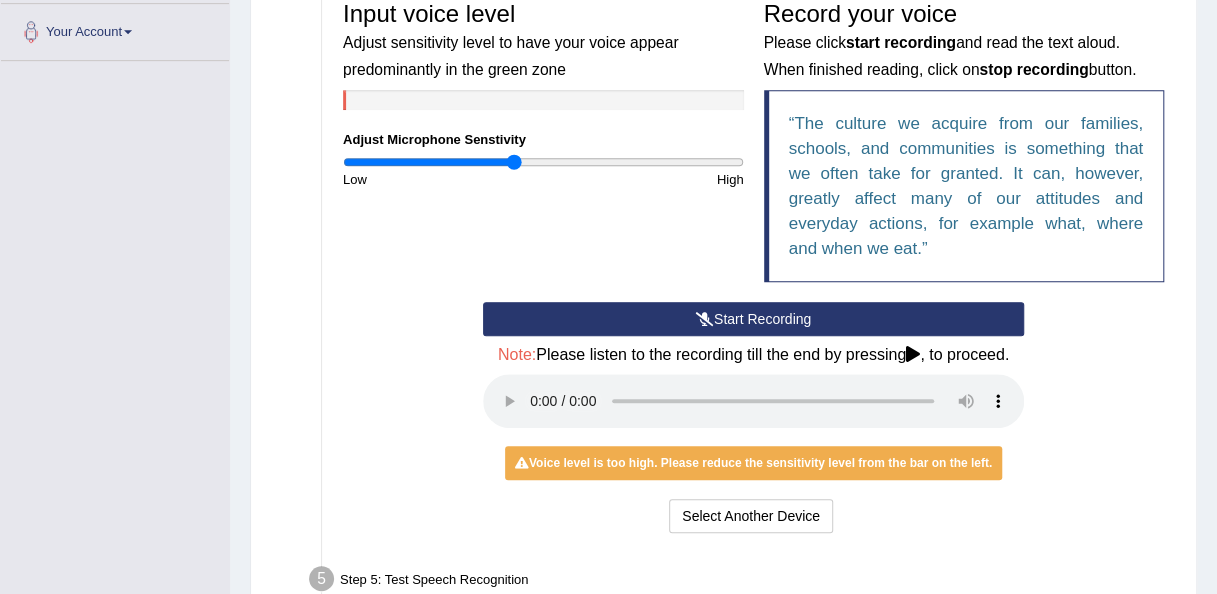 scroll, scrollTop: 556, scrollLeft: 0, axis: vertical 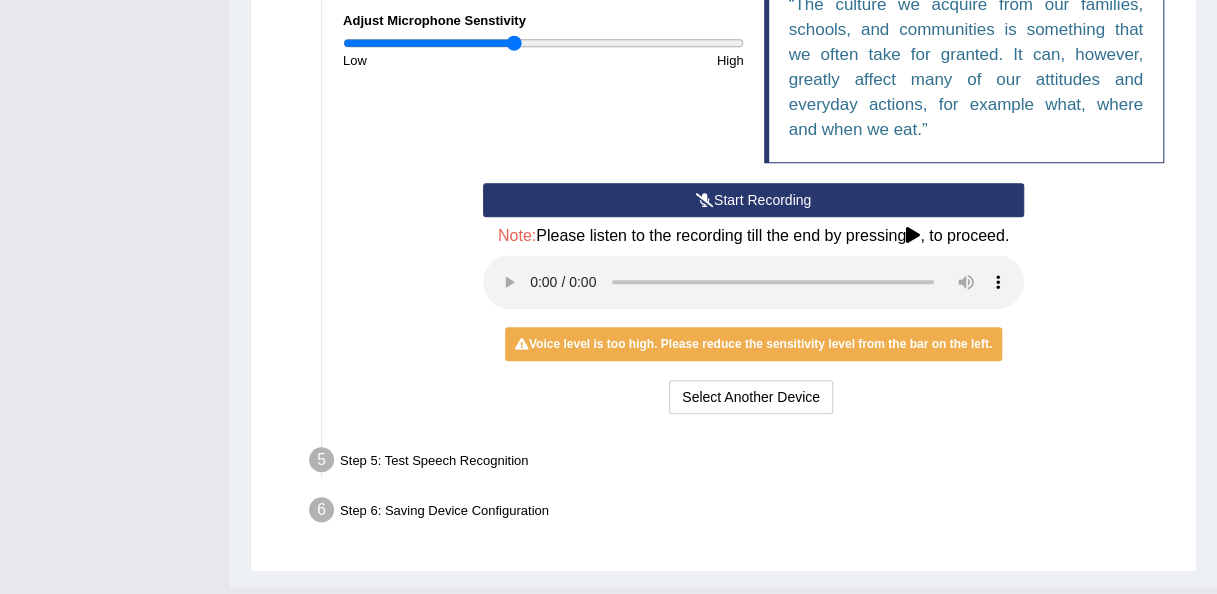 type 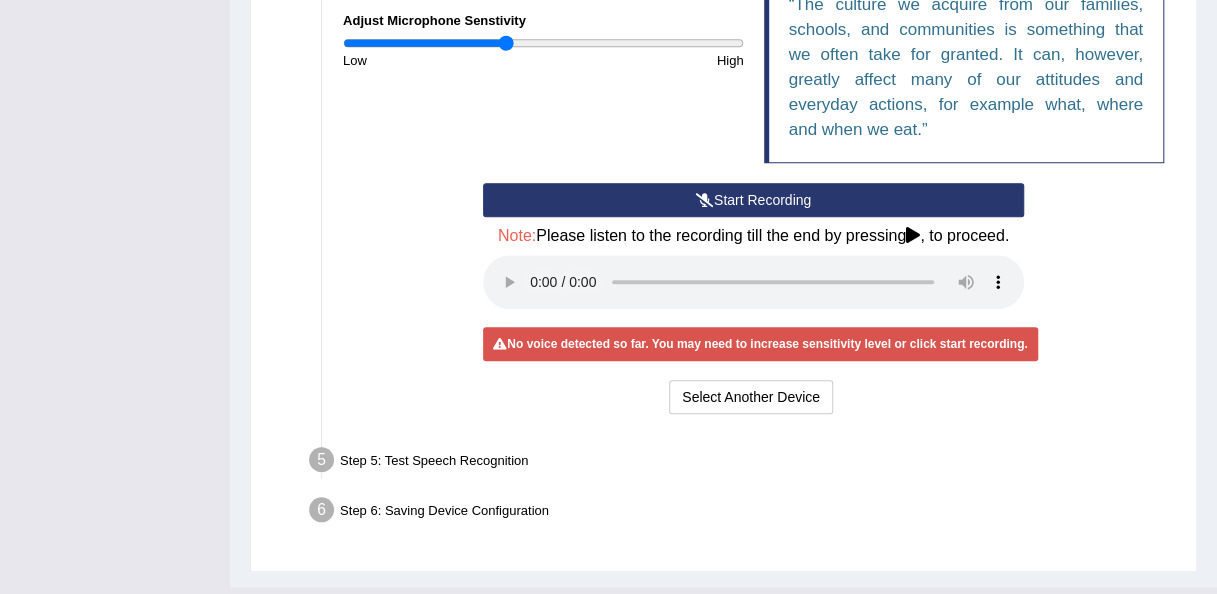 click at bounding box center (543, 43) 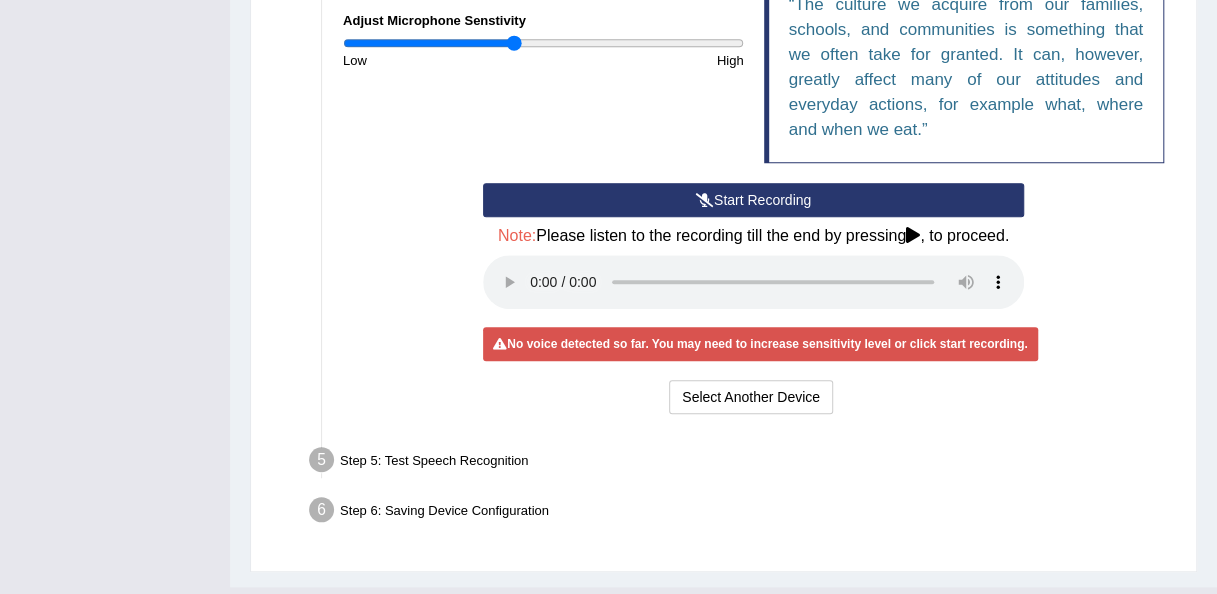 type on "0.86" 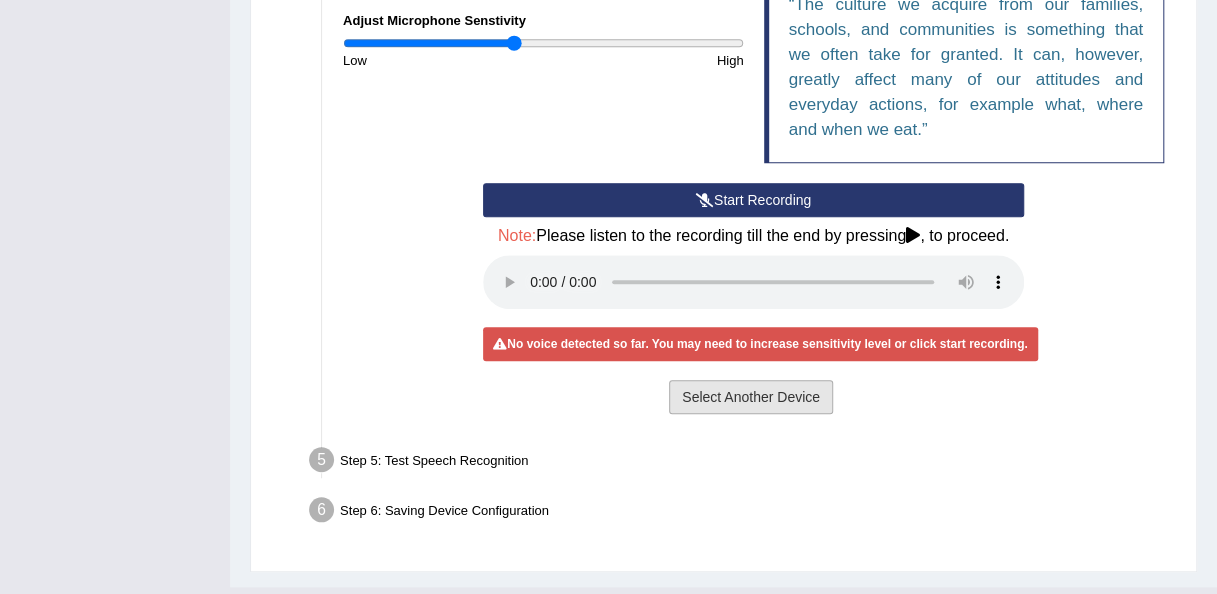 click on "Select Another Device" at bounding box center (751, 397) 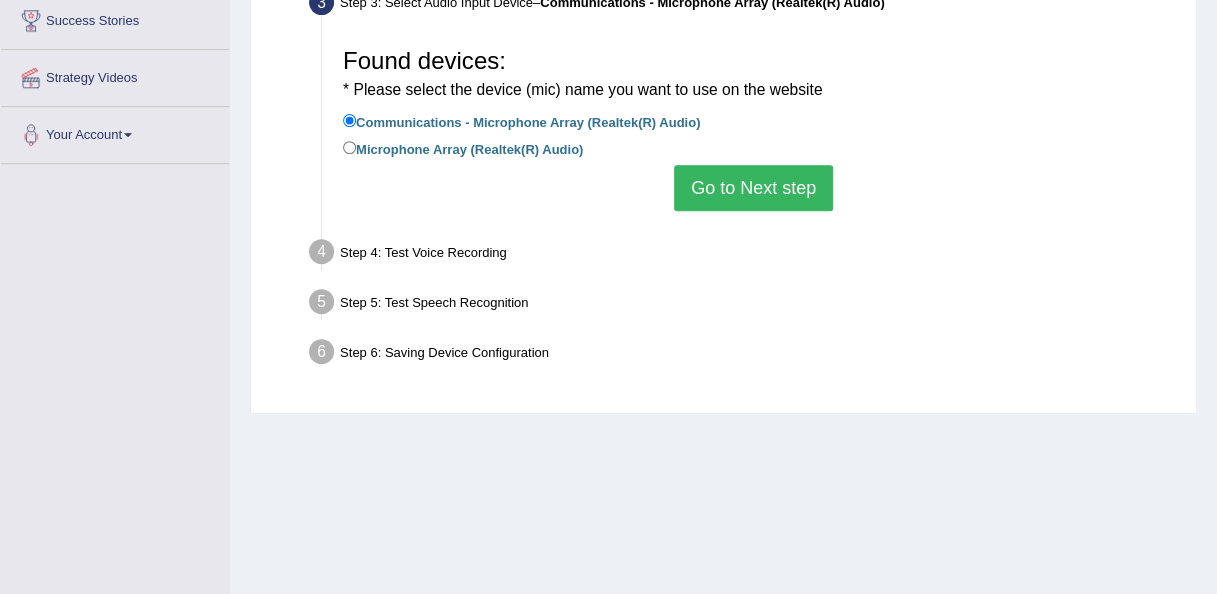 scroll, scrollTop: 256, scrollLeft: 0, axis: vertical 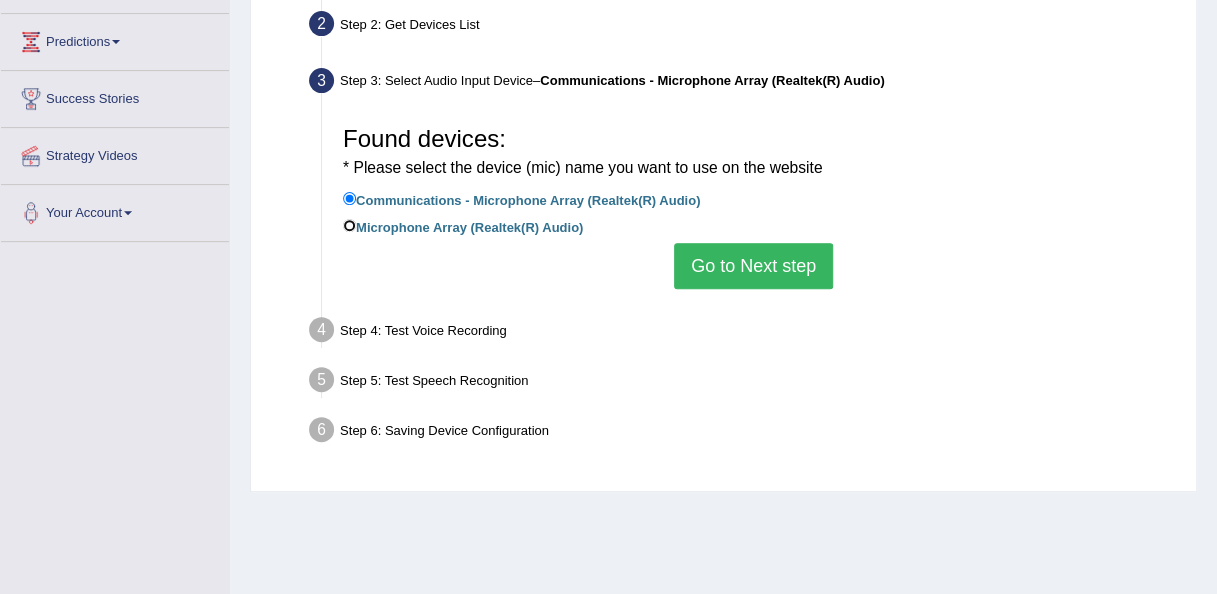 click on "Microphone Array (Realtek(R) Audio)" at bounding box center [349, 225] 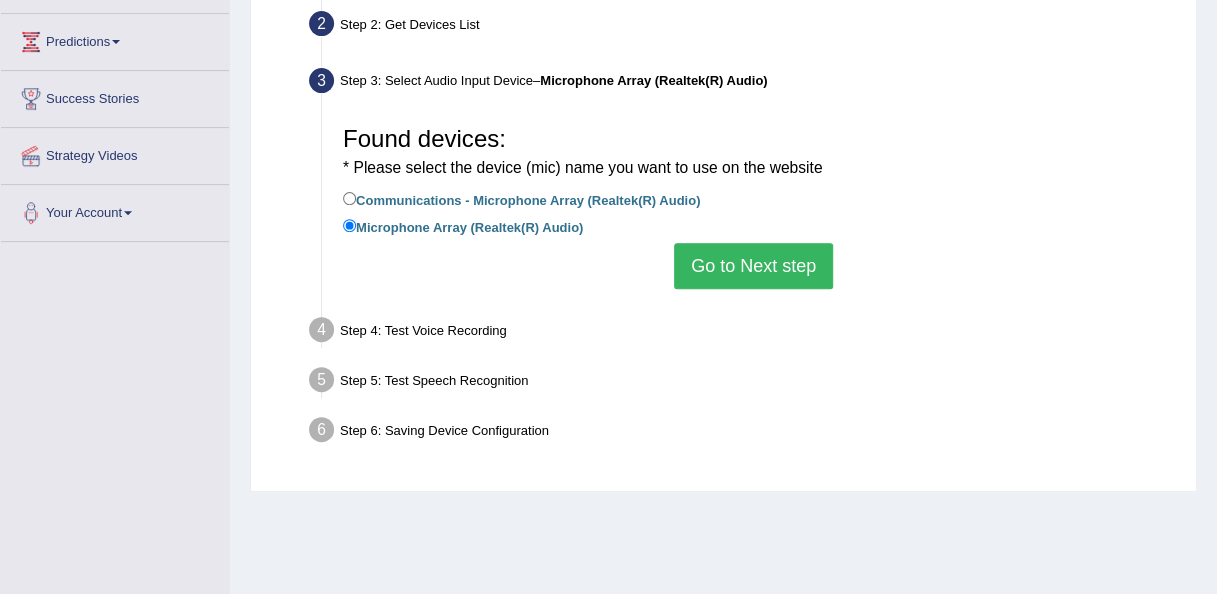 click on "Go to Next step" at bounding box center [753, 266] 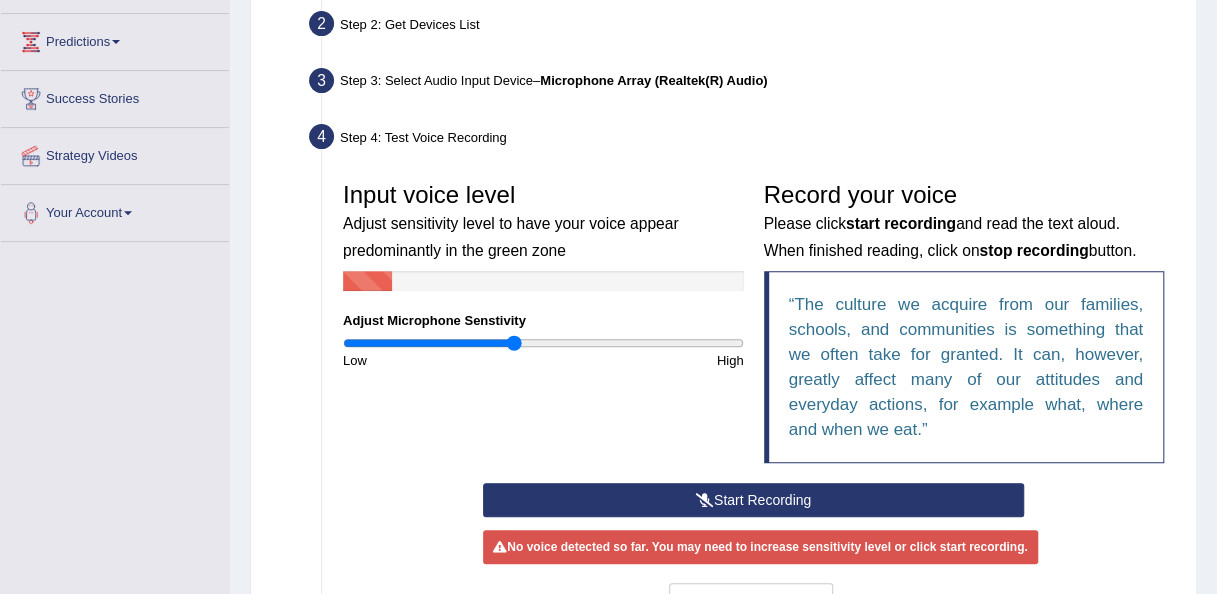 click on "Start Recording" at bounding box center [753, 500] 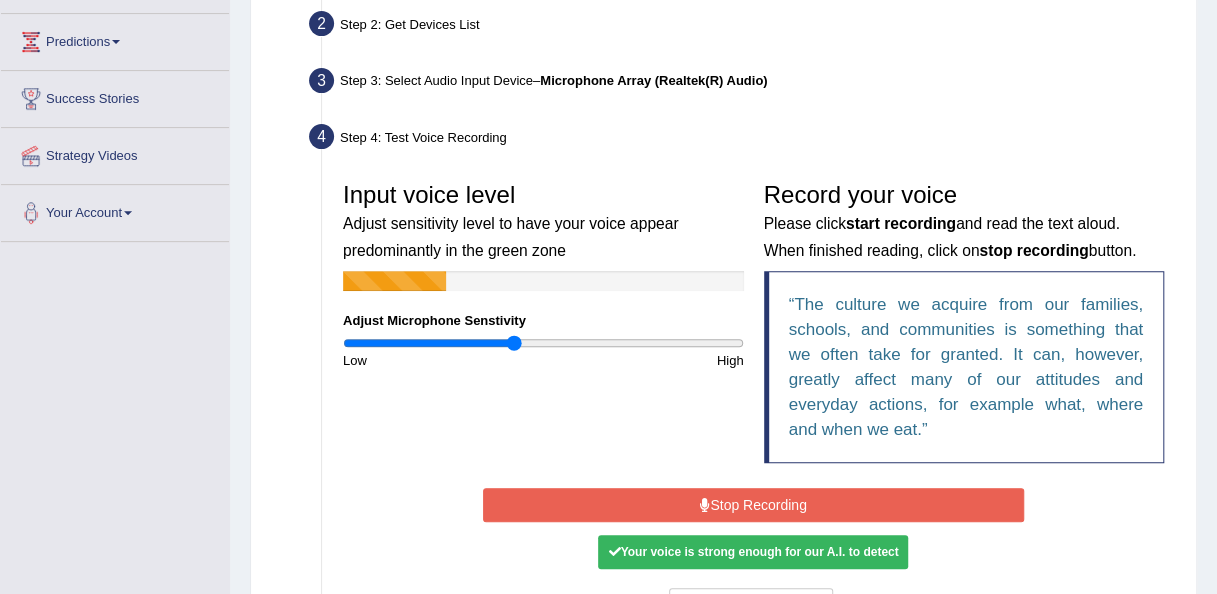 scroll, scrollTop: 456, scrollLeft: 0, axis: vertical 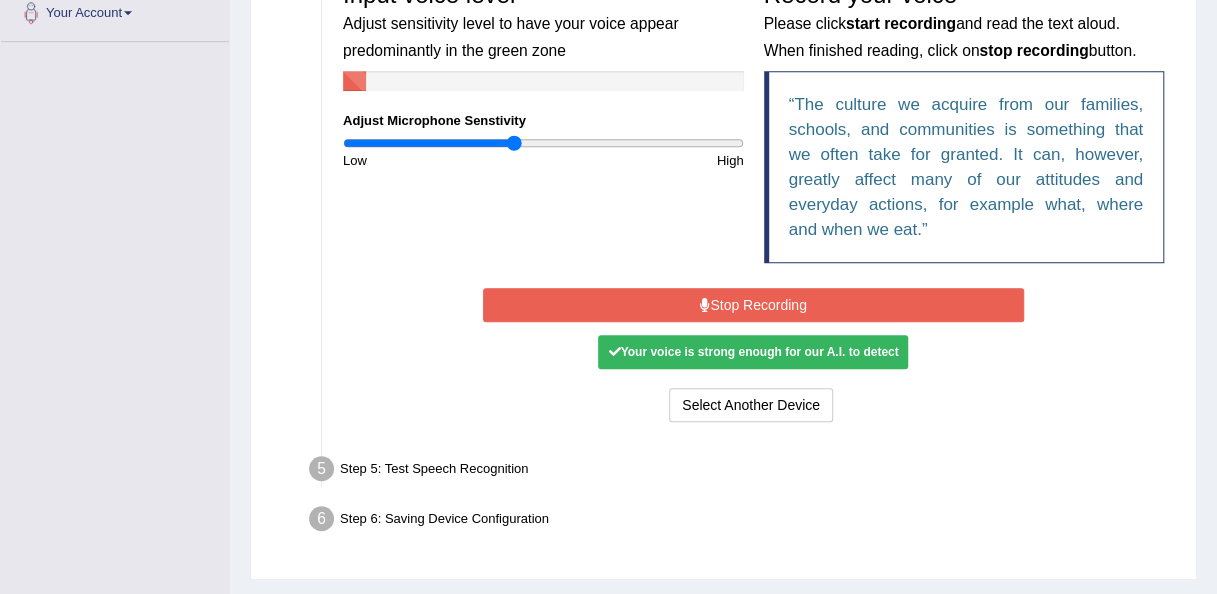 click on "Stop Recording" at bounding box center (753, 305) 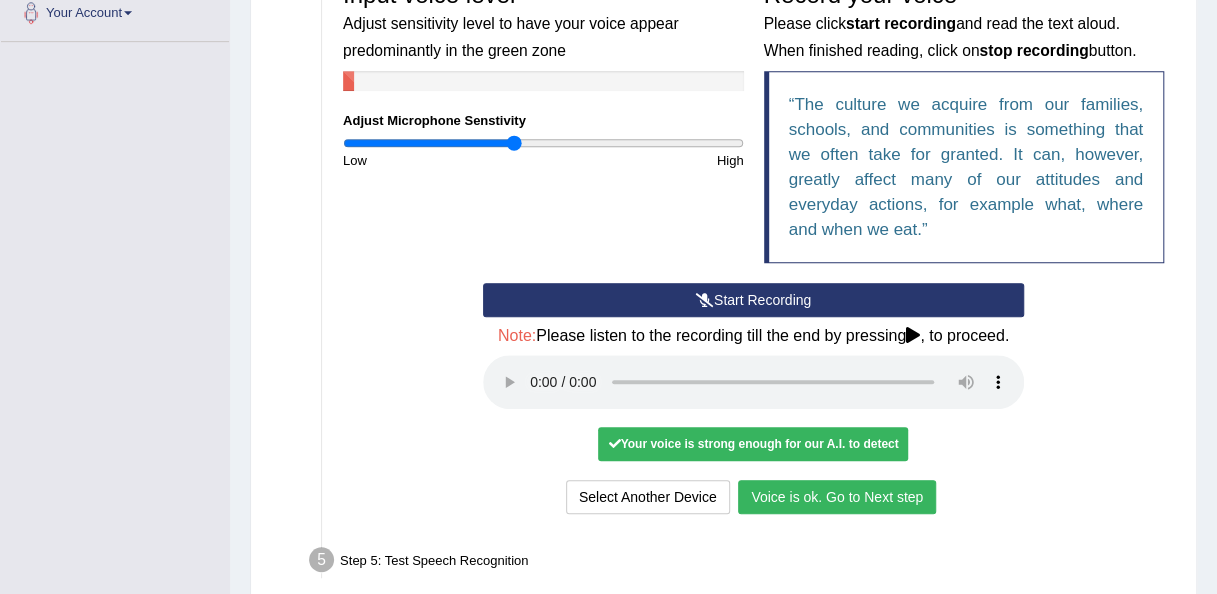 click on "Voice is ok. Go to Next step" at bounding box center (837, 497) 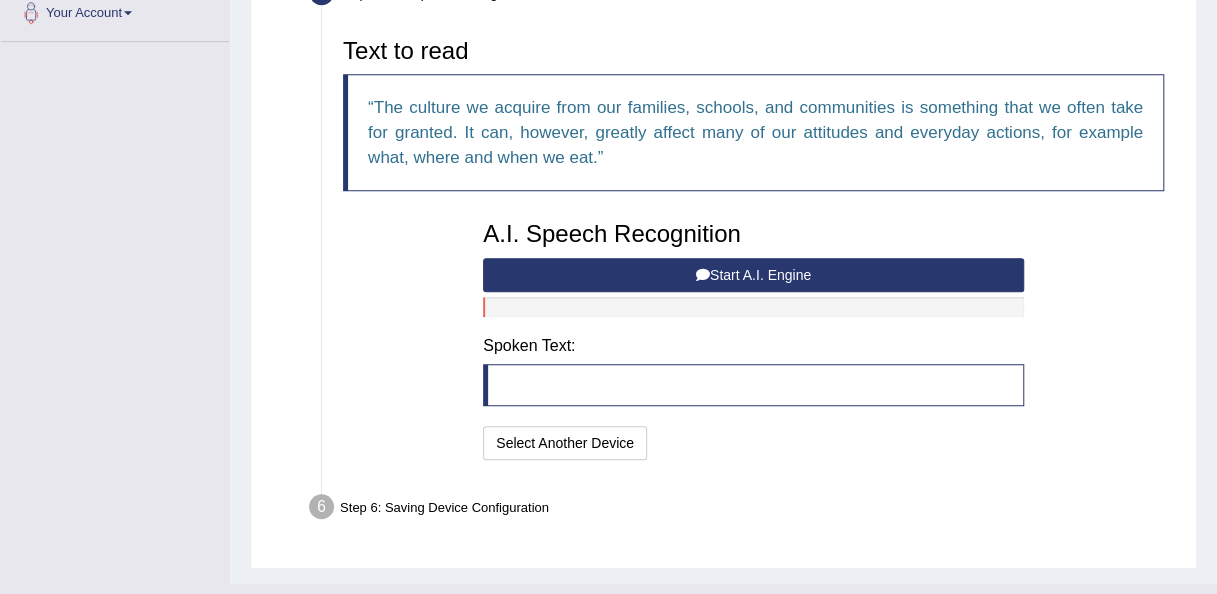 click on "Start A.I. Engine" at bounding box center [753, 275] 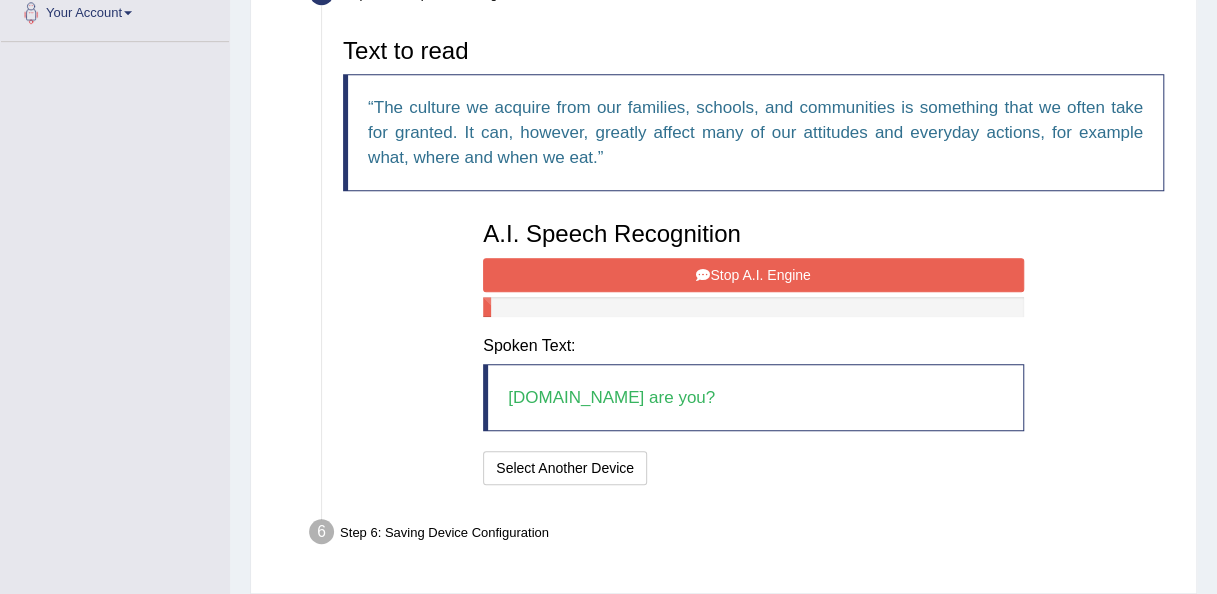 click on "Stop A.I. Engine" at bounding box center (753, 275) 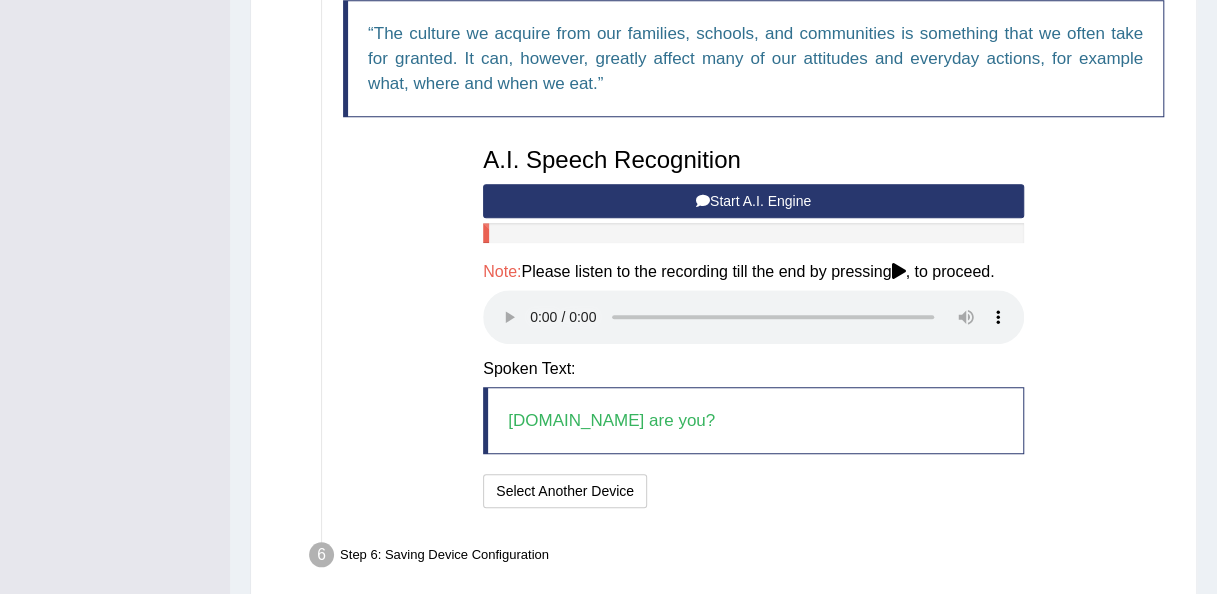 scroll, scrollTop: 614, scrollLeft: 0, axis: vertical 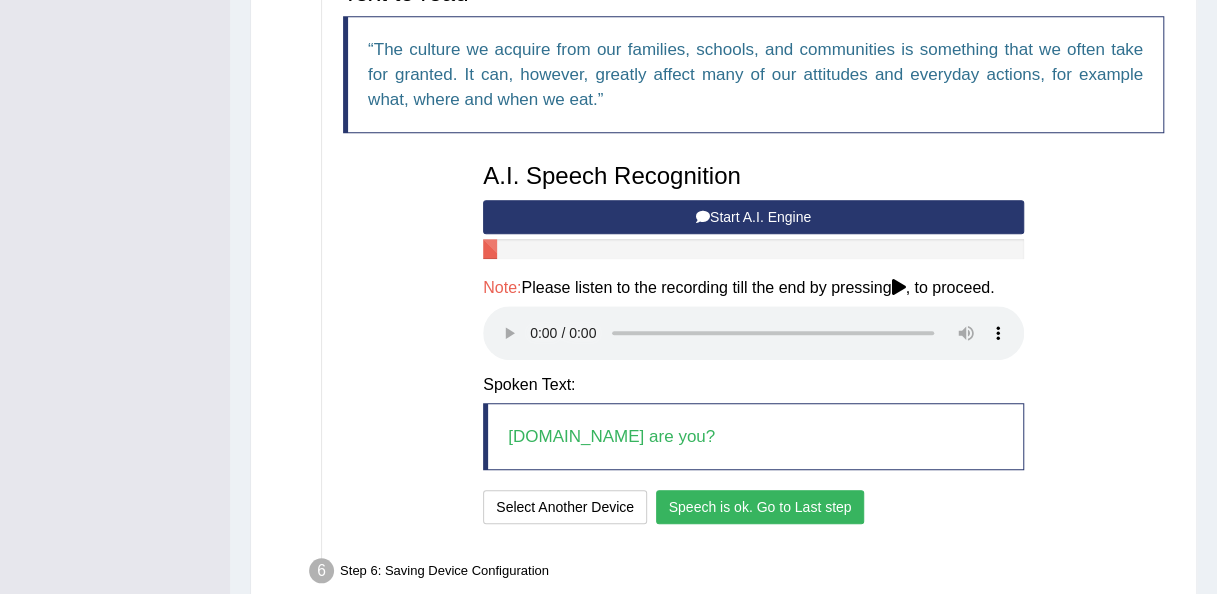 click on "Speech is ok. Go to Last step" at bounding box center (760, 507) 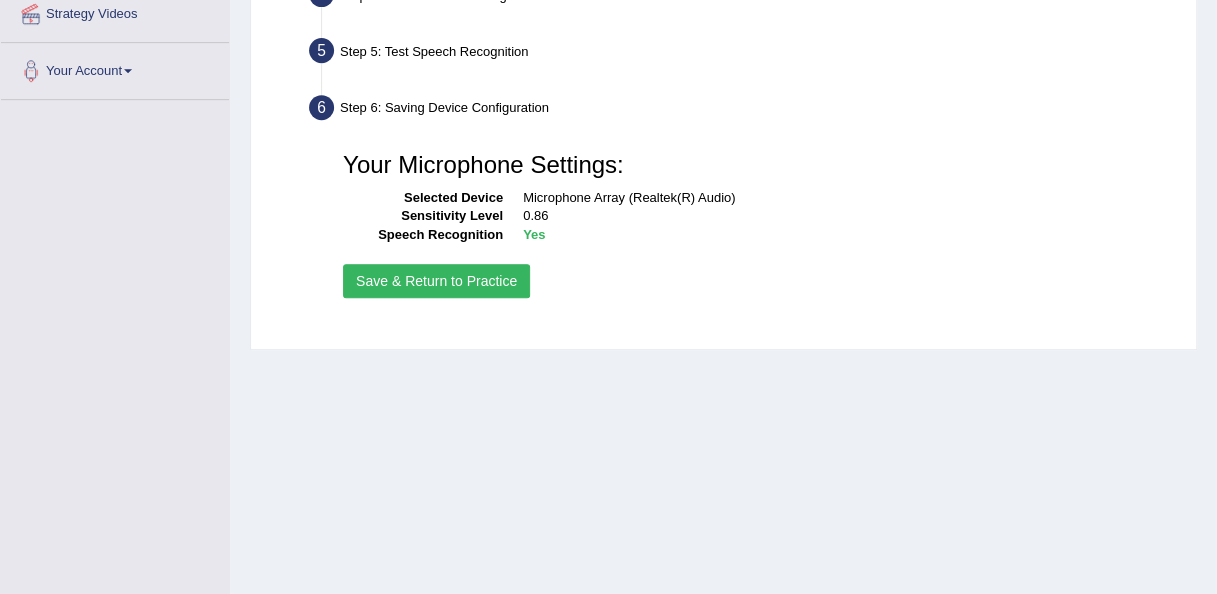 scroll, scrollTop: 356, scrollLeft: 0, axis: vertical 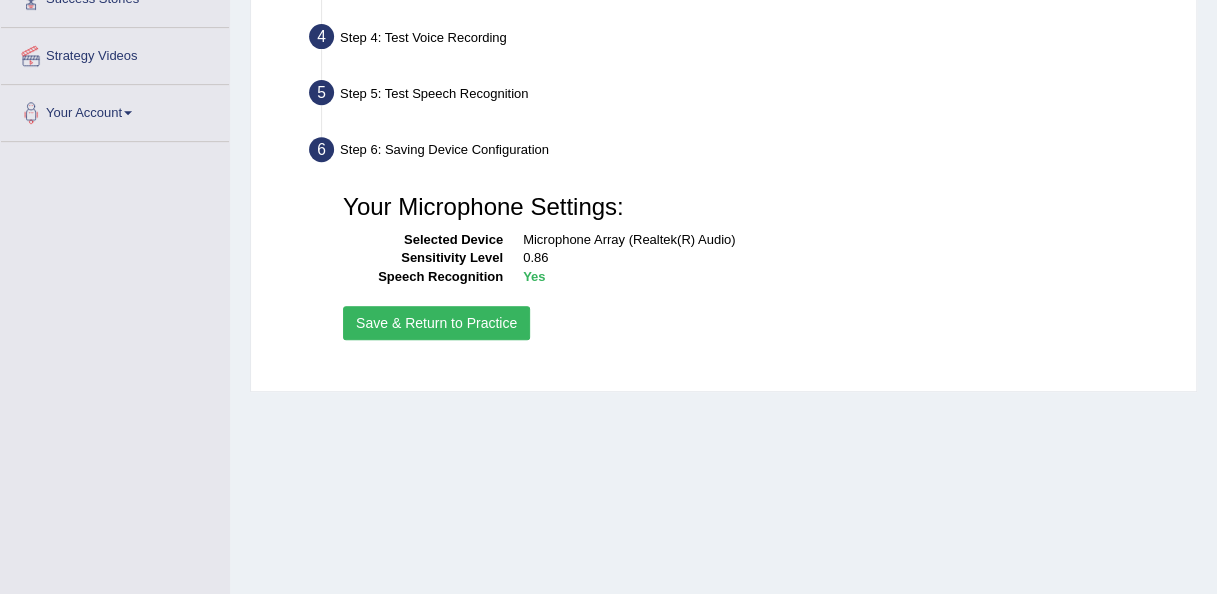 click on "Save & Return to Practice" at bounding box center [436, 323] 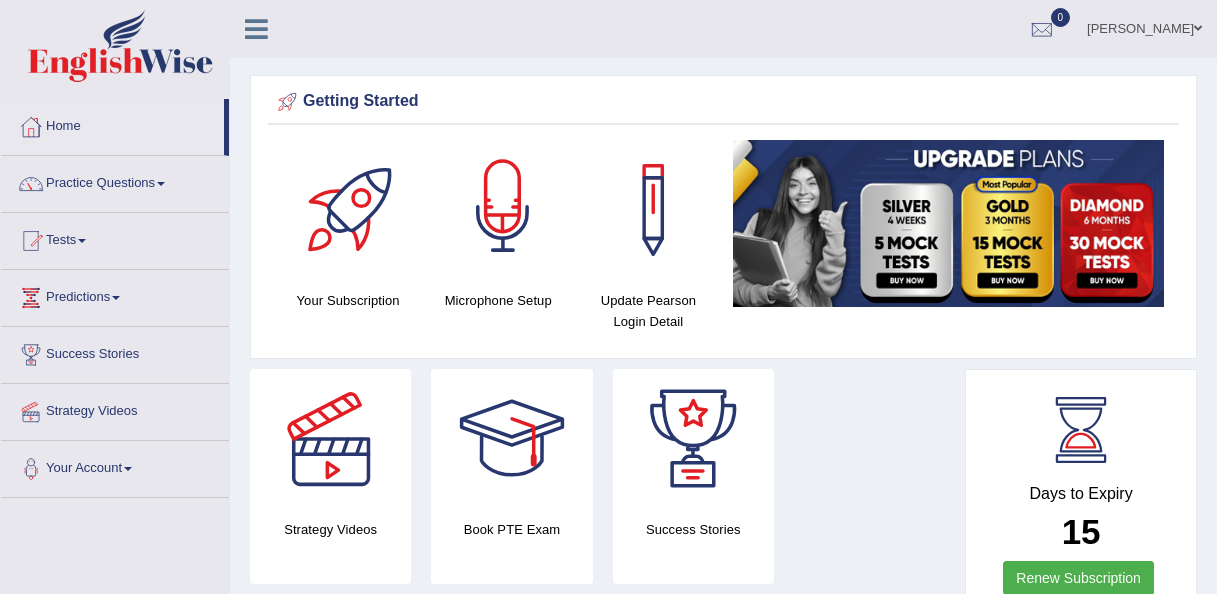 scroll, scrollTop: 0, scrollLeft: 0, axis: both 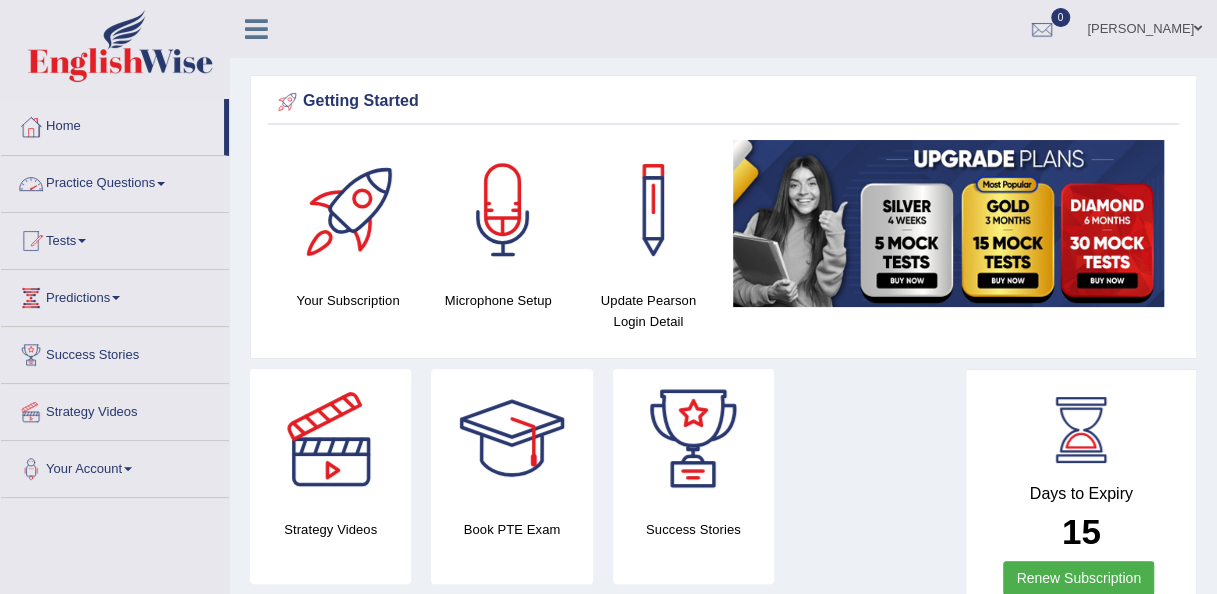 click on "Practice Questions" at bounding box center [115, 181] 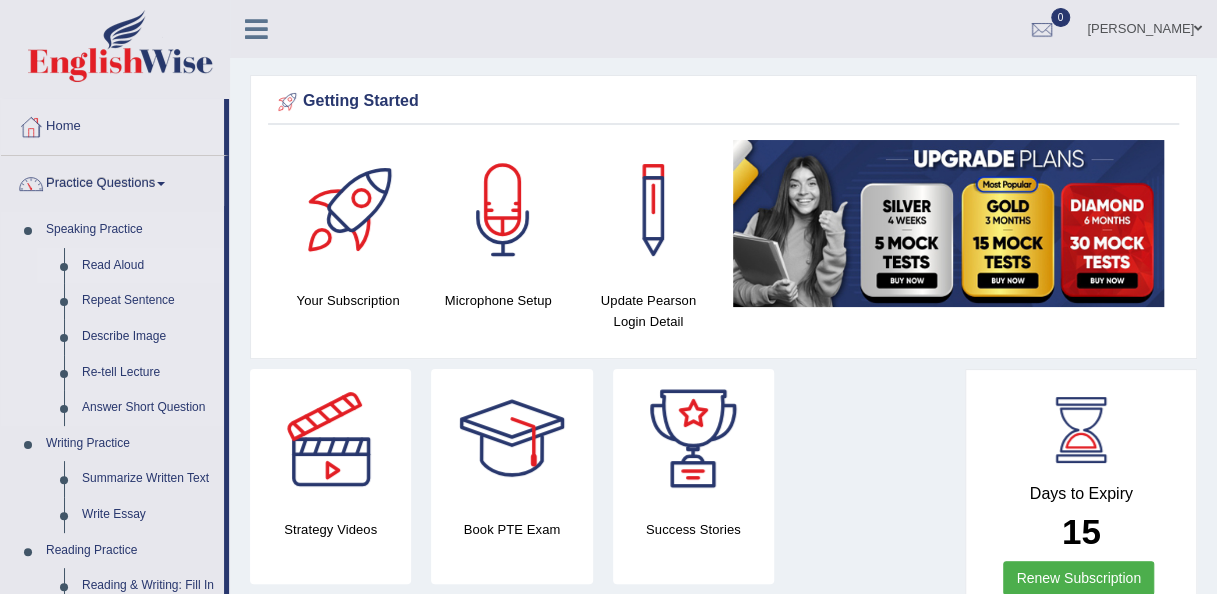 click on "Read Aloud" at bounding box center [148, 266] 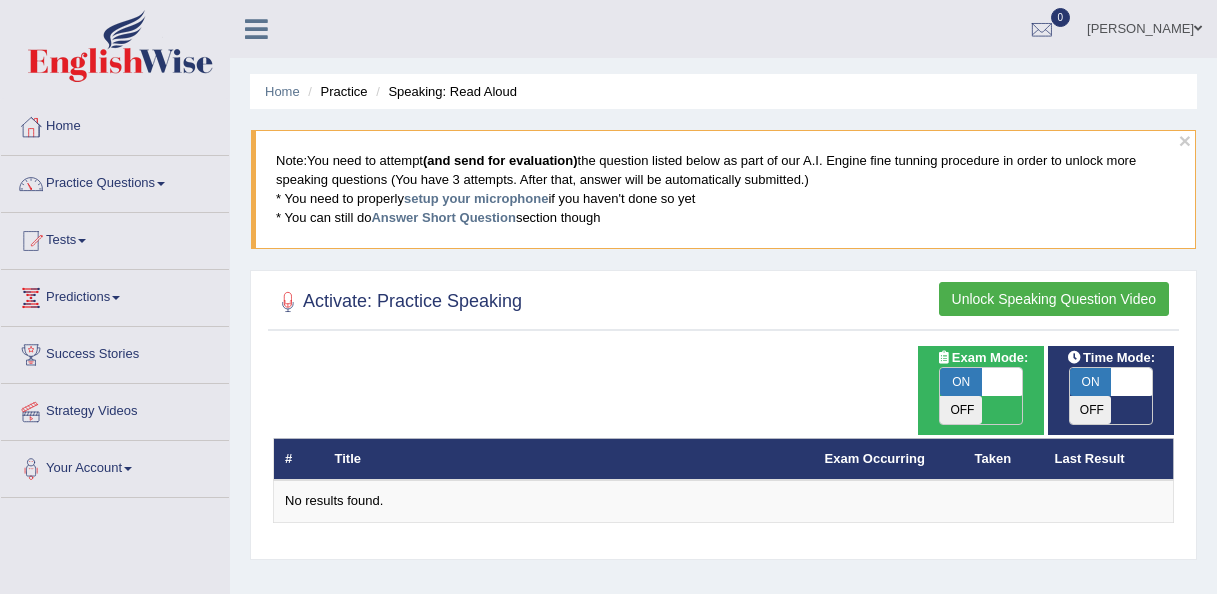 scroll, scrollTop: 0, scrollLeft: 0, axis: both 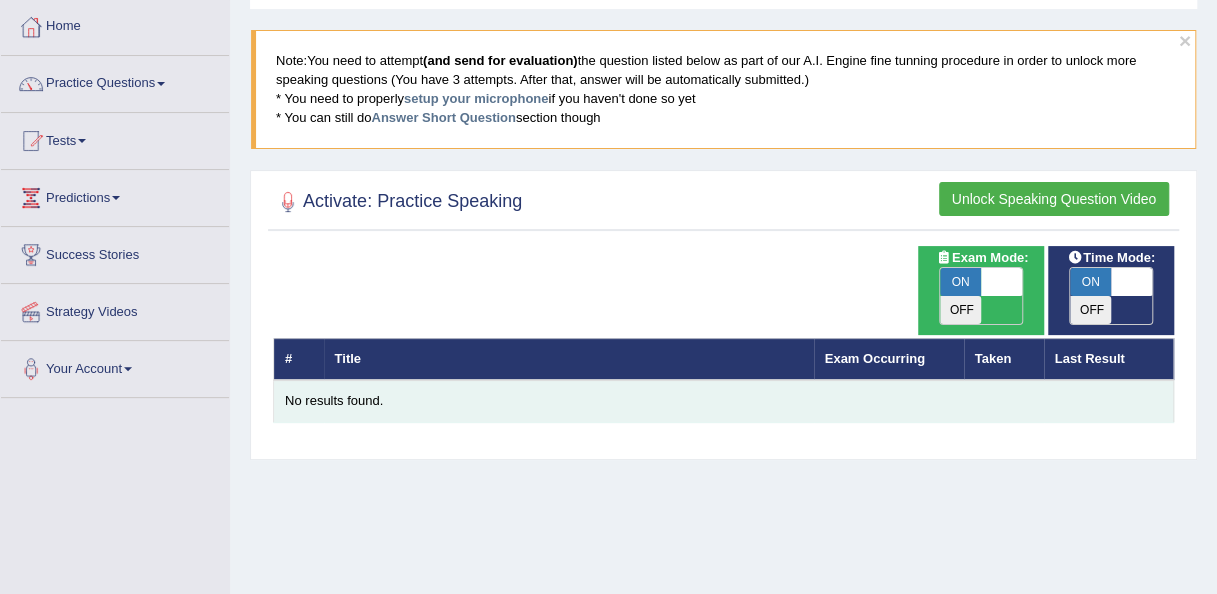 click on "No results found." at bounding box center (723, 401) 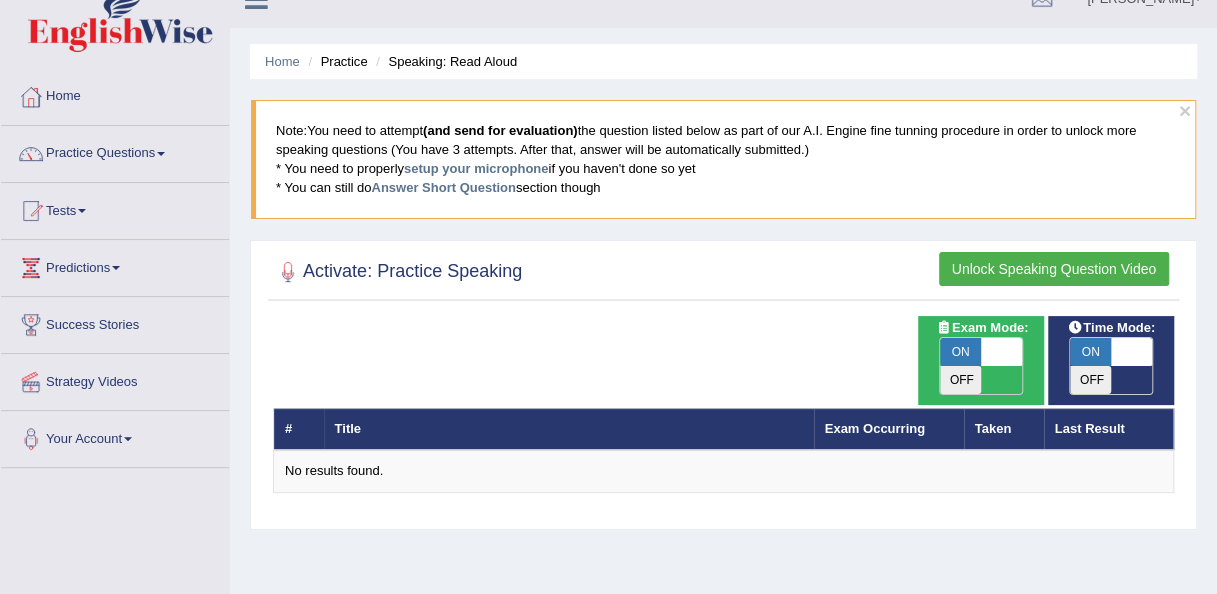 scroll, scrollTop: 0, scrollLeft: 0, axis: both 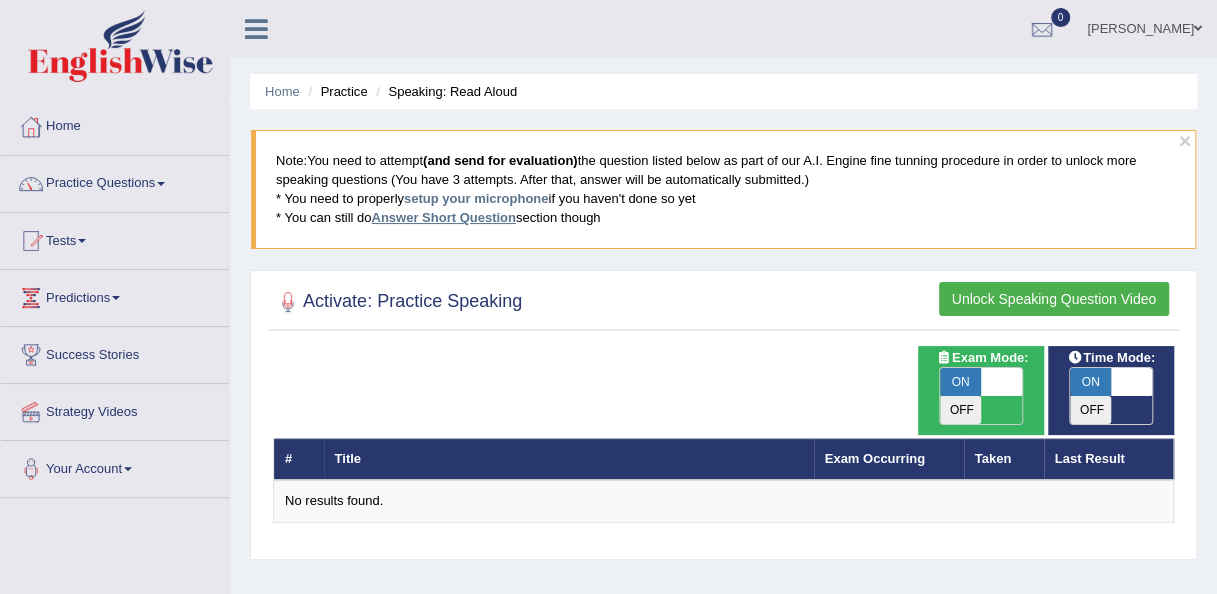 click on "Answer Short Question" at bounding box center [443, 217] 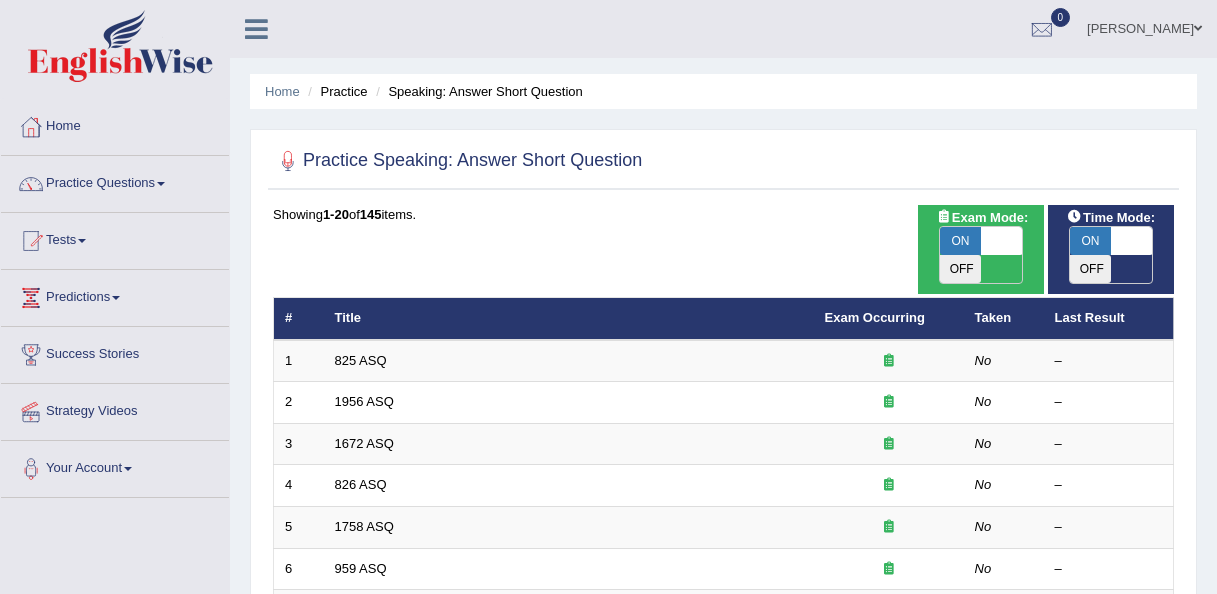 scroll, scrollTop: 0, scrollLeft: 0, axis: both 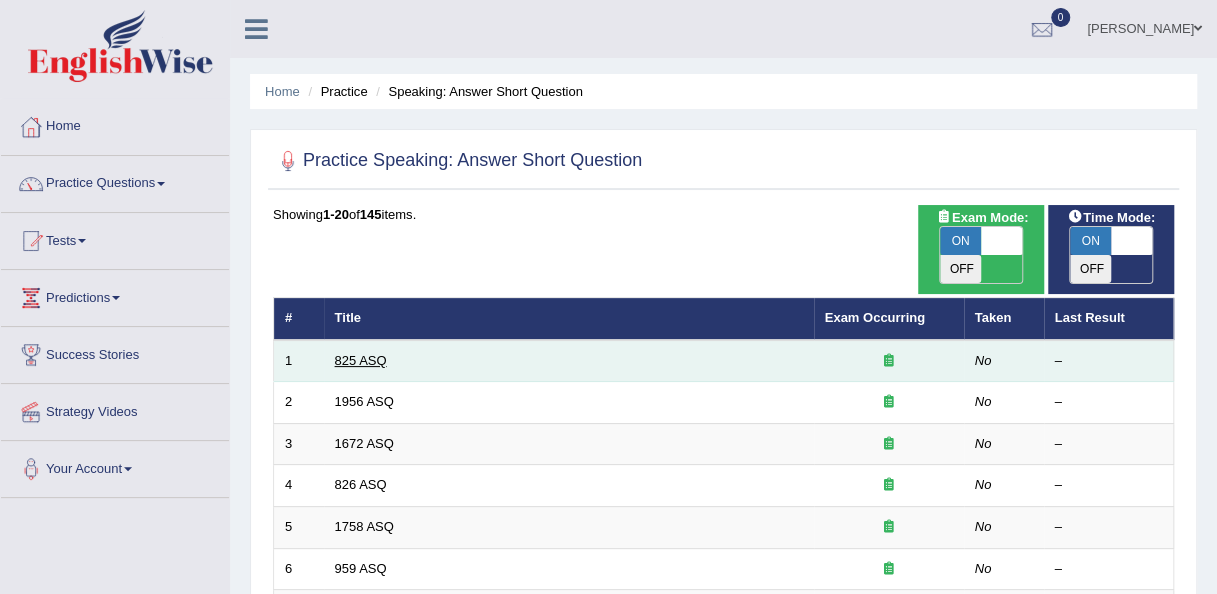 click on "825 ASQ" at bounding box center [361, 360] 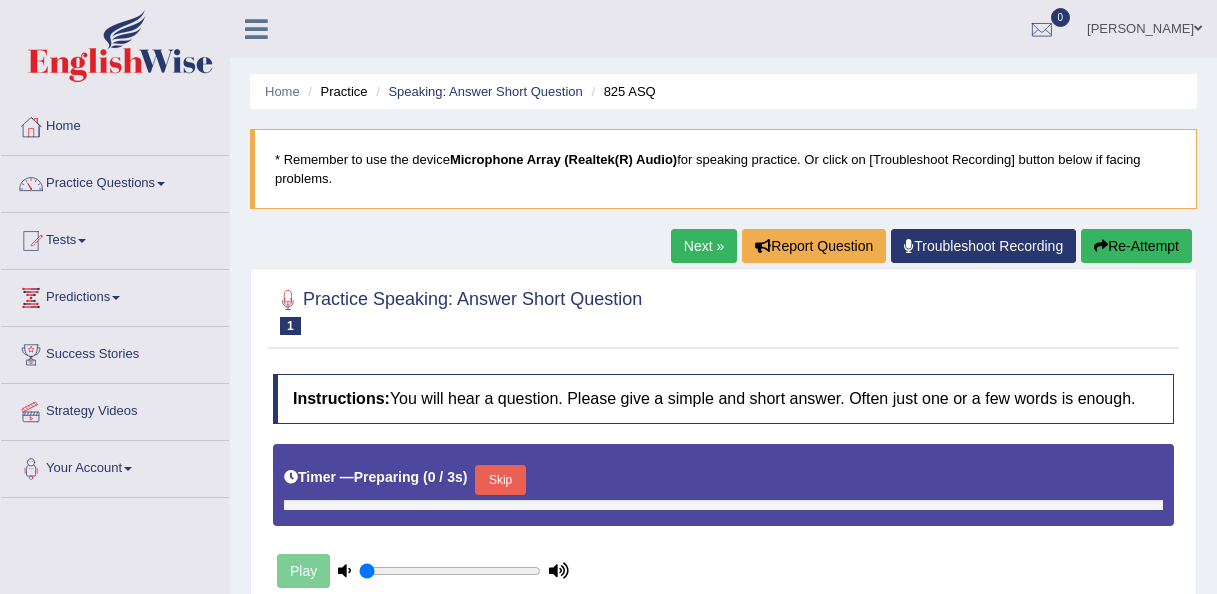 scroll, scrollTop: 0, scrollLeft: 0, axis: both 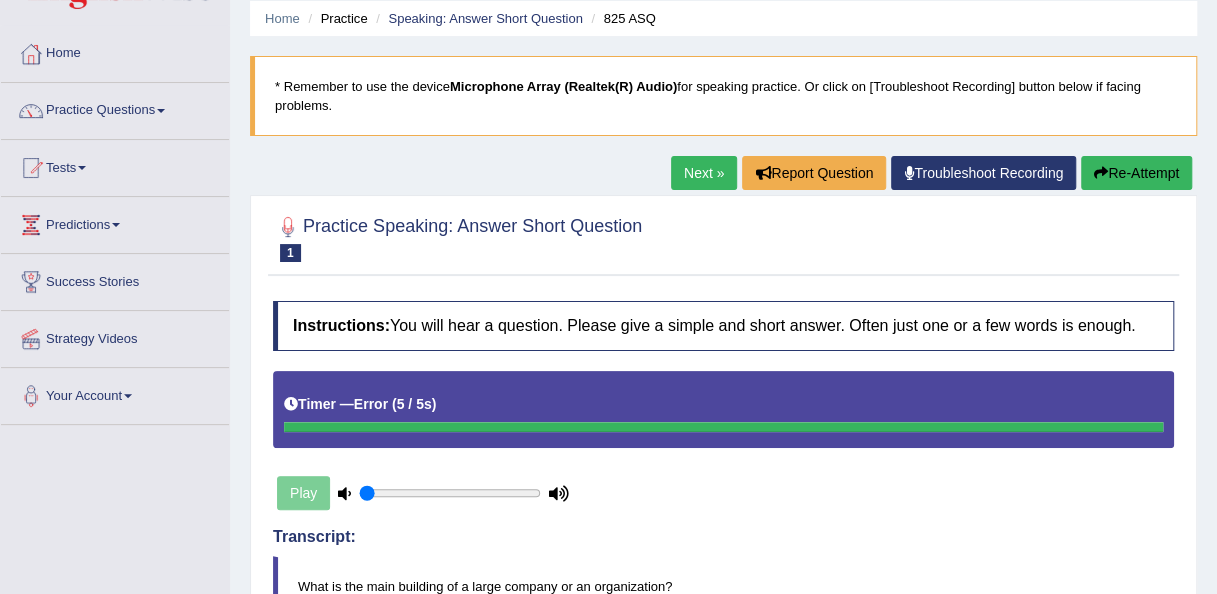 click on "Next »" at bounding box center [704, 173] 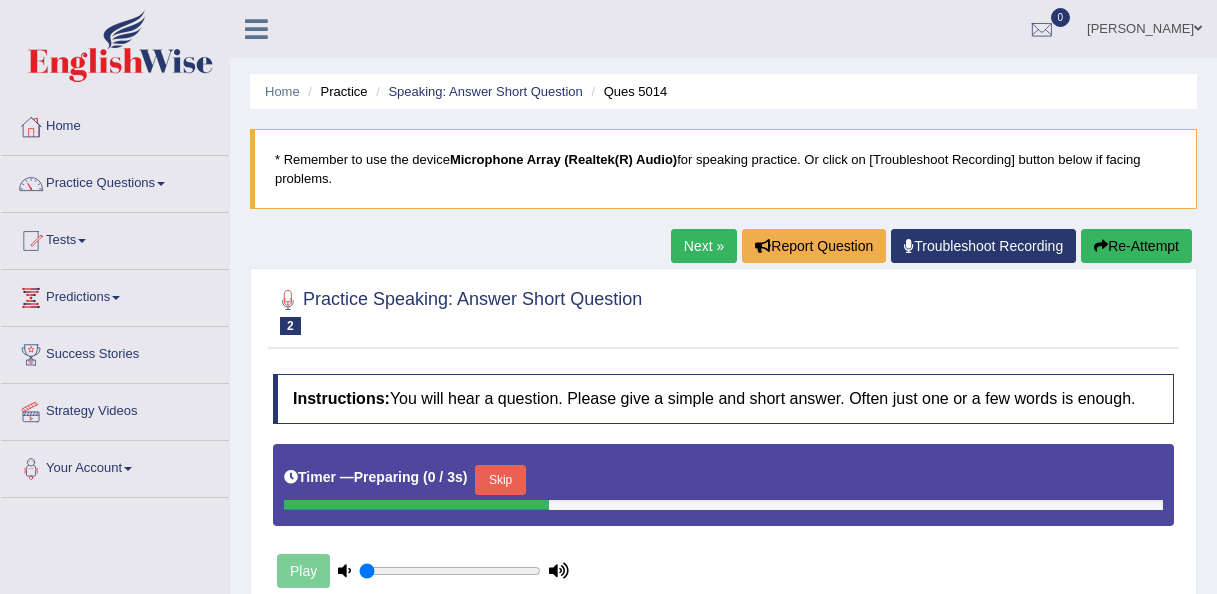 scroll, scrollTop: 0, scrollLeft: 0, axis: both 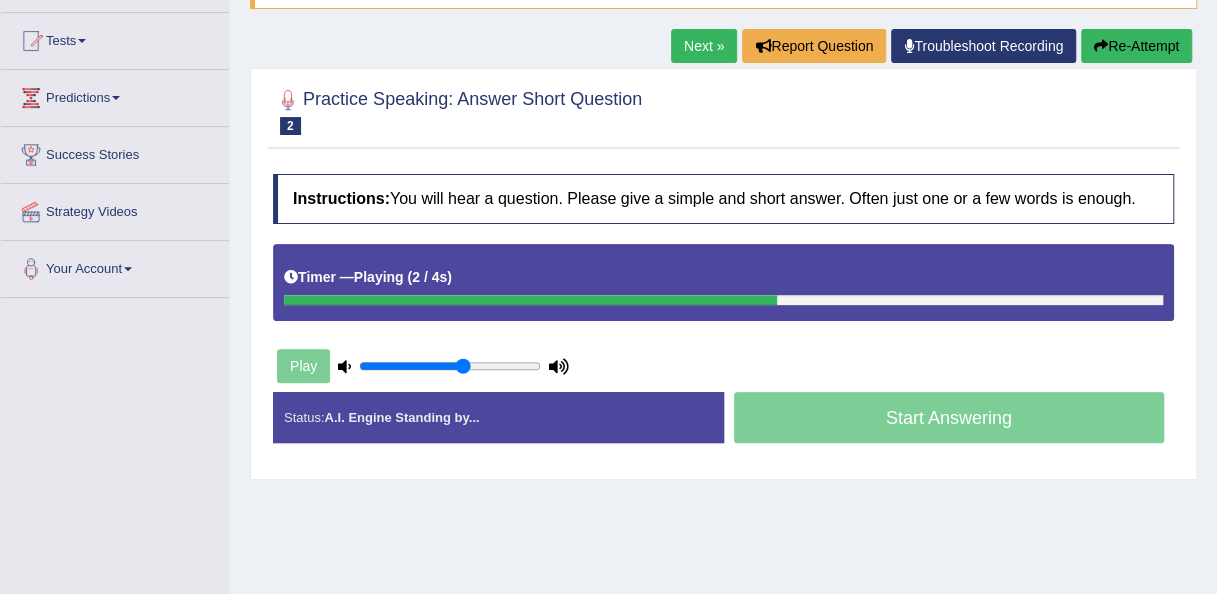 drag, startPoint x: 412, startPoint y: 367, endPoint x: 462, endPoint y: 366, distance: 50.01 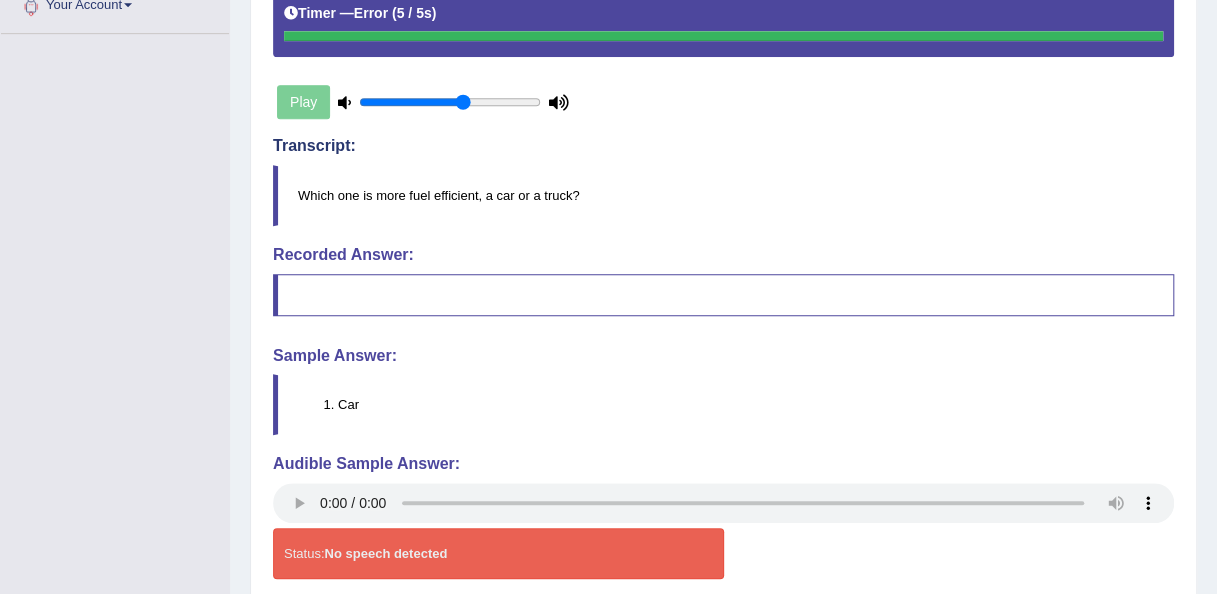 scroll, scrollTop: 500, scrollLeft: 0, axis: vertical 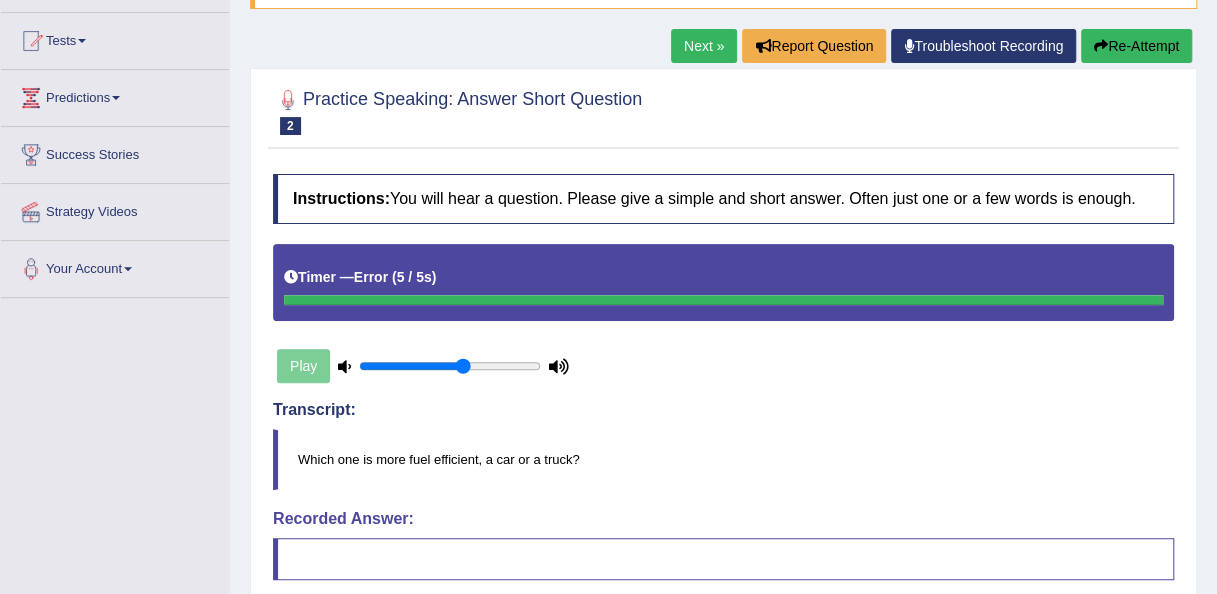 click on "Next »" at bounding box center [704, 46] 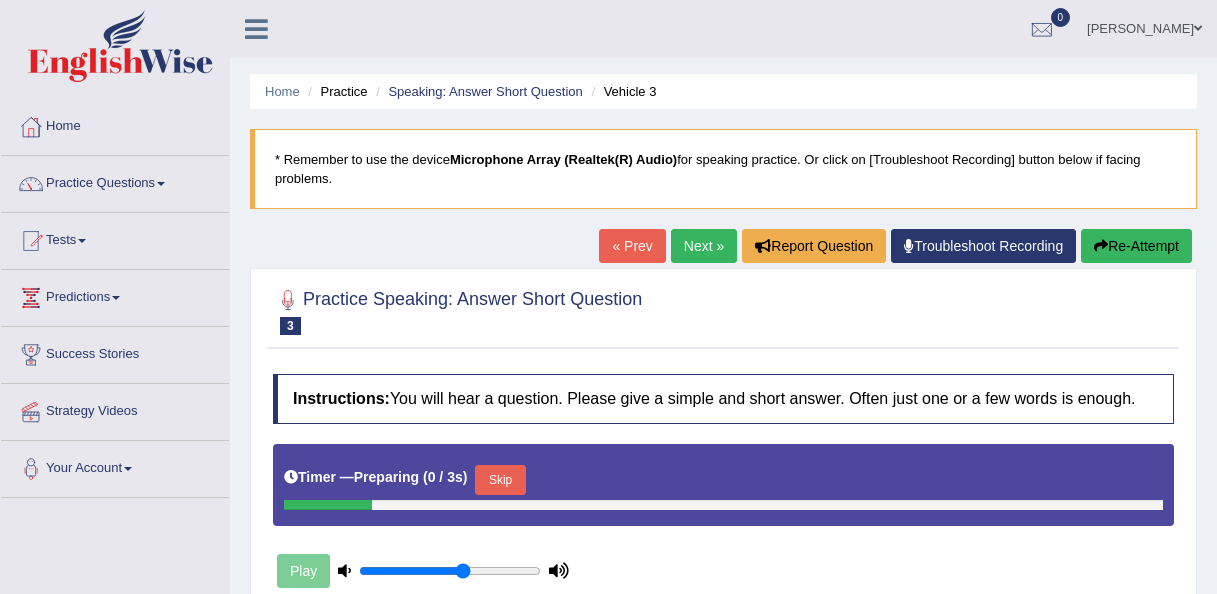 scroll, scrollTop: 0, scrollLeft: 0, axis: both 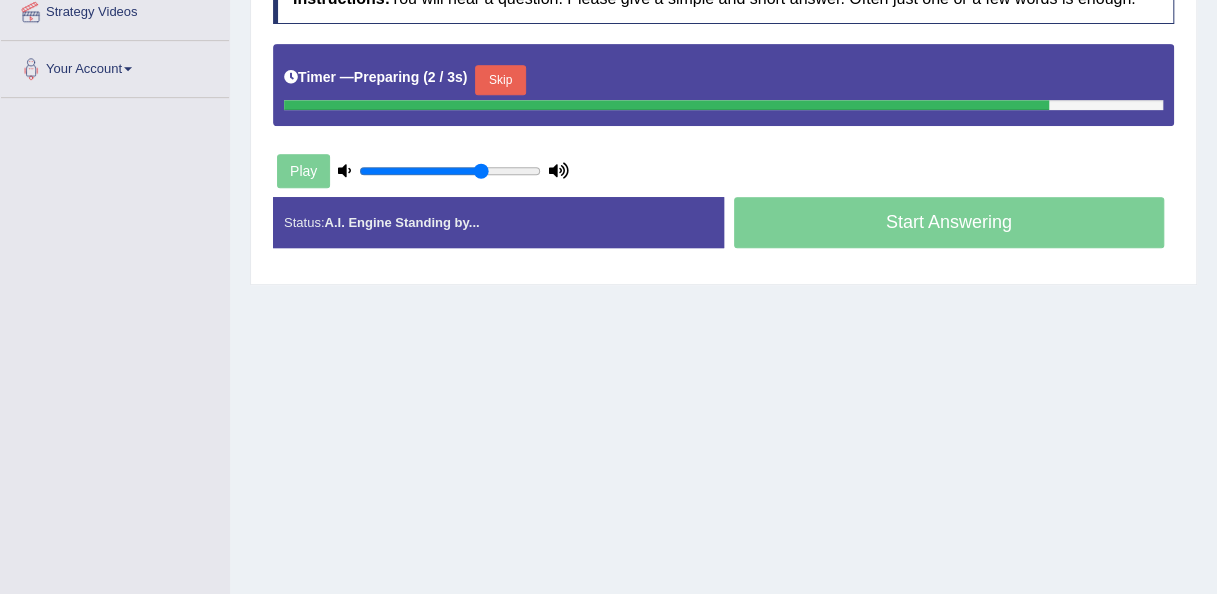 drag, startPoint x: 457, startPoint y: 164, endPoint x: 476, endPoint y: 162, distance: 19.104973 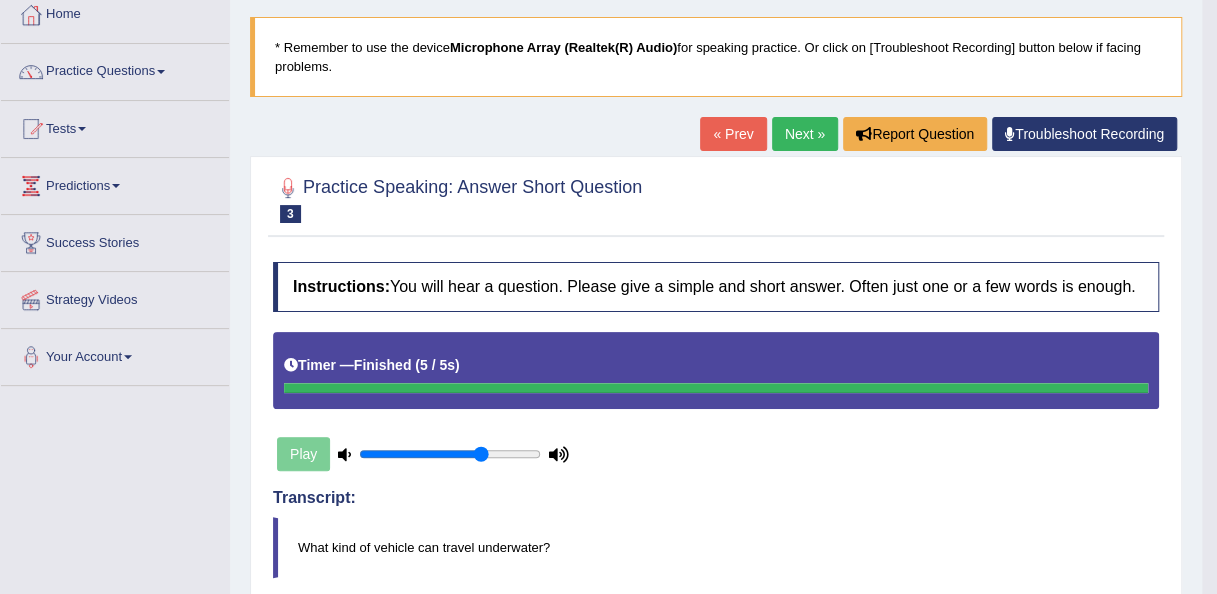 scroll, scrollTop: 48, scrollLeft: 0, axis: vertical 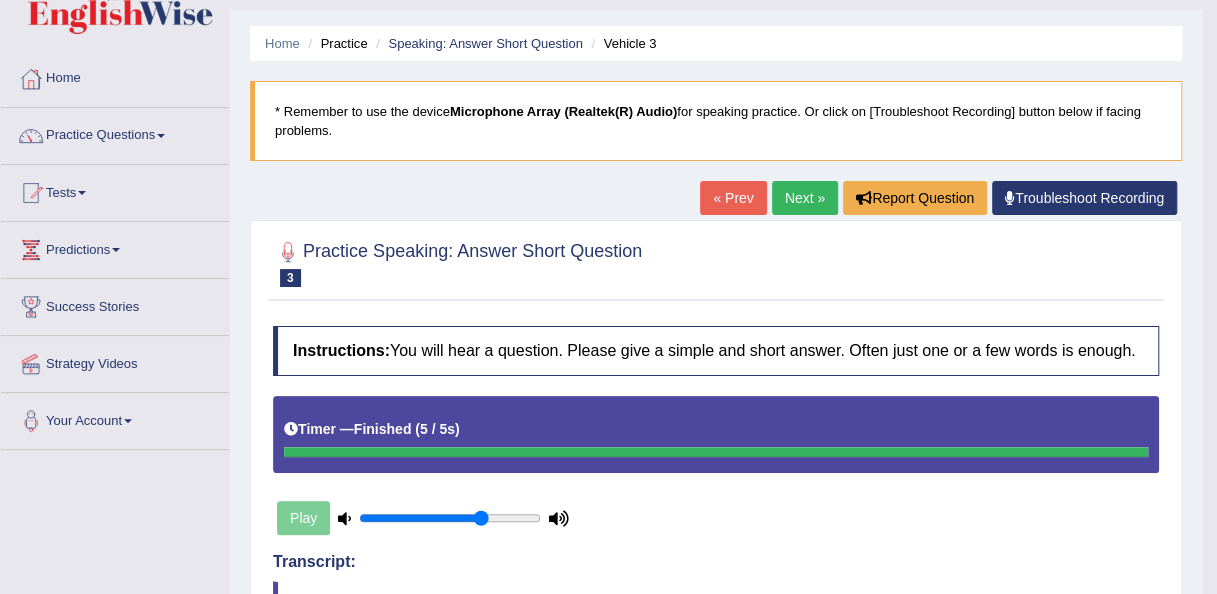 click on "Practice Questions" at bounding box center (115, 133) 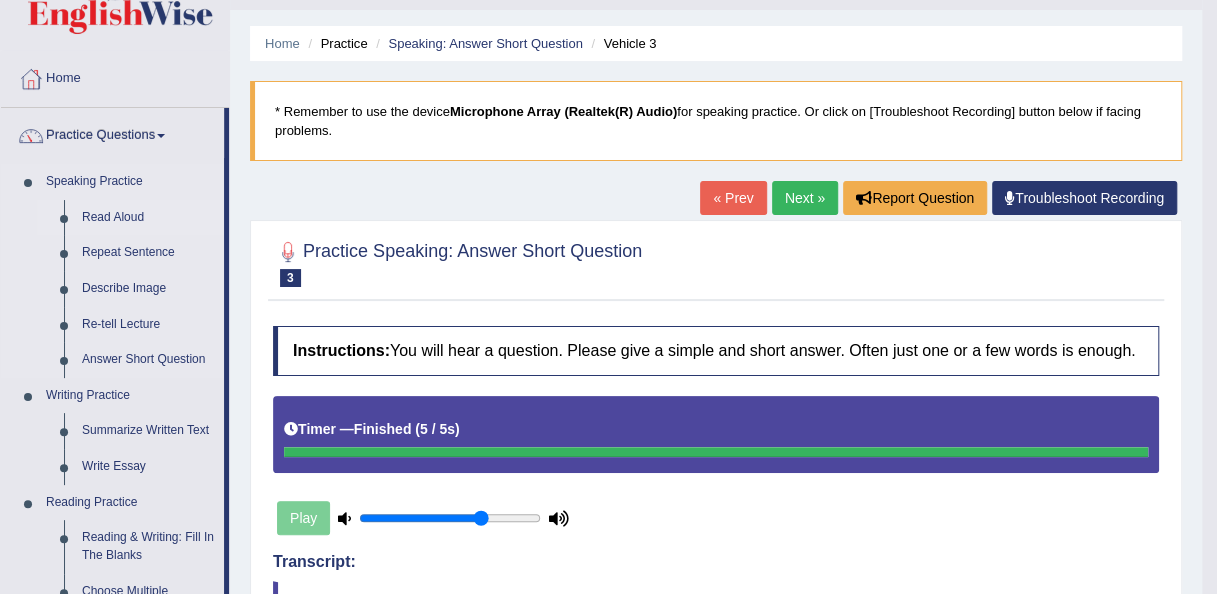 click on "Read Aloud" at bounding box center [148, 218] 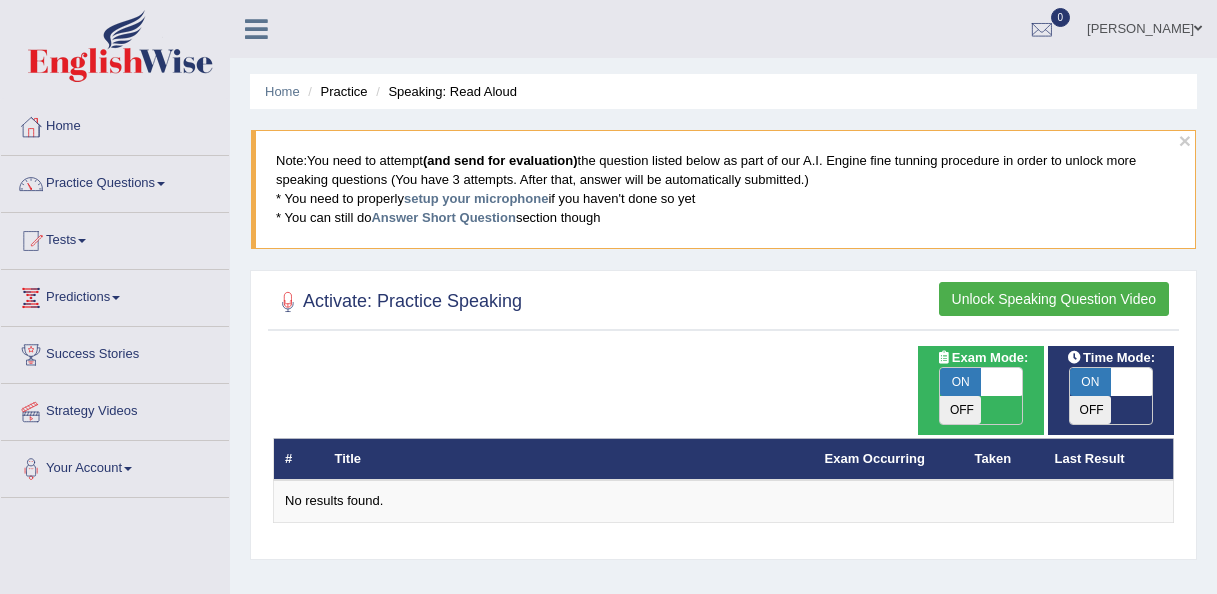 scroll, scrollTop: 0, scrollLeft: 0, axis: both 